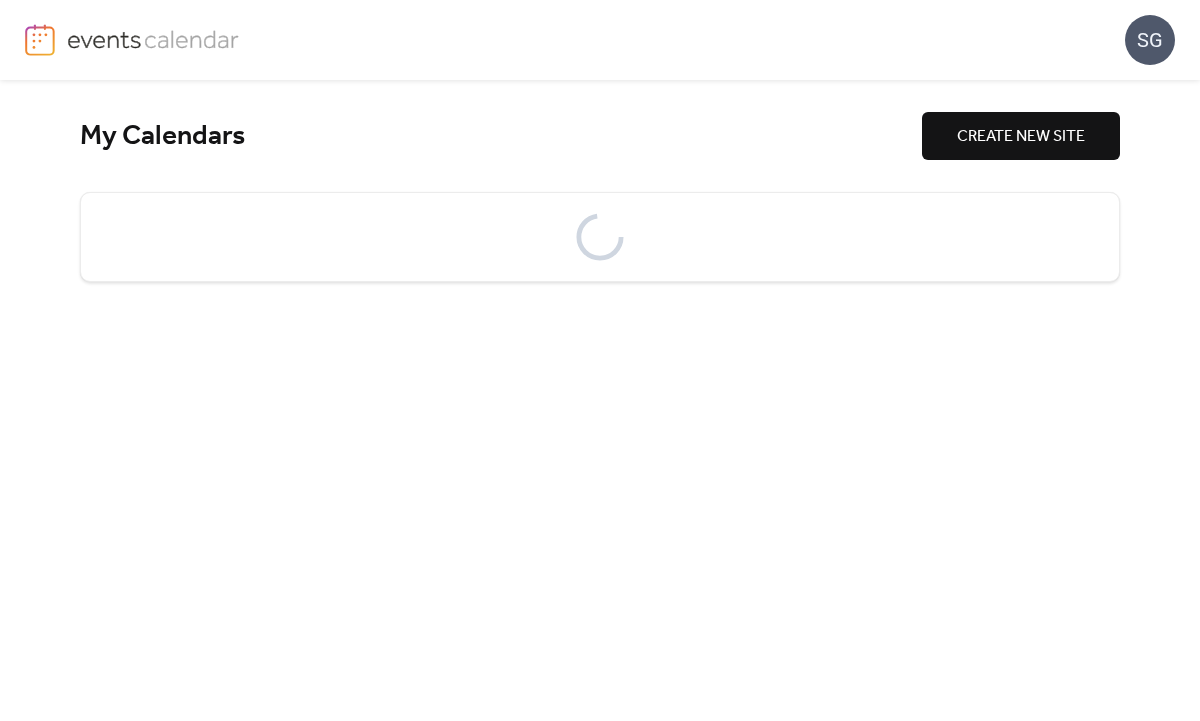 scroll, scrollTop: 0, scrollLeft: 0, axis: both 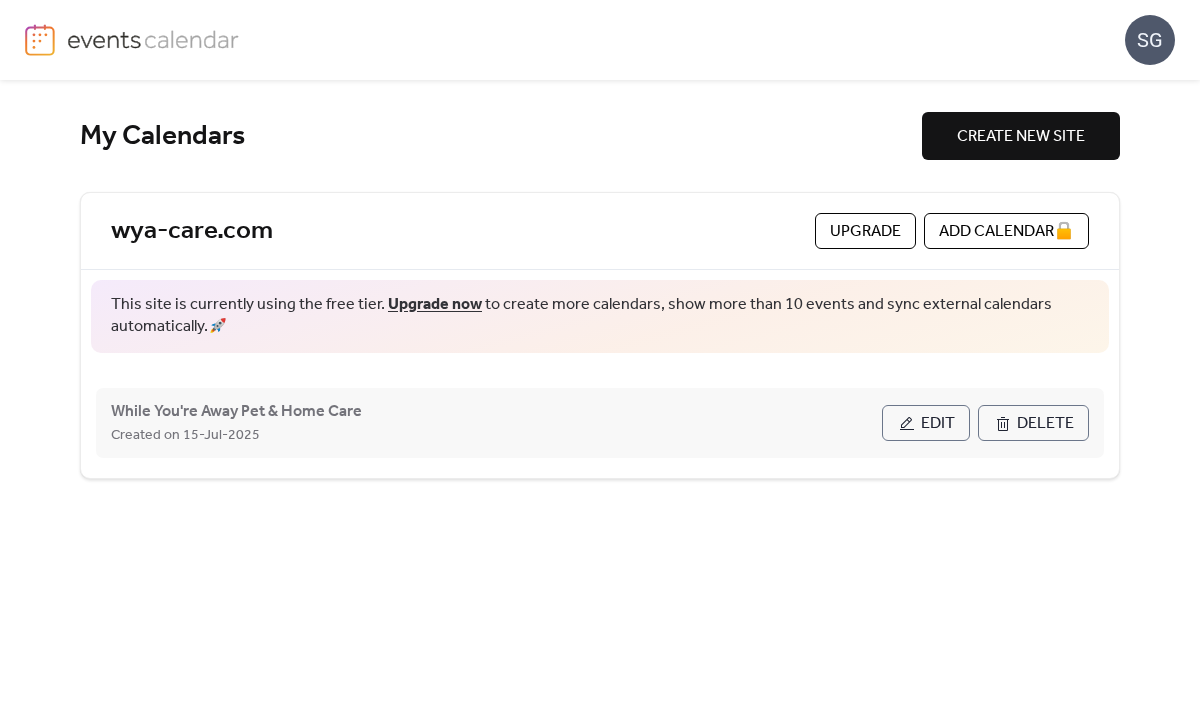 click on "Created on 15-Jul-2025" at bounding box center [496, 435] 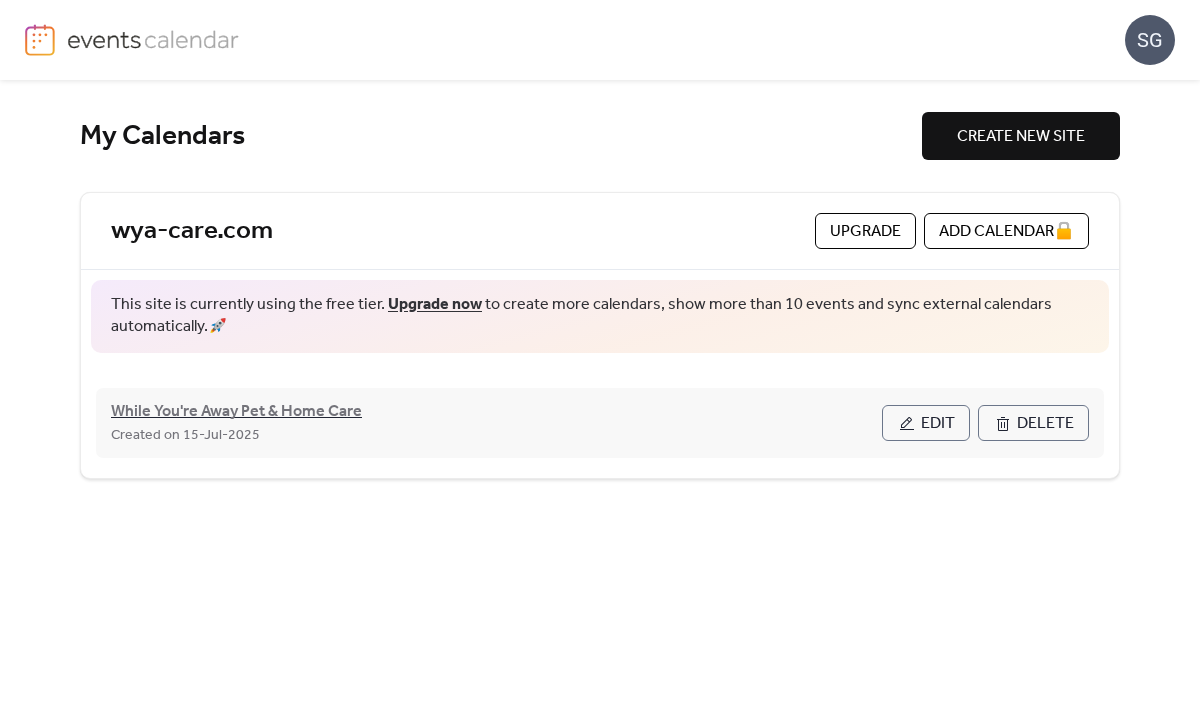 click on "While You're Away Pet & Home Care" at bounding box center [236, 412] 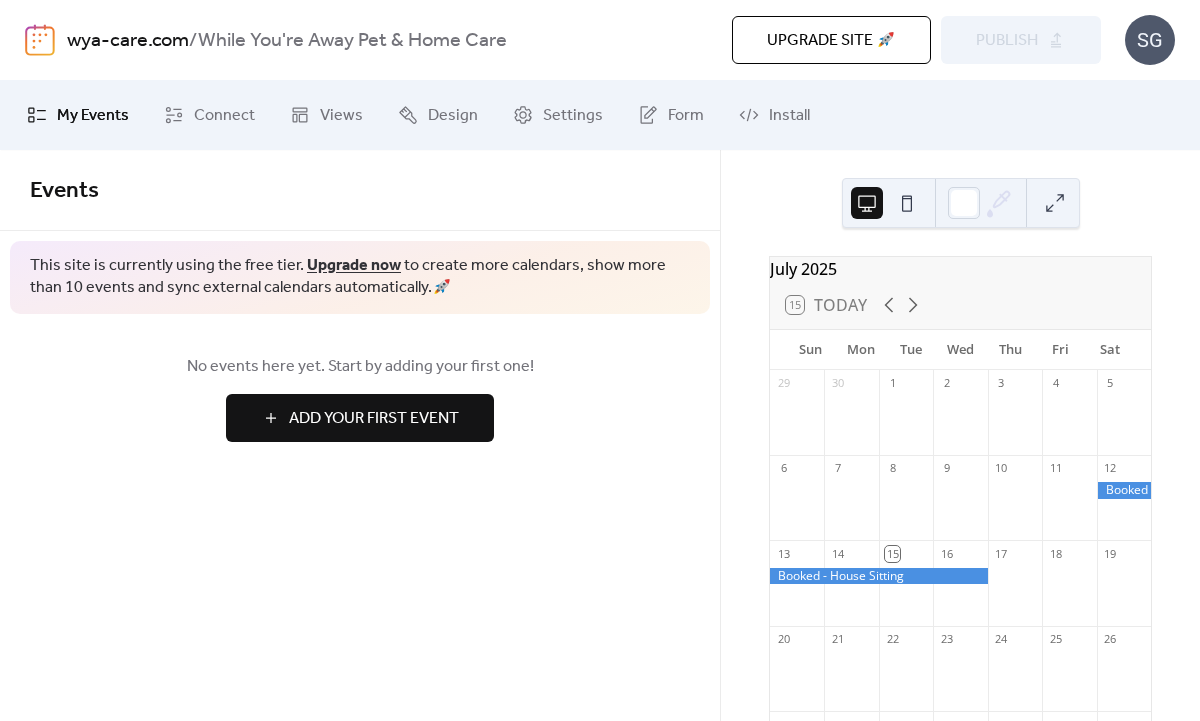 click on "wya-care.com" at bounding box center (128, 41) 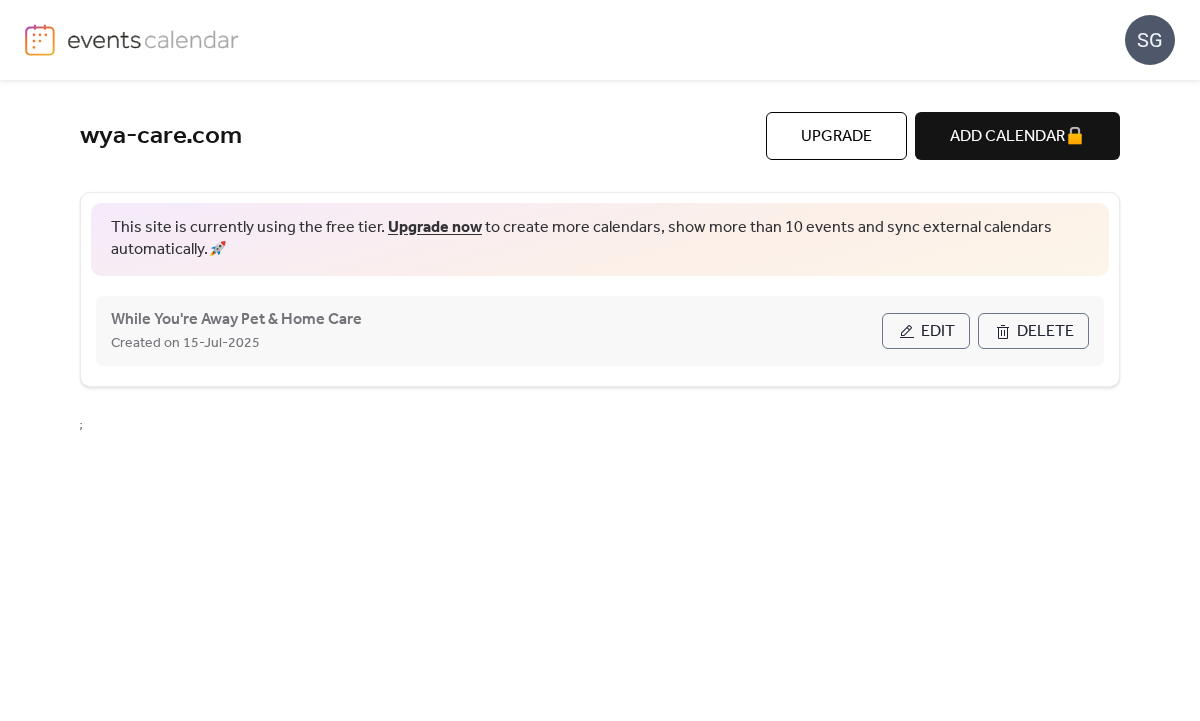 click on "Edit" at bounding box center [926, 331] 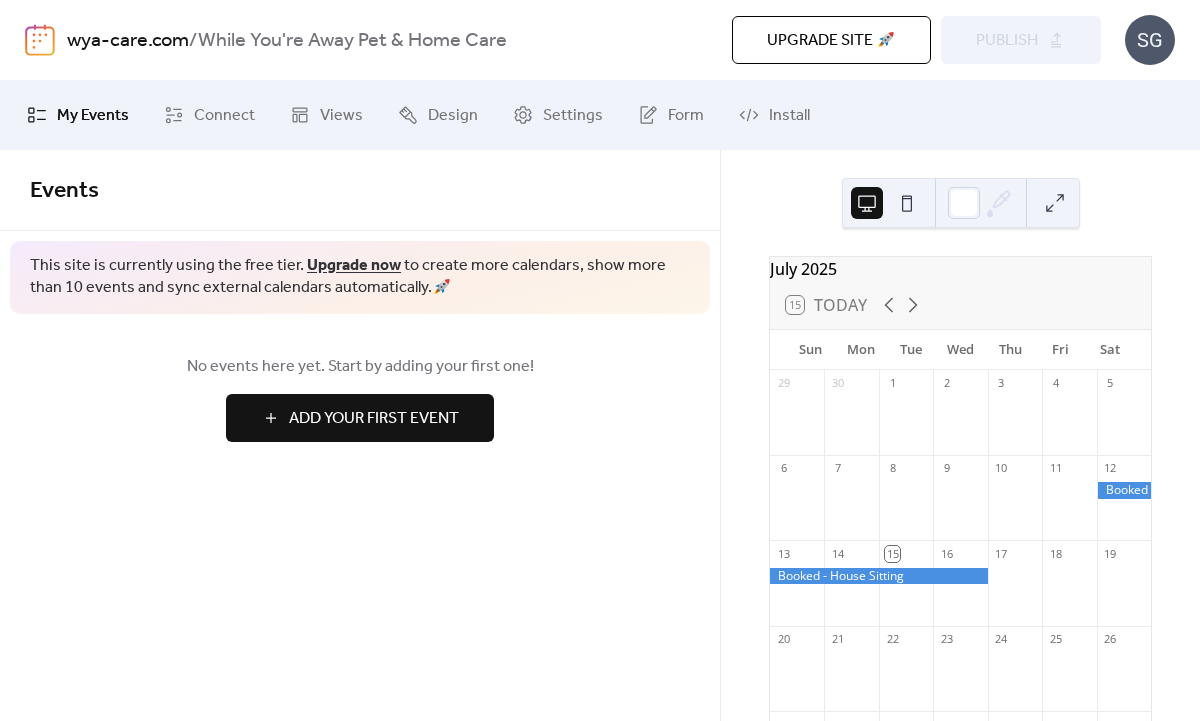 click at bounding box center (1124, 490) 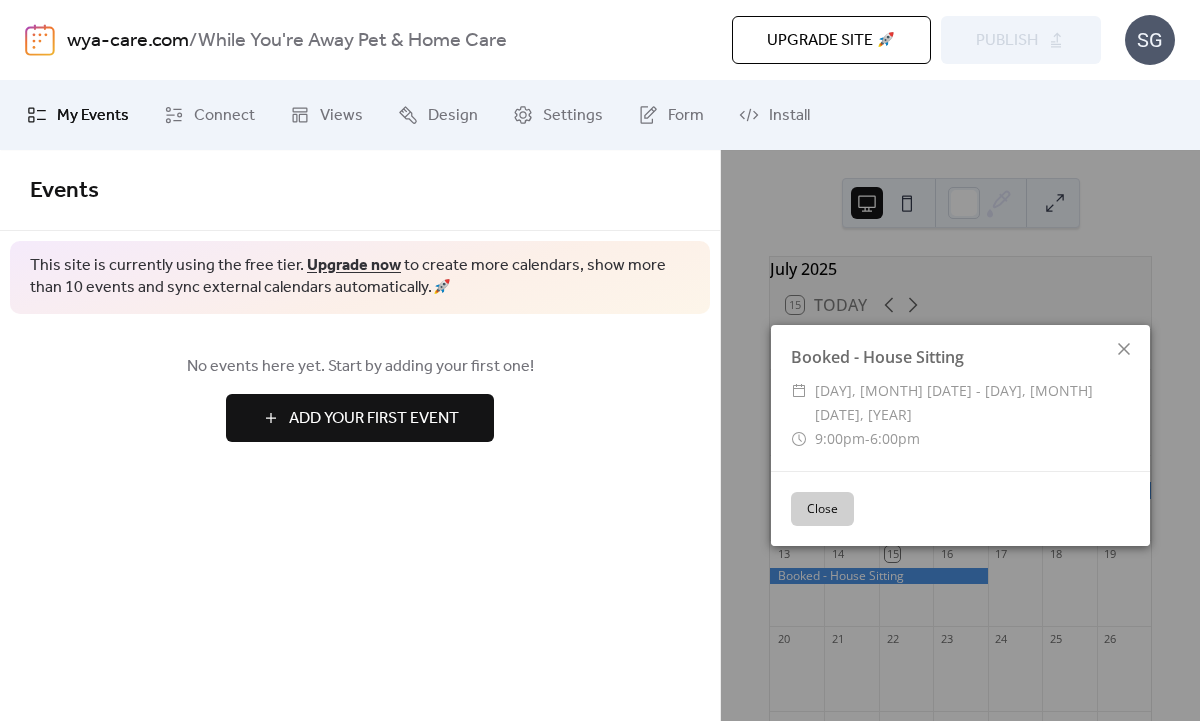click on "Booked - House Sitting [DAY], [MONTH] [DATE] - [DAY], [MONTH] [DATE], [YEAR] [TIME] - [TIME]" at bounding box center [960, 397] 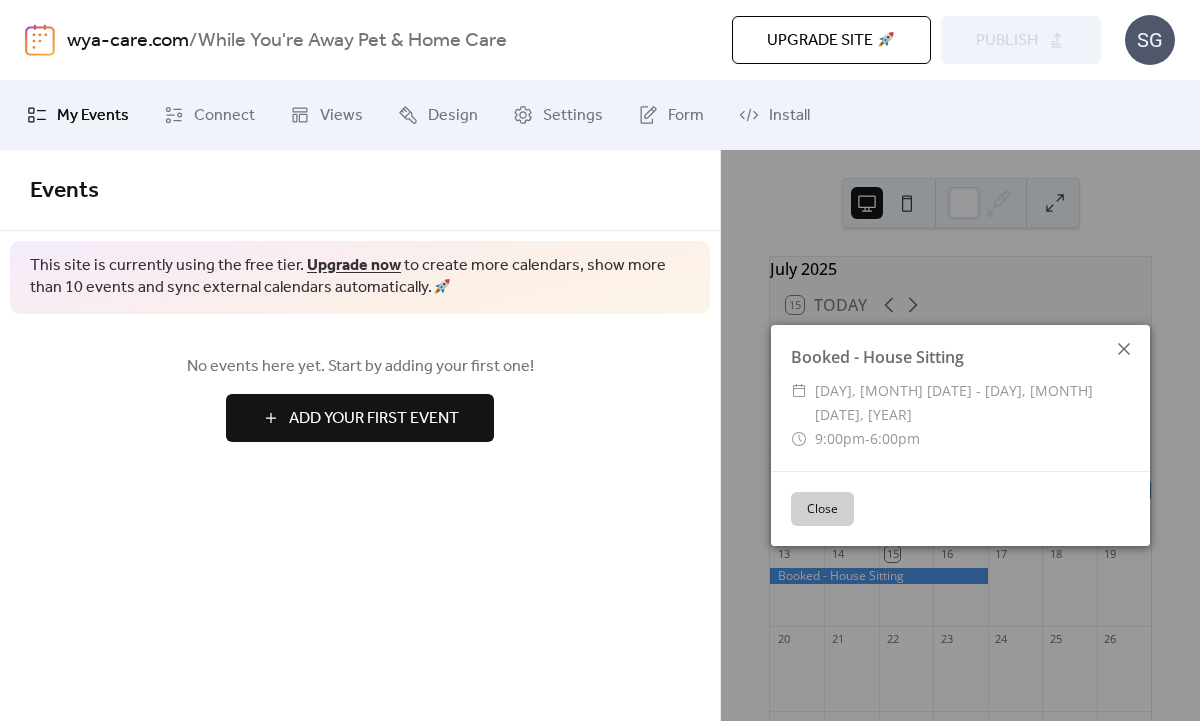 click 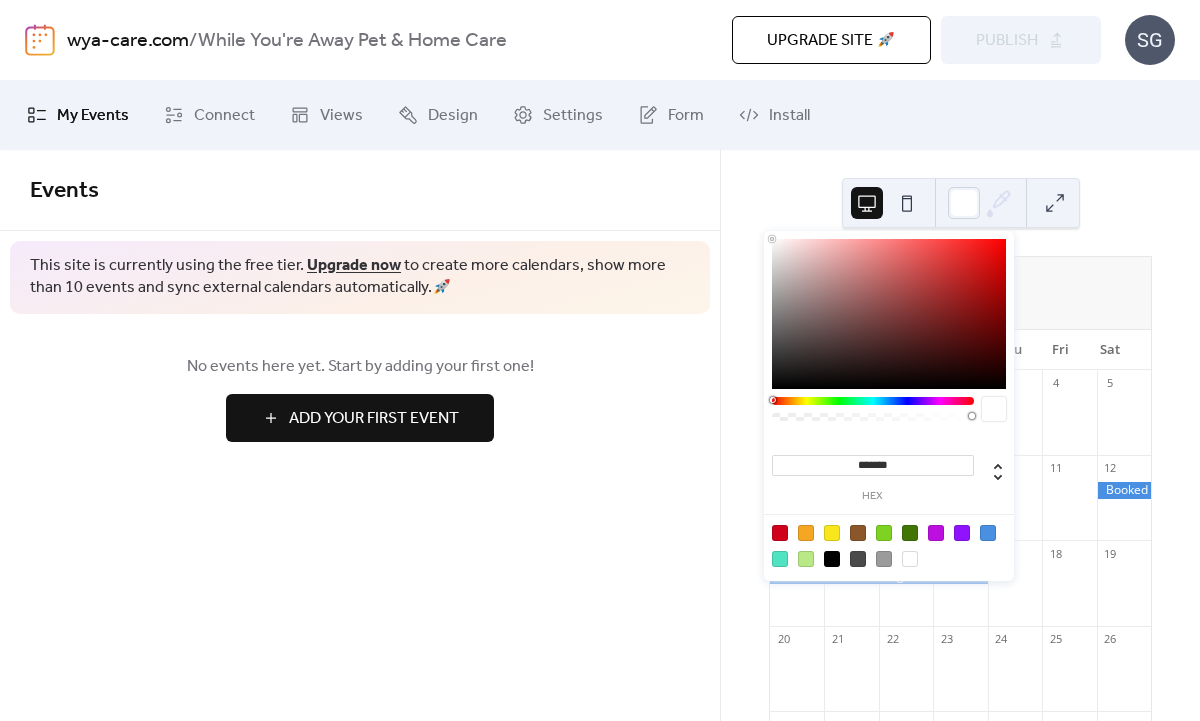 click at bounding box center (981, 203) 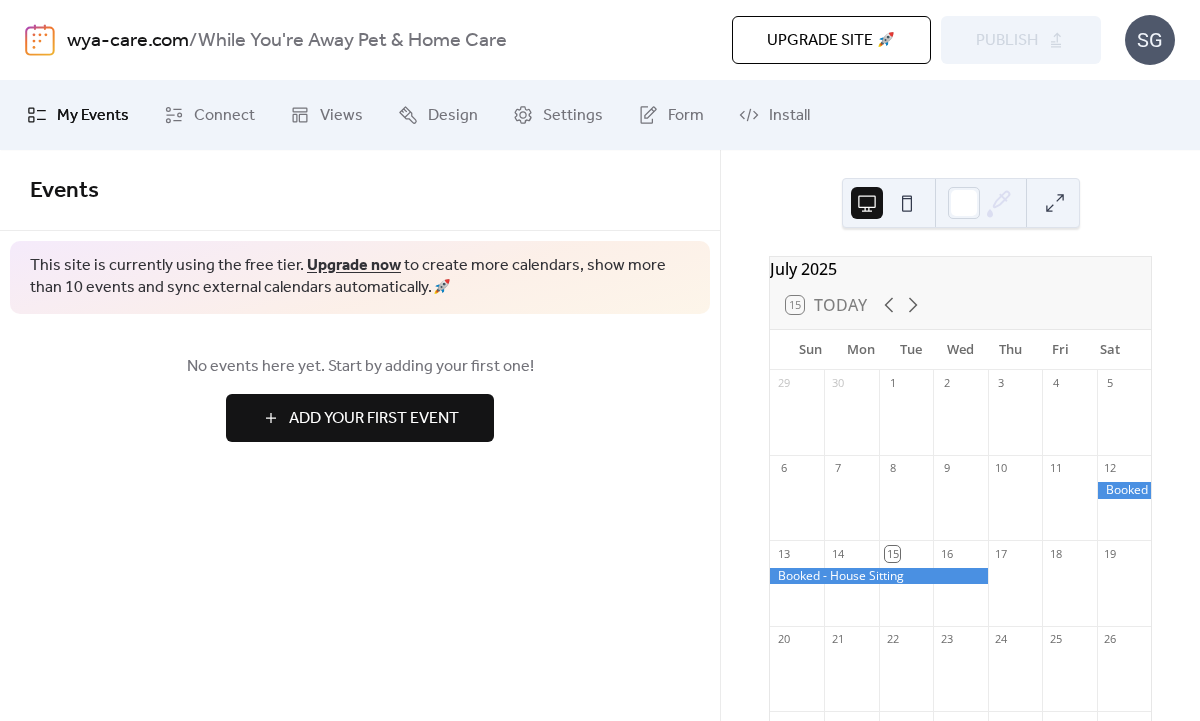 click on "Add Your First Event" at bounding box center [374, 419] 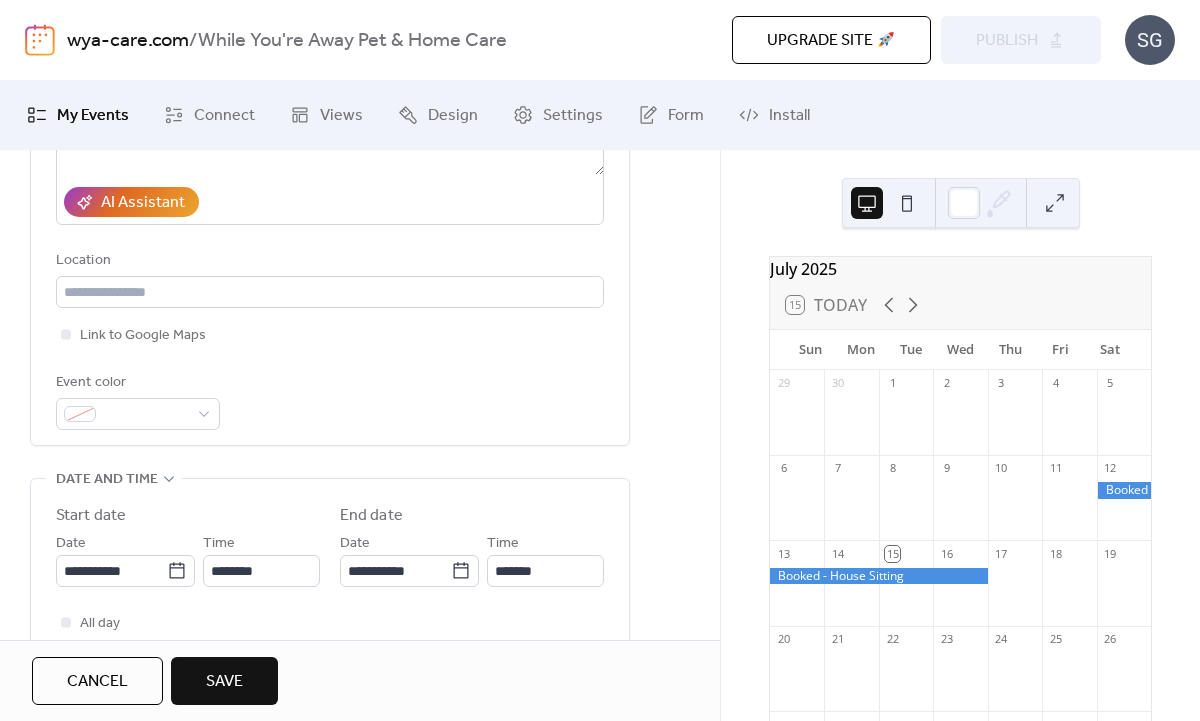scroll, scrollTop: 465, scrollLeft: 0, axis: vertical 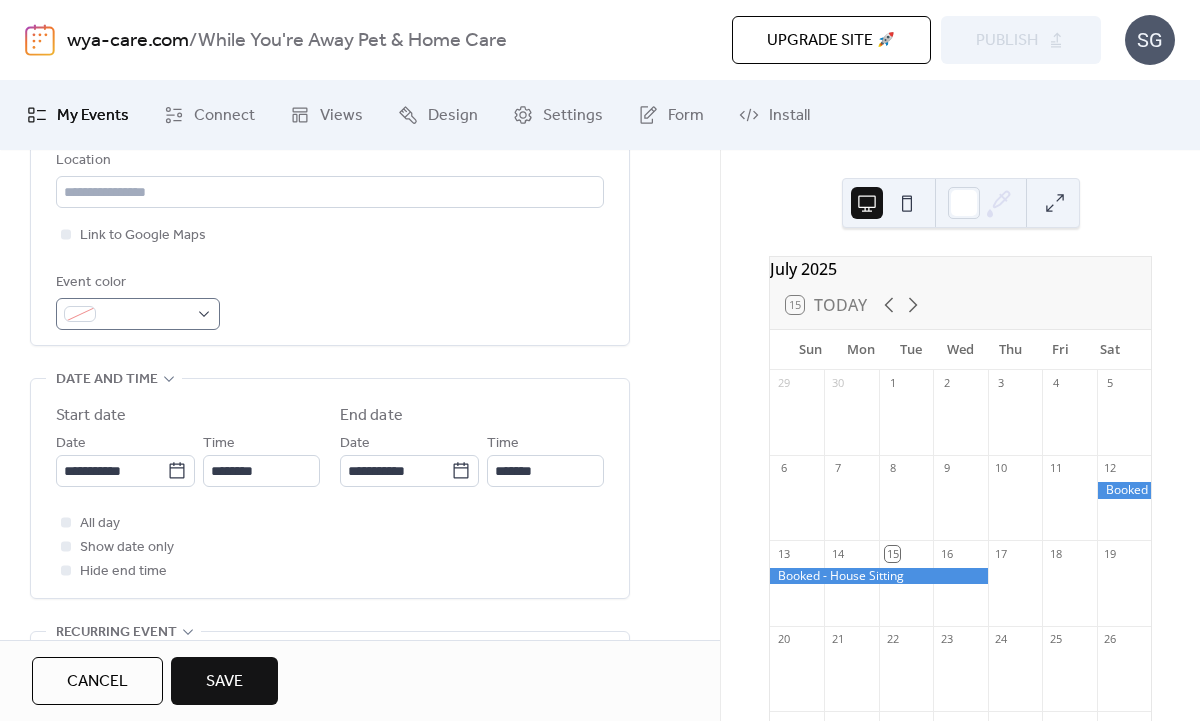 type on "**********" 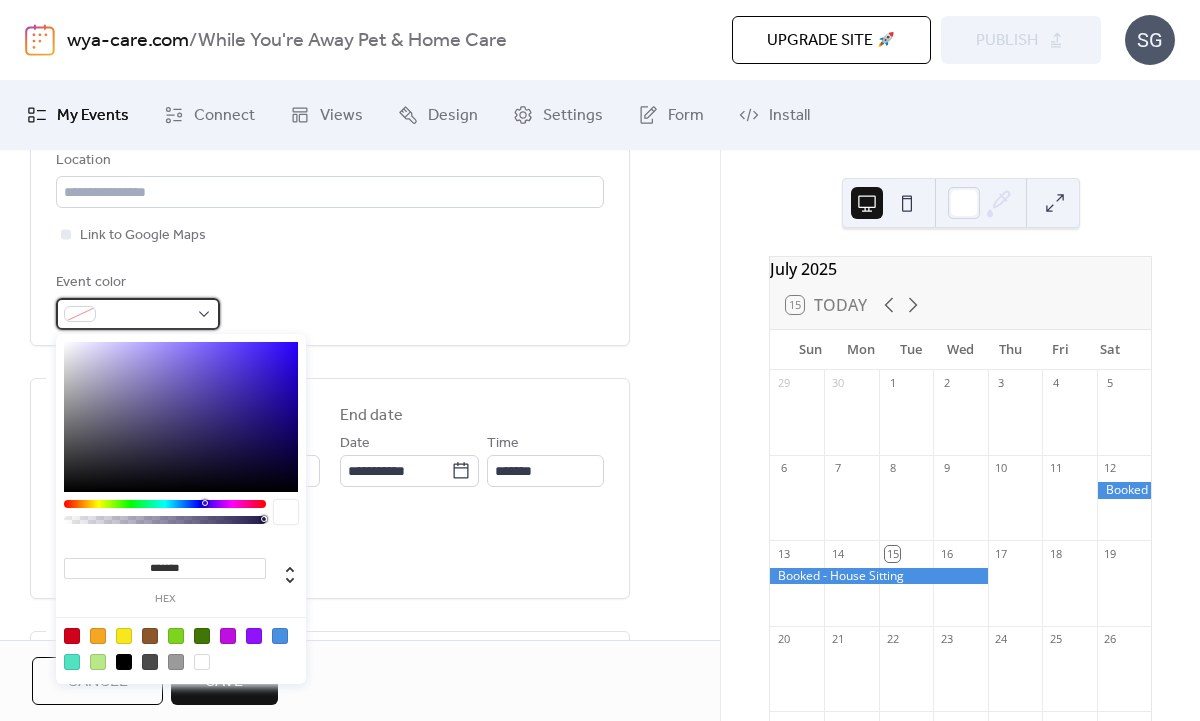click at bounding box center [138, 314] 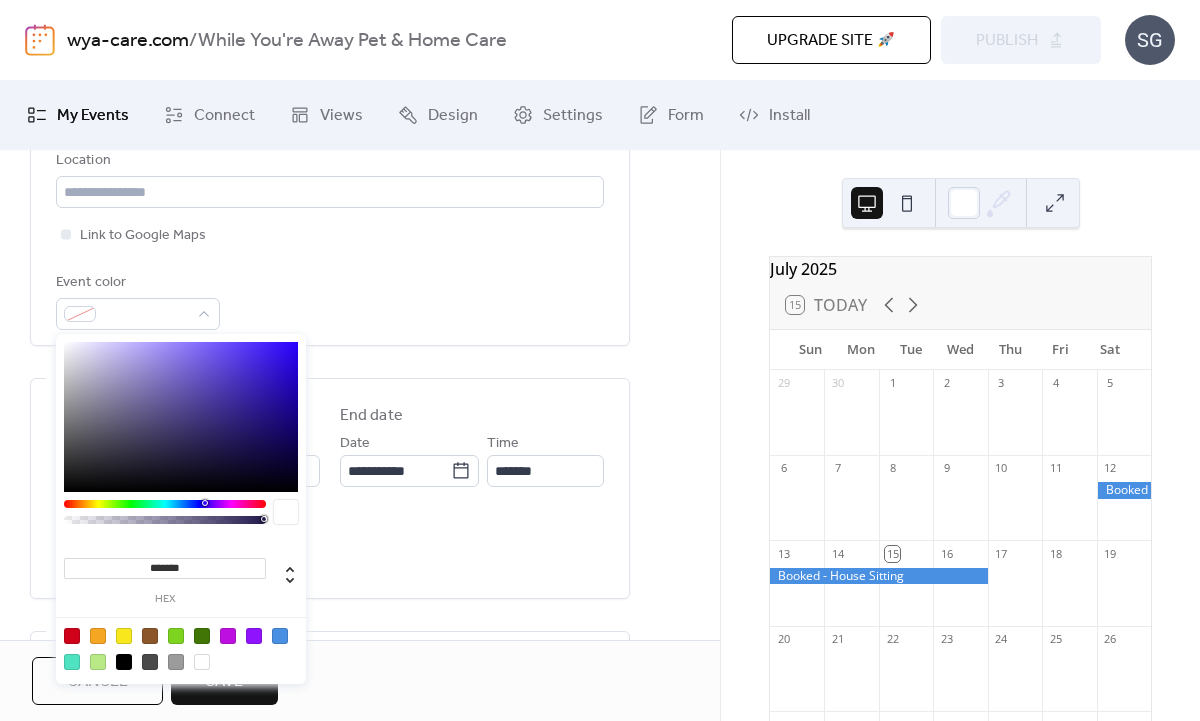 click at bounding box center (280, 636) 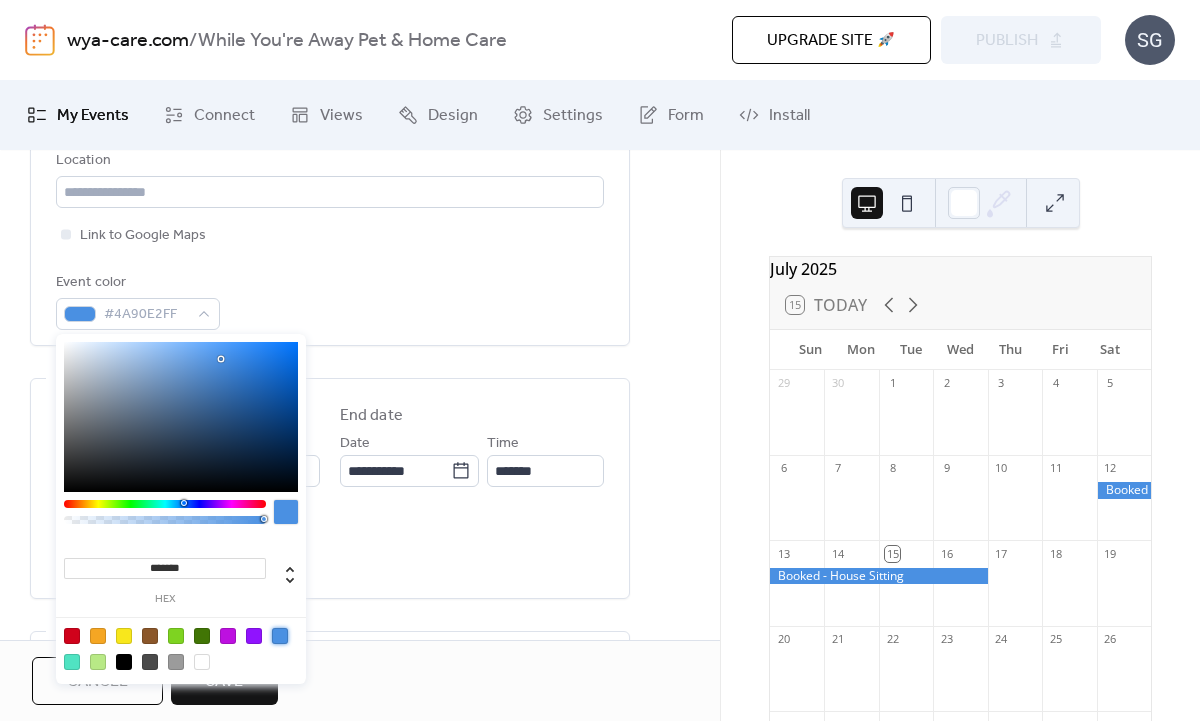 click on "**********" at bounding box center [330, 426] 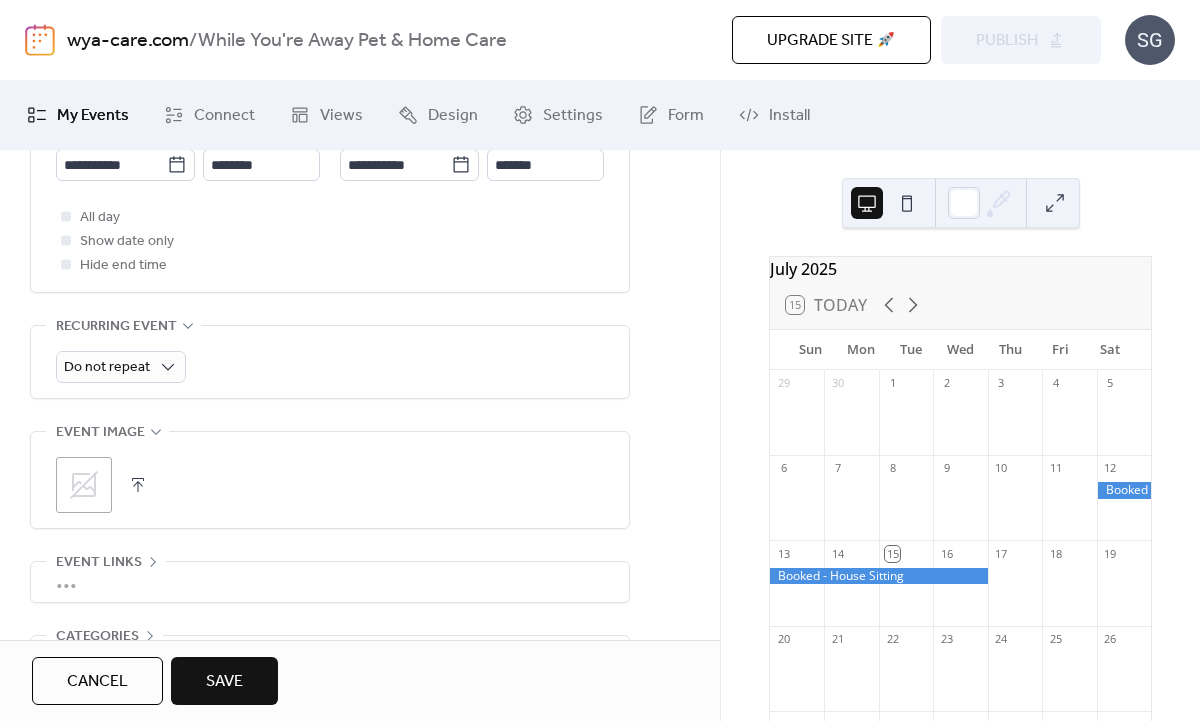 scroll, scrollTop: 753, scrollLeft: 0, axis: vertical 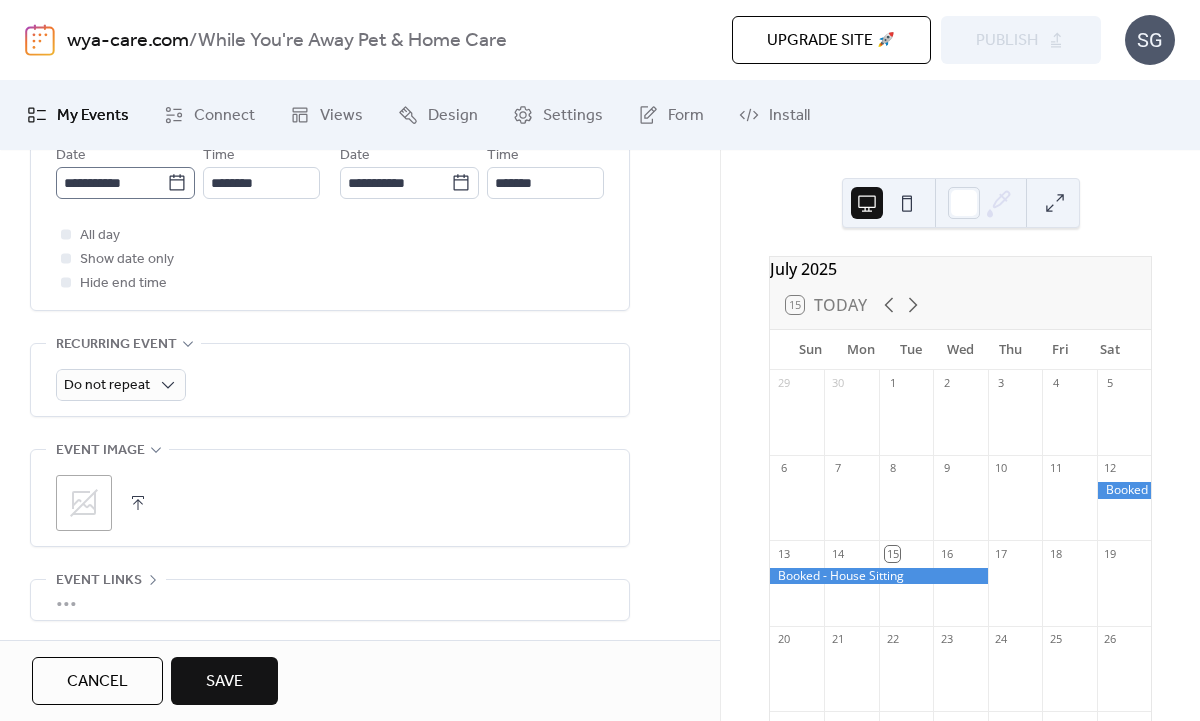 click 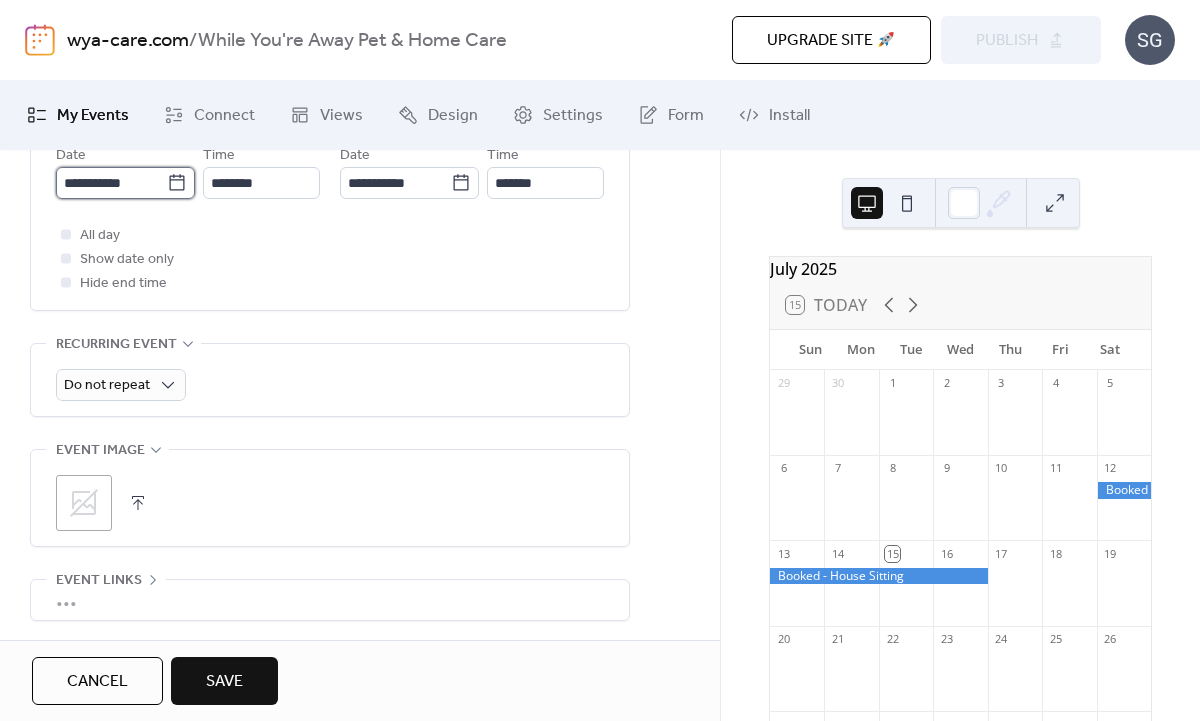 click on "**********" at bounding box center (111, 183) 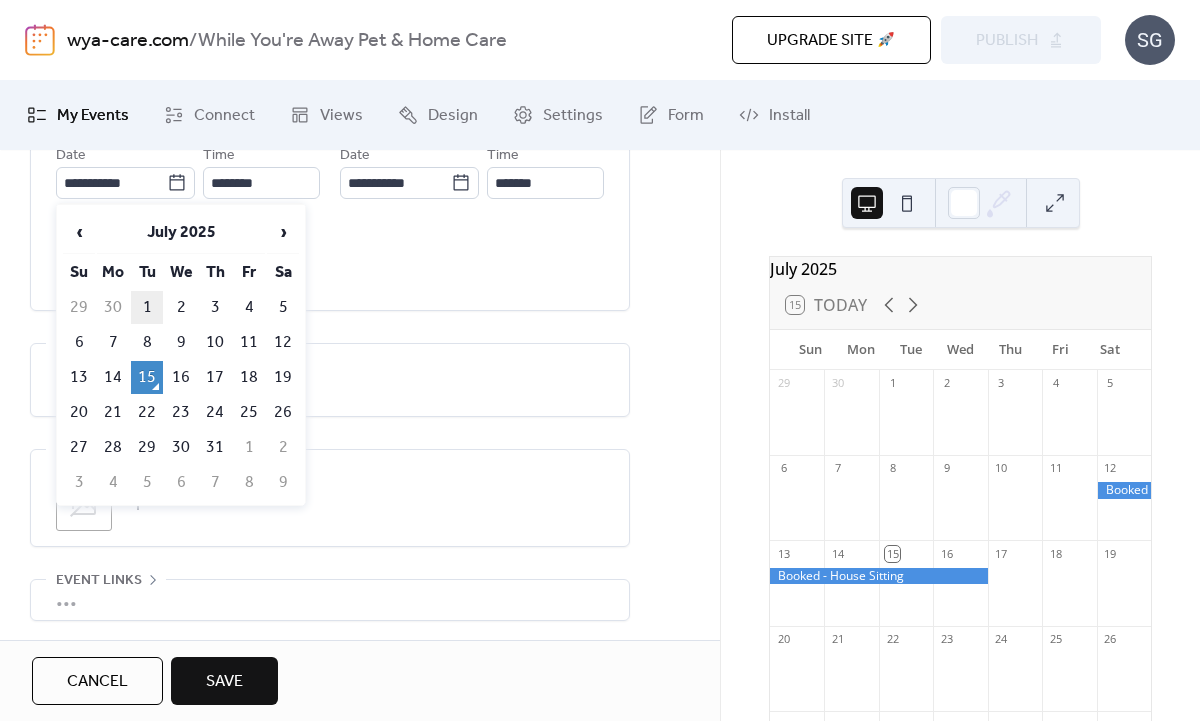 click on "1" at bounding box center (147, 307) 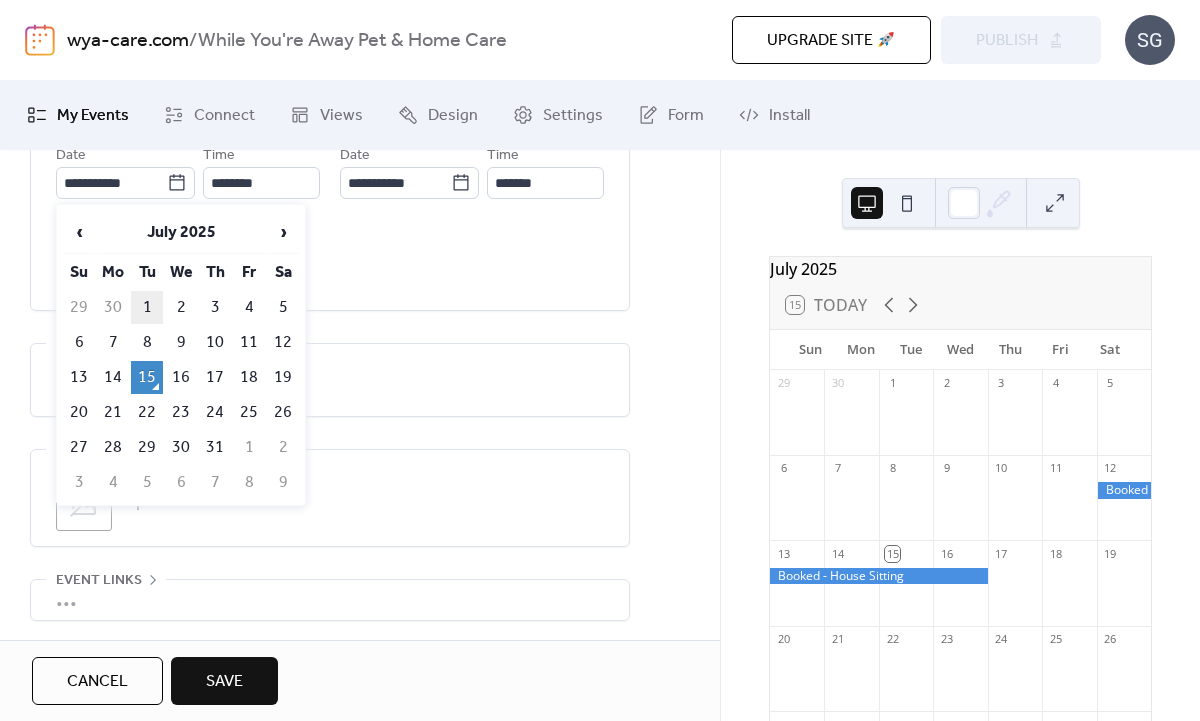 type on "**********" 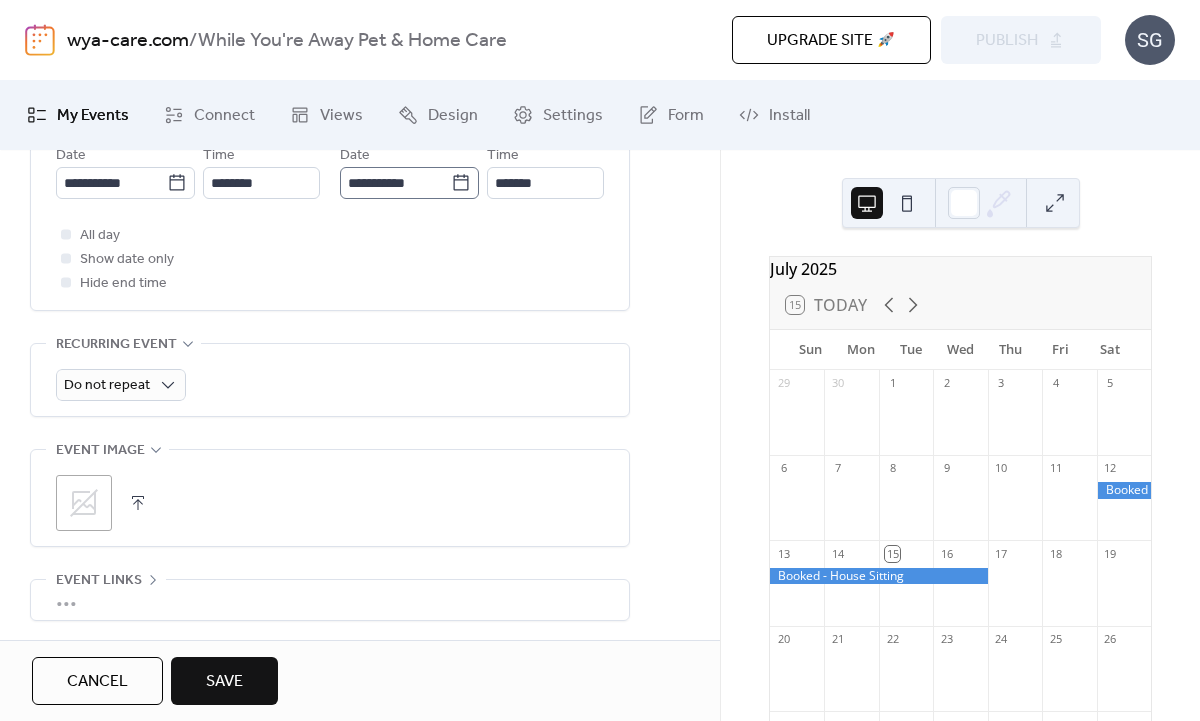 click 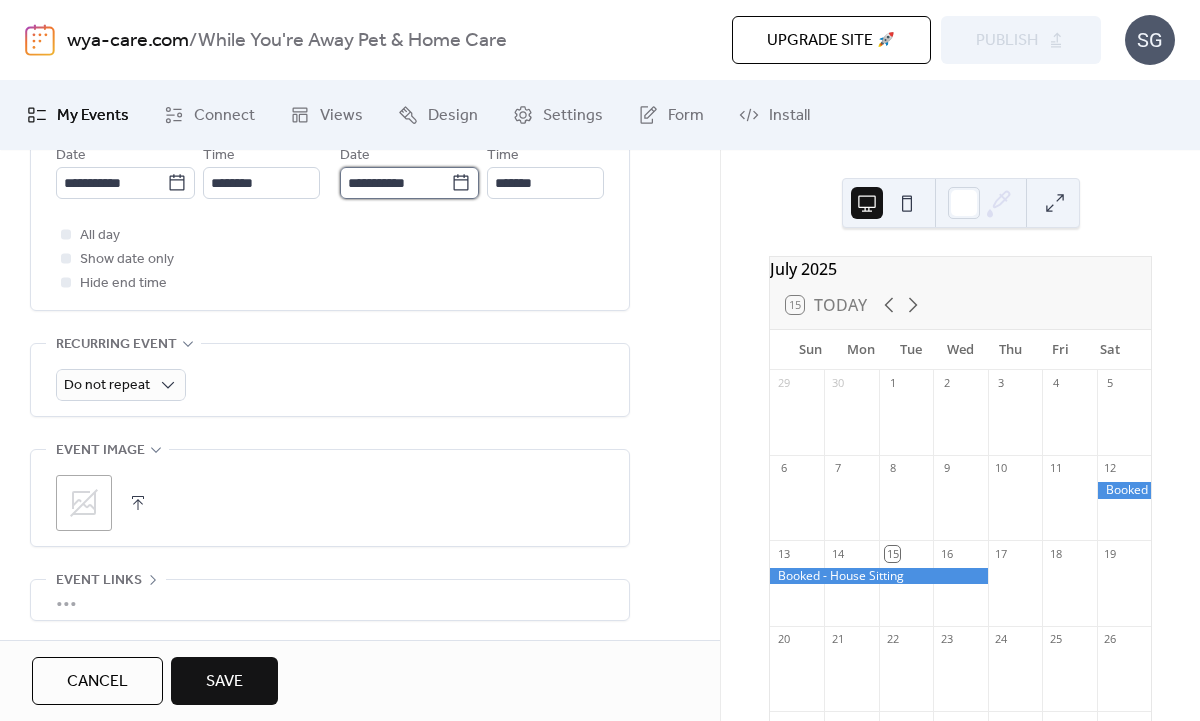 click on "**********" at bounding box center (395, 183) 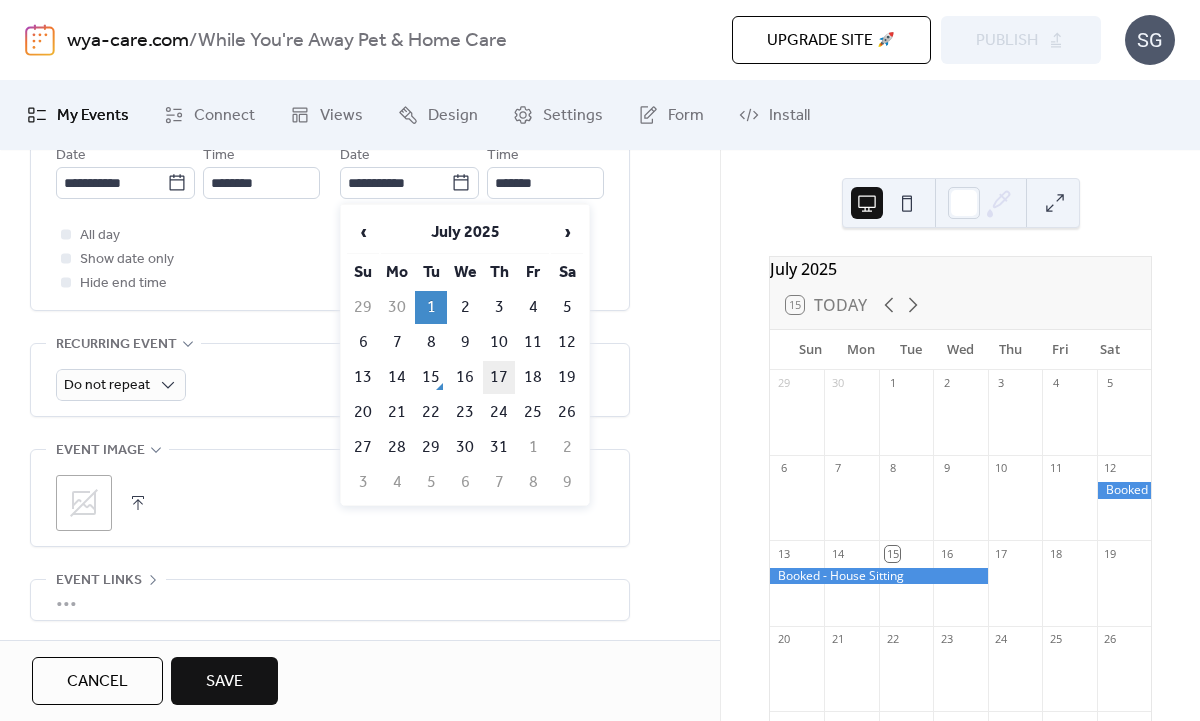 click on "17" at bounding box center [499, 377] 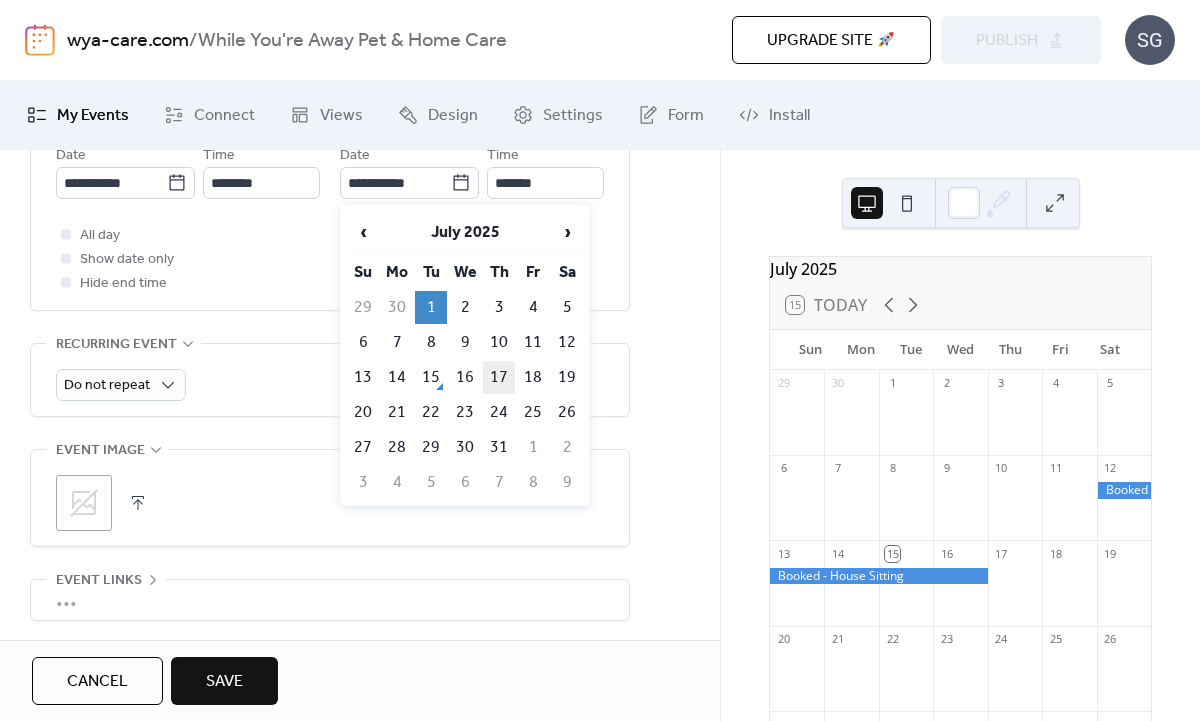 type on "**********" 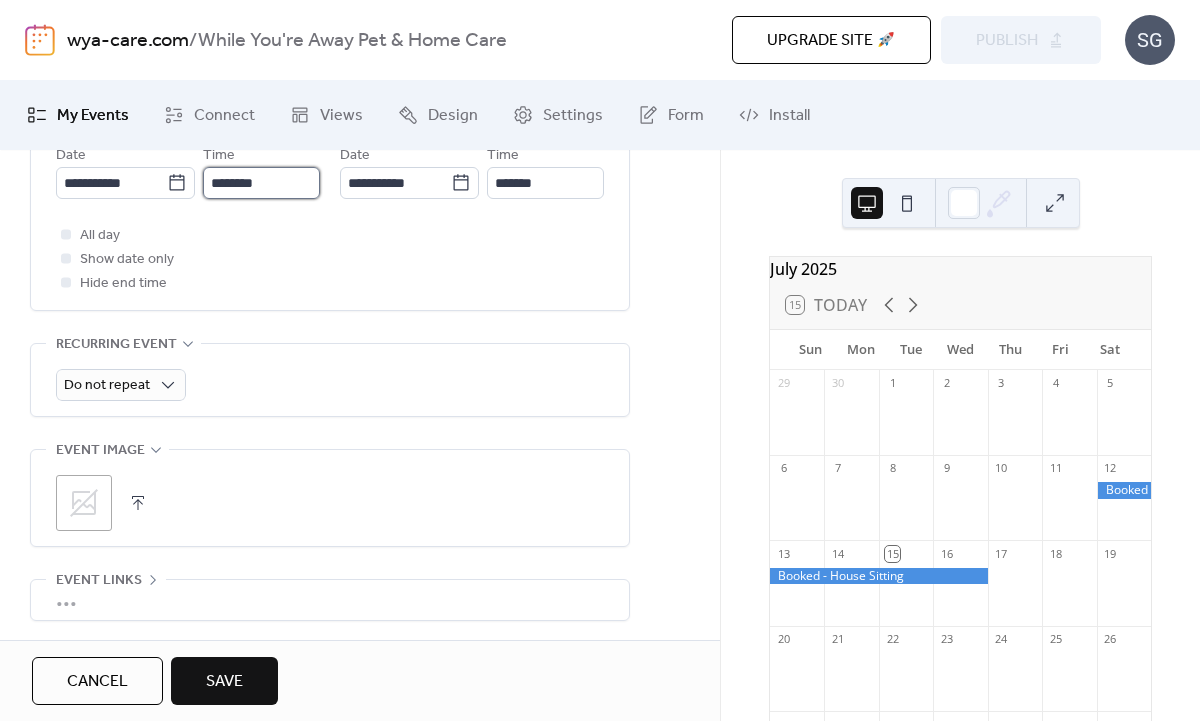 click on "********" at bounding box center [261, 183] 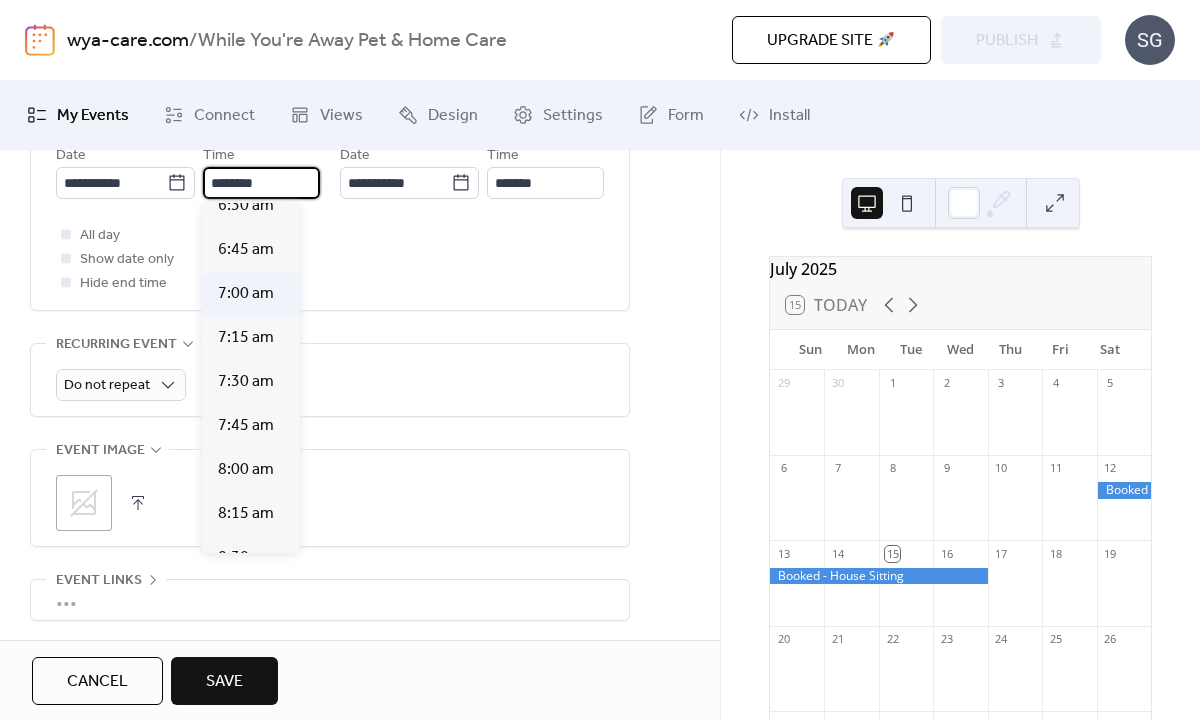 scroll, scrollTop: 1158, scrollLeft: 0, axis: vertical 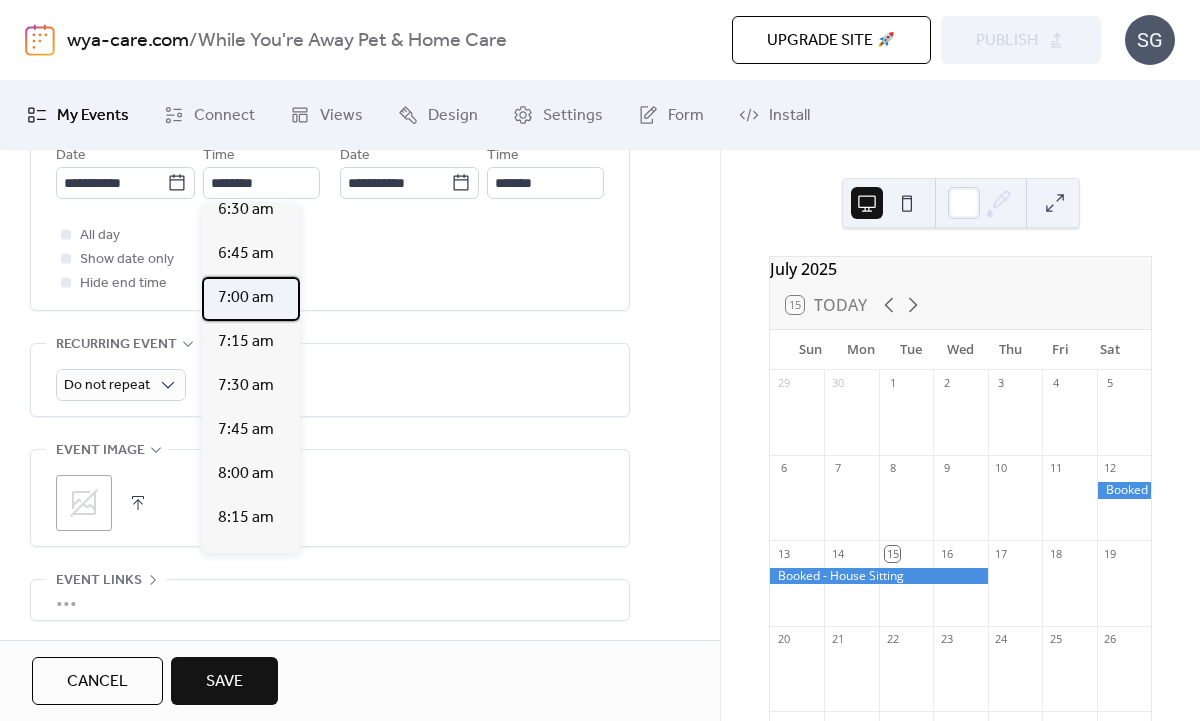 click on "7:00 am" at bounding box center (246, 298) 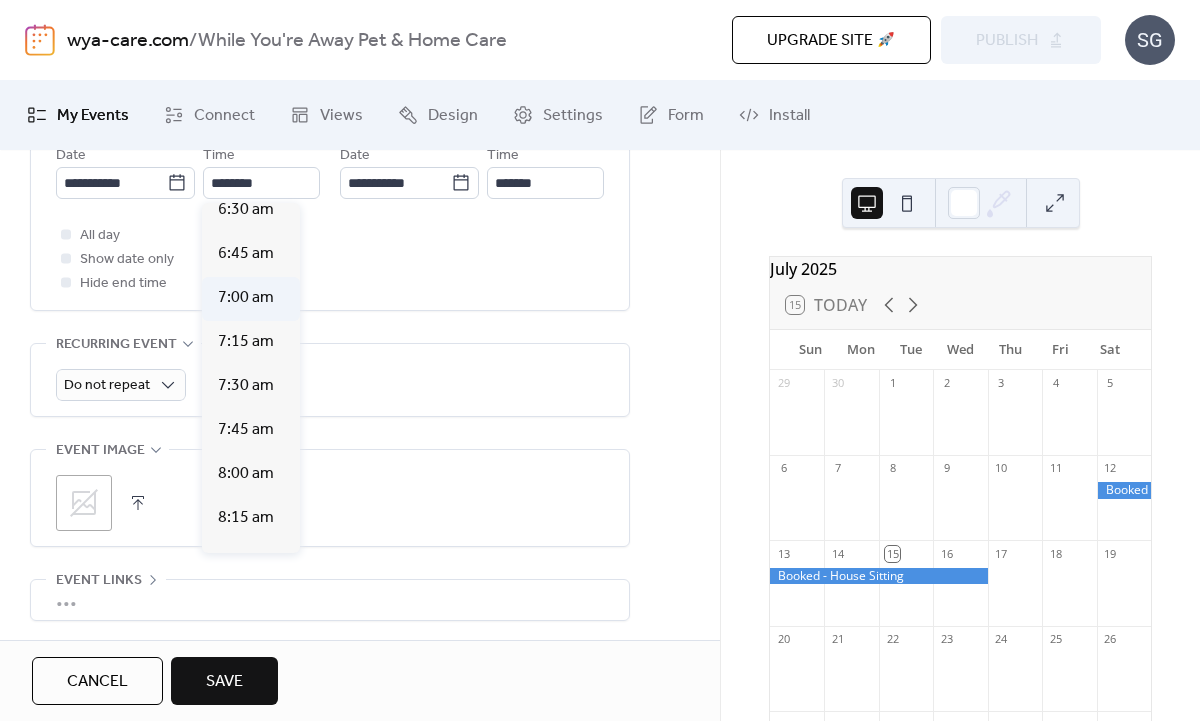 type on "*******" 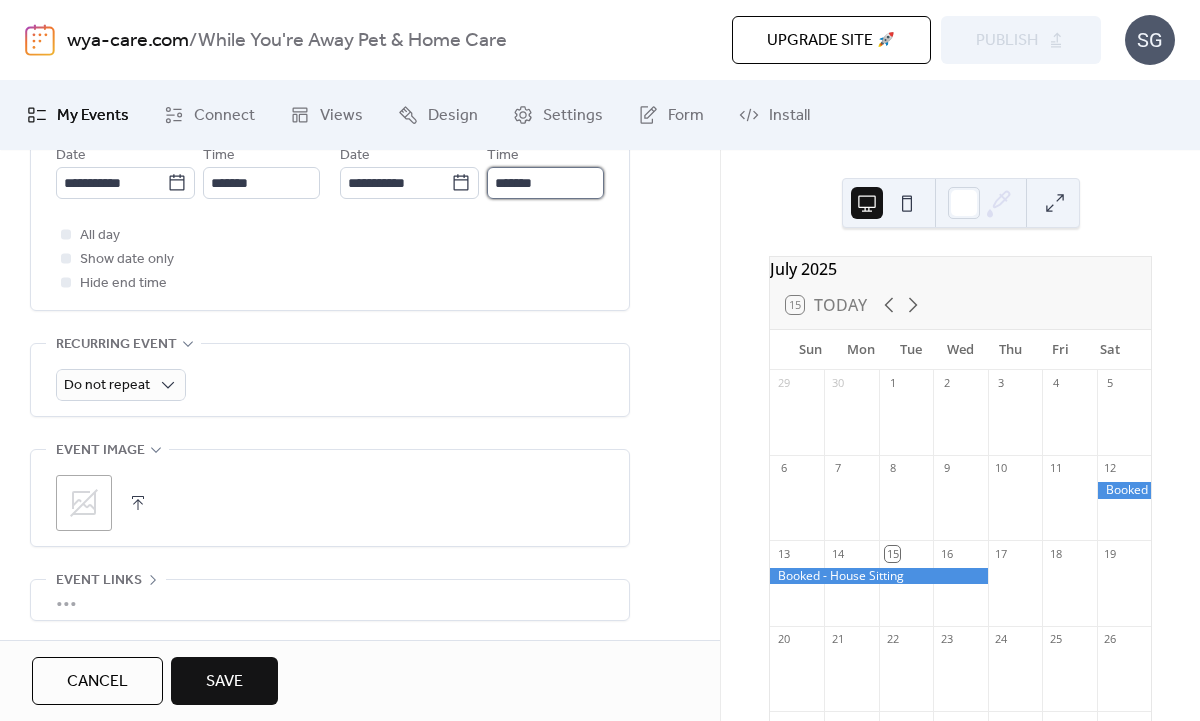 click on "*******" at bounding box center [545, 183] 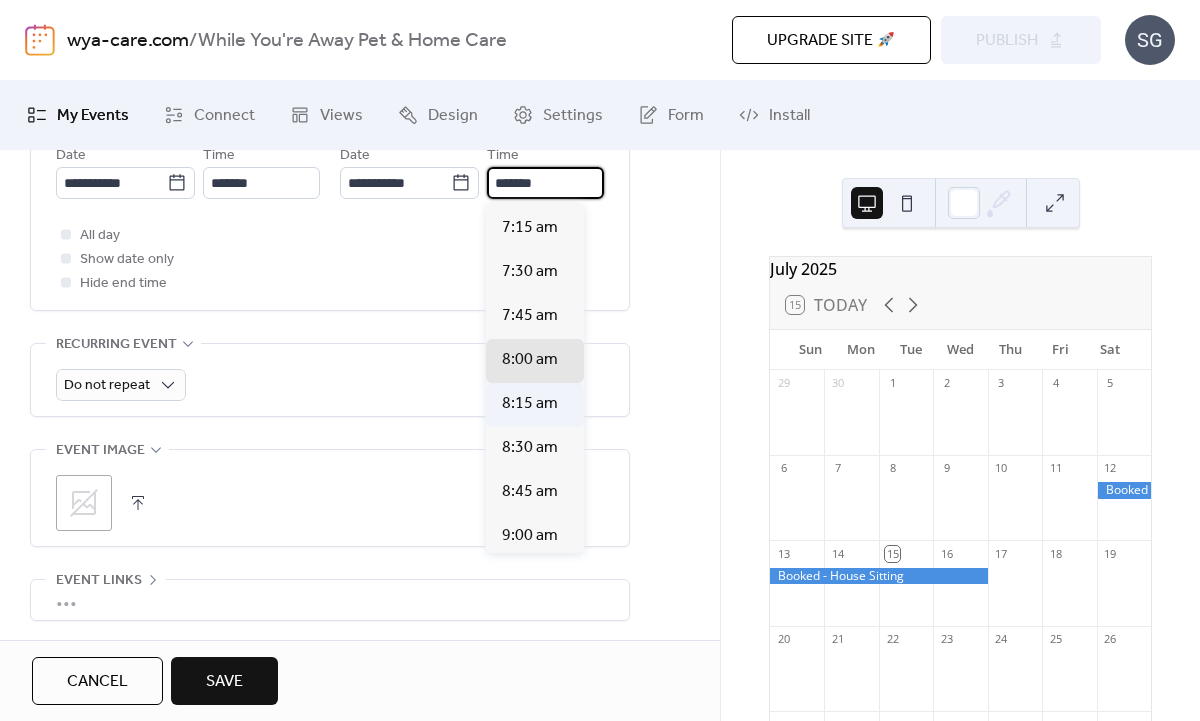 scroll, scrollTop: 1249, scrollLeft: 0, axis: vertical 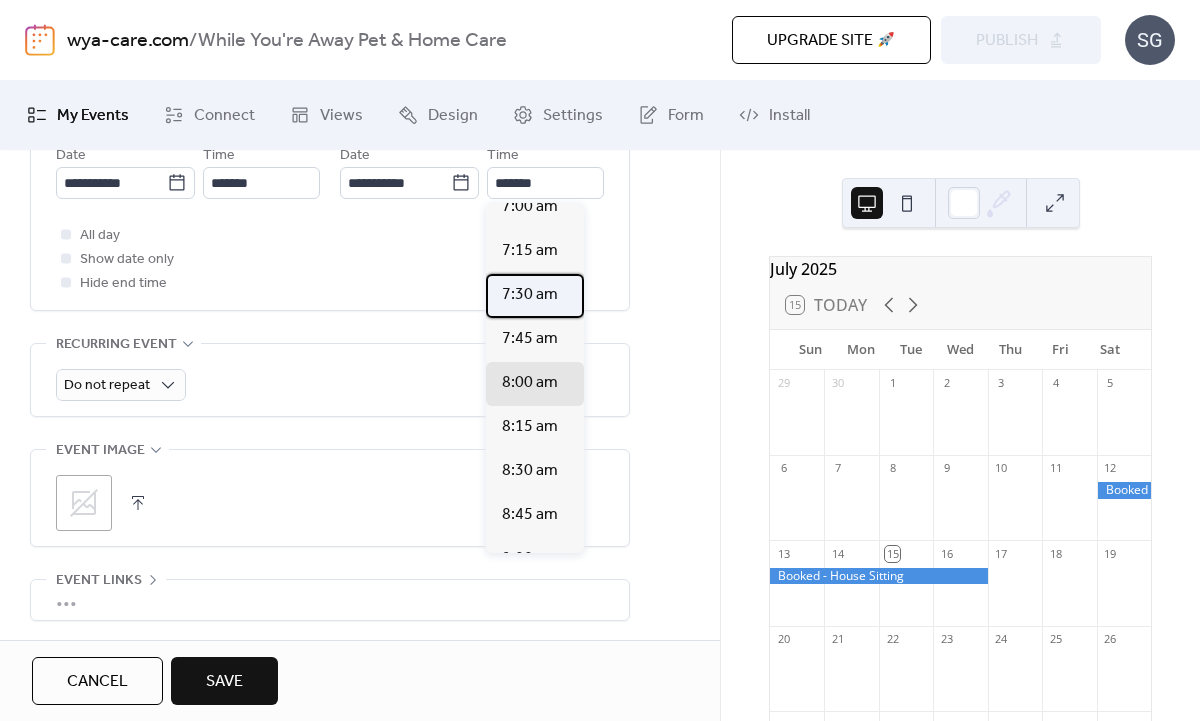 click on "7:30 am" at bounding box center (530, 295) 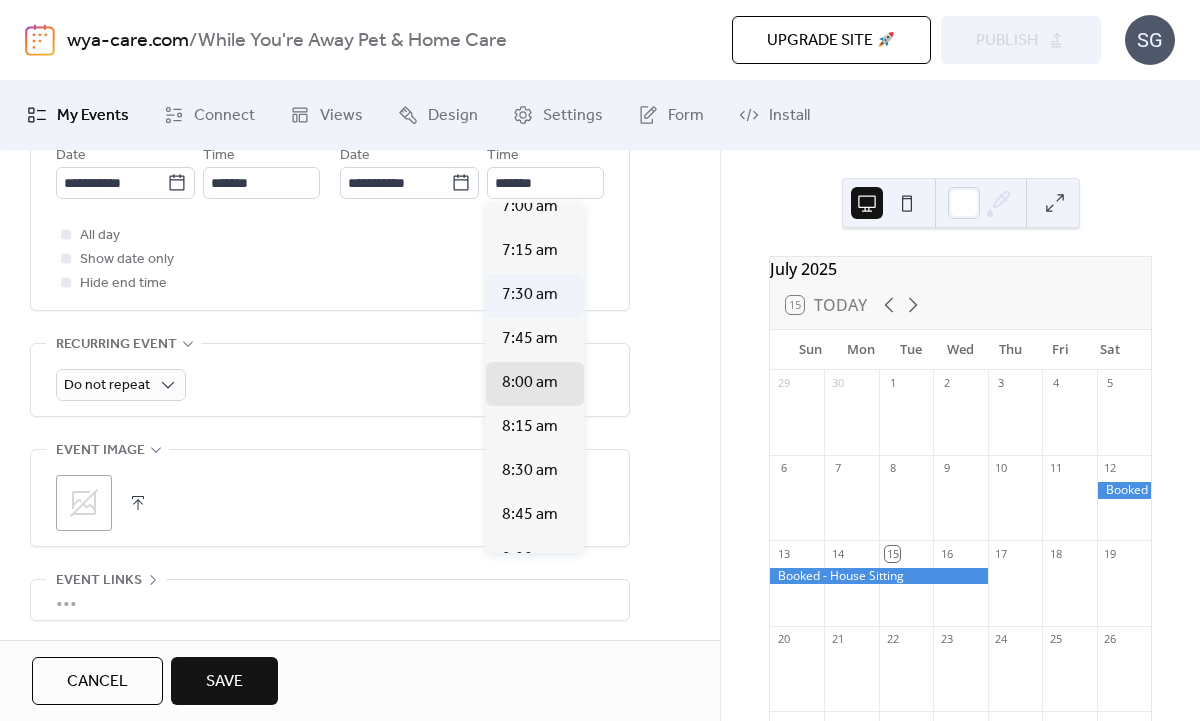 type on "*******" 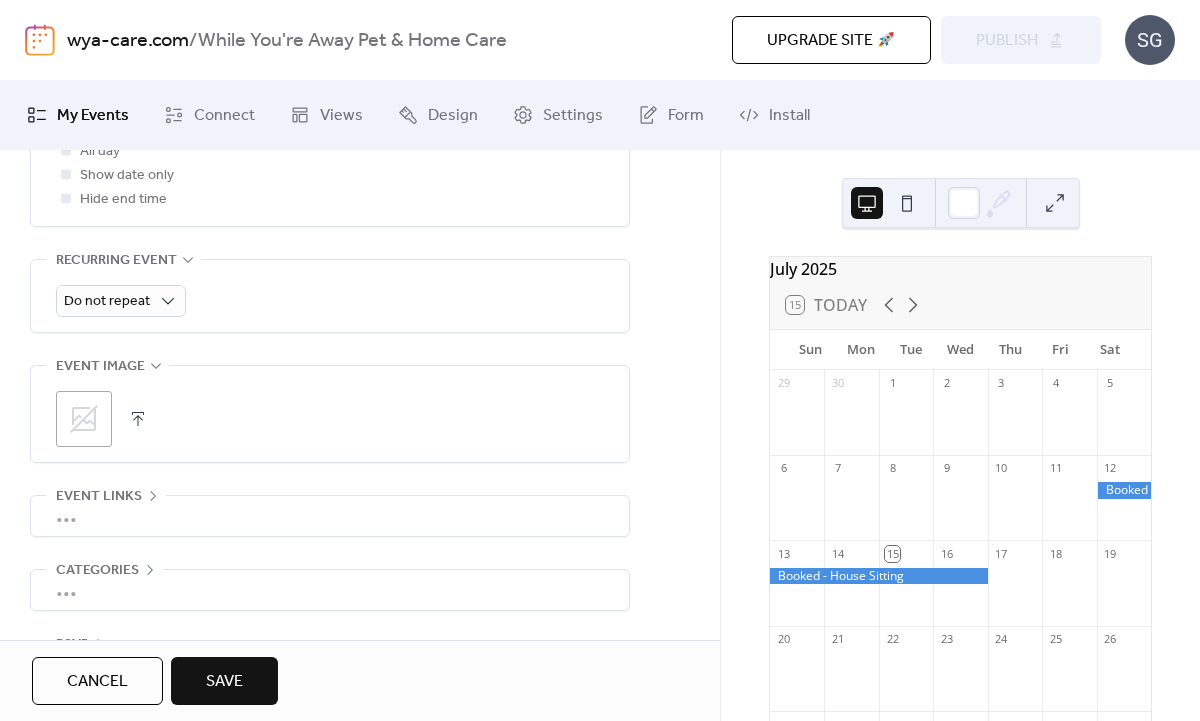 scroll, scrollTop: 861, scrollLeft: 0, axis: vertical 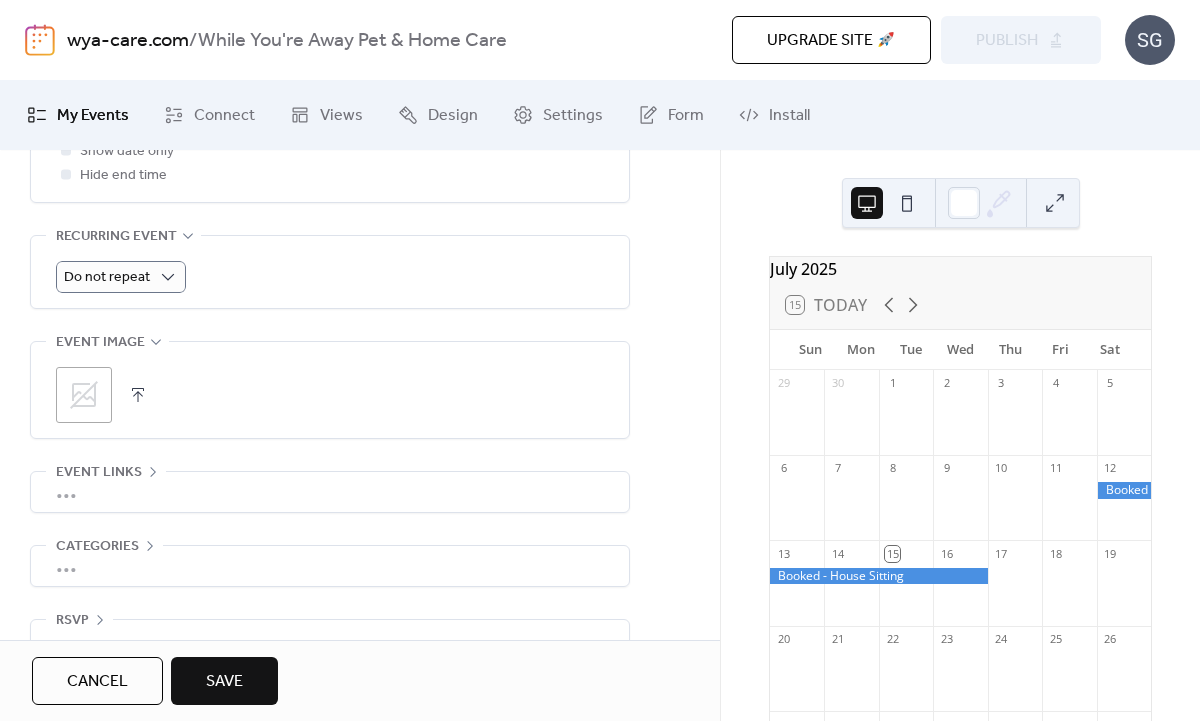 click on "Do not repeat" at bounding box center (330, 277) 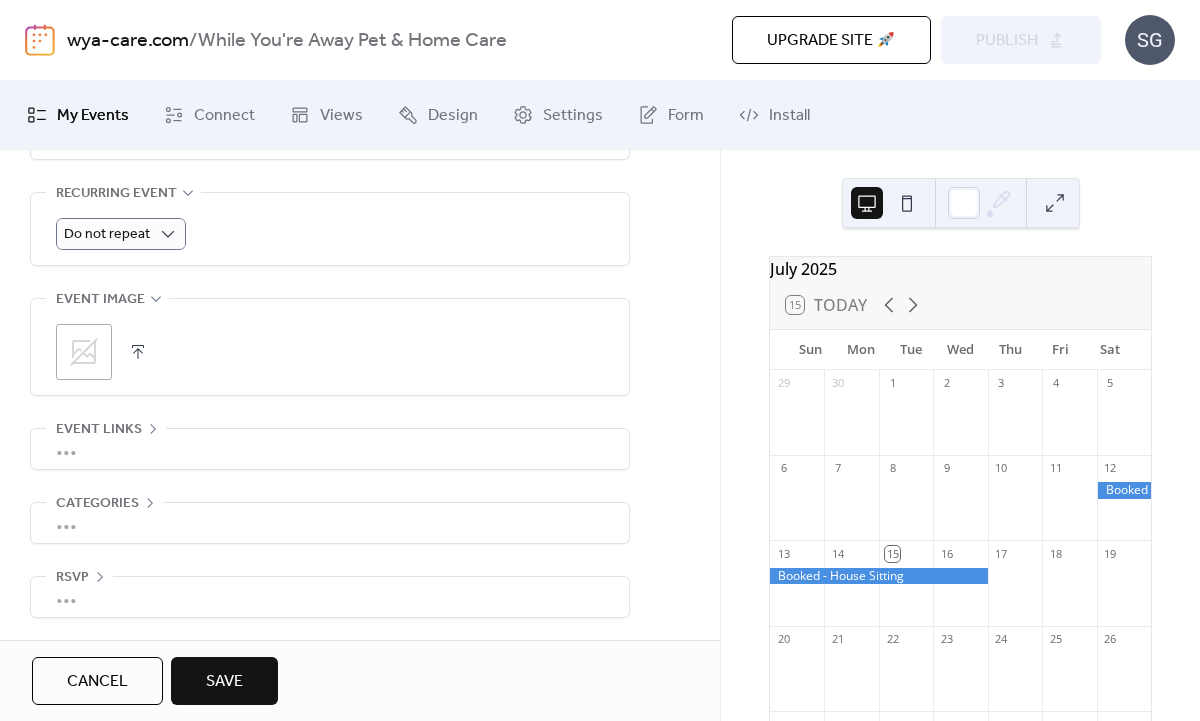 scroll, scrollTop: 906, scrollLeft: 0, axis: vertical 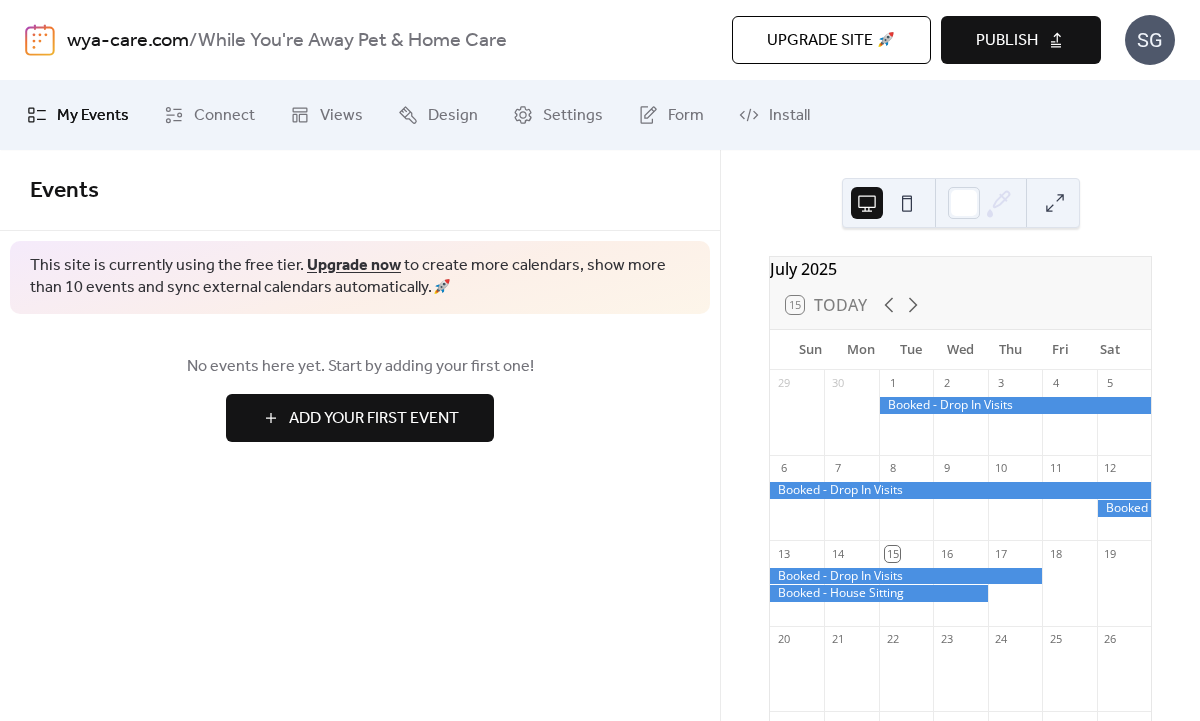 click at bounding box center (960, 490) 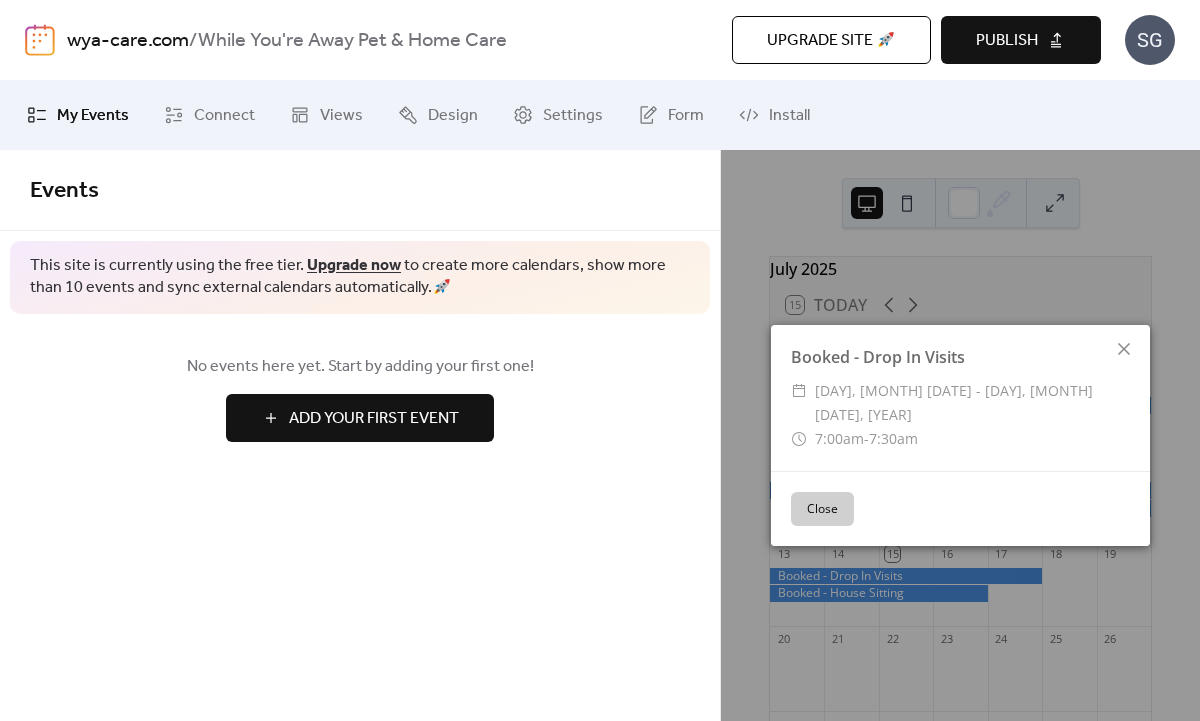 click on "Close" at bounding box center (822, 509) 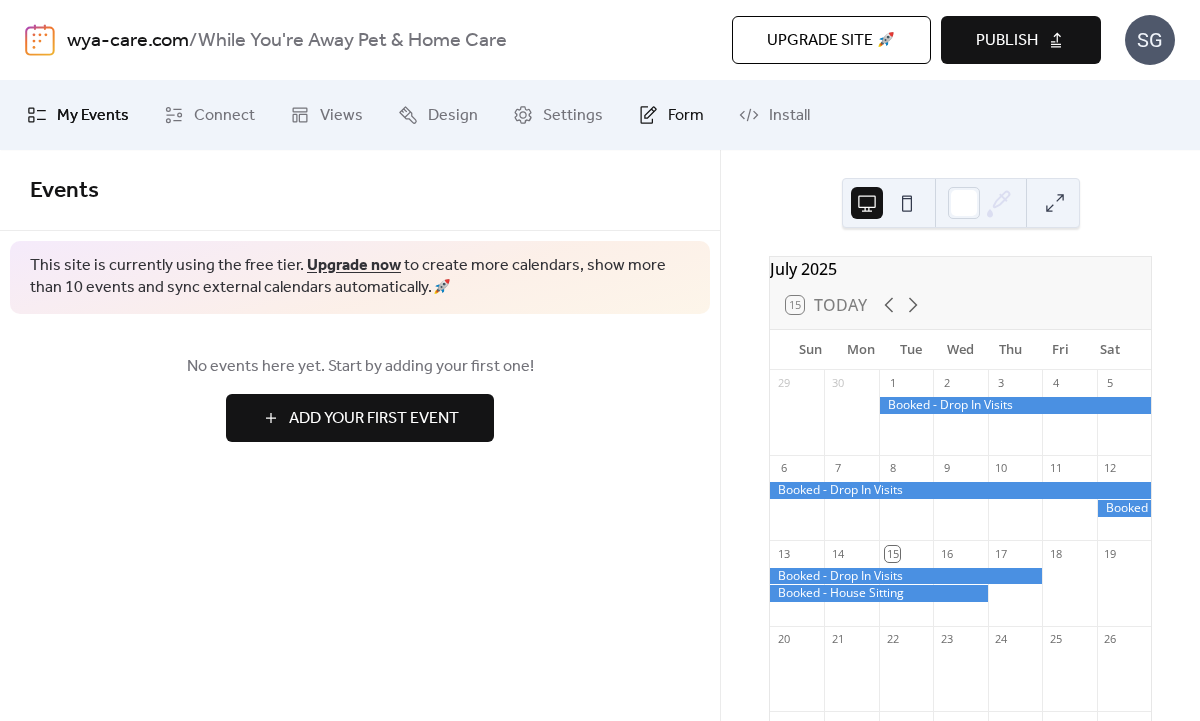 click on "Form" at bounding box center (686, 116) 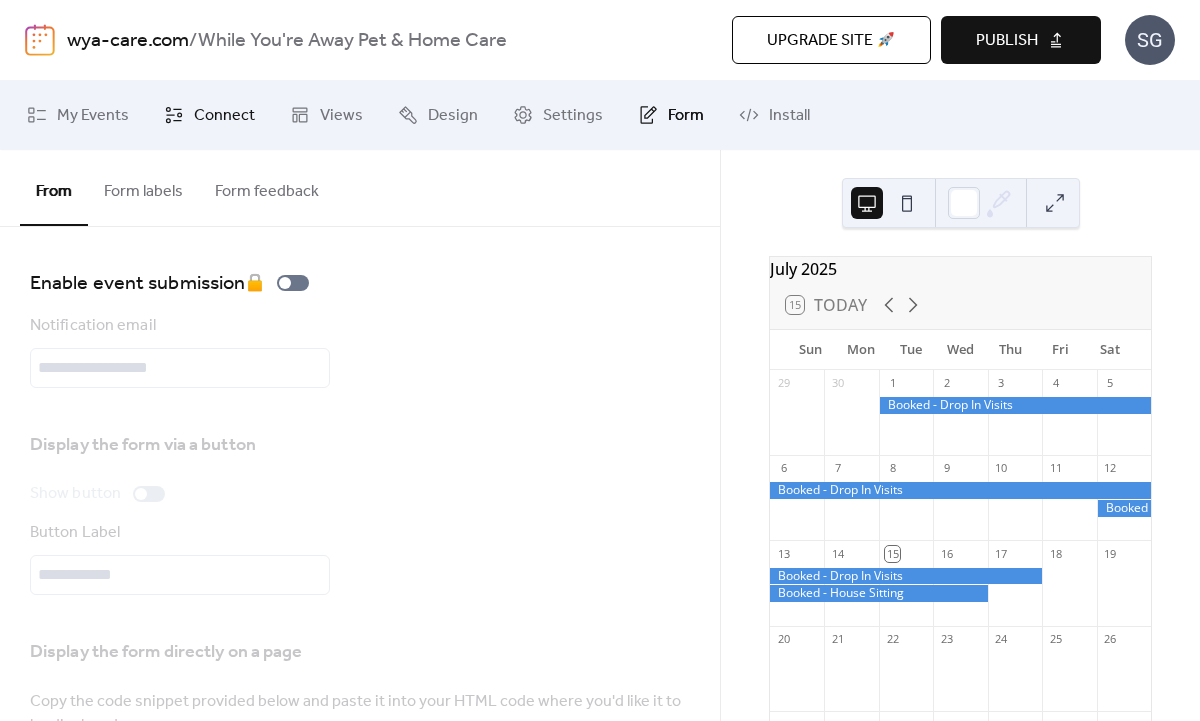 click on "Connect" at bounding box center [224, 116] 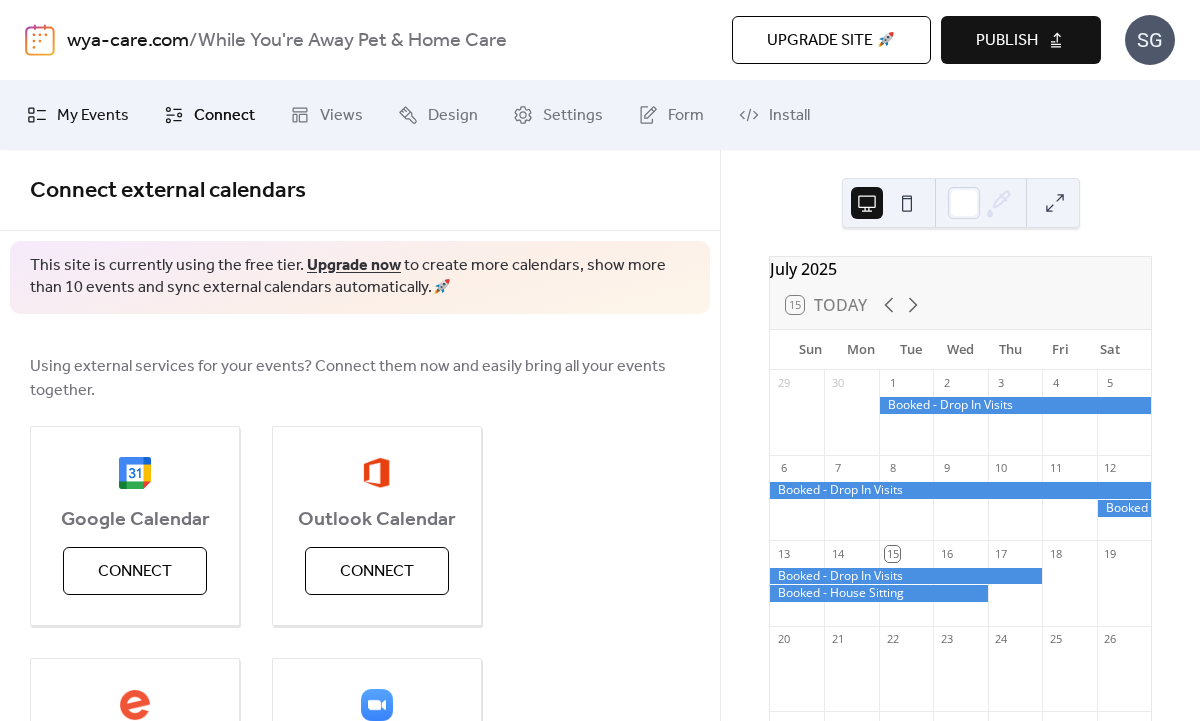 click on "My Events" at bounding box center [93, 116] 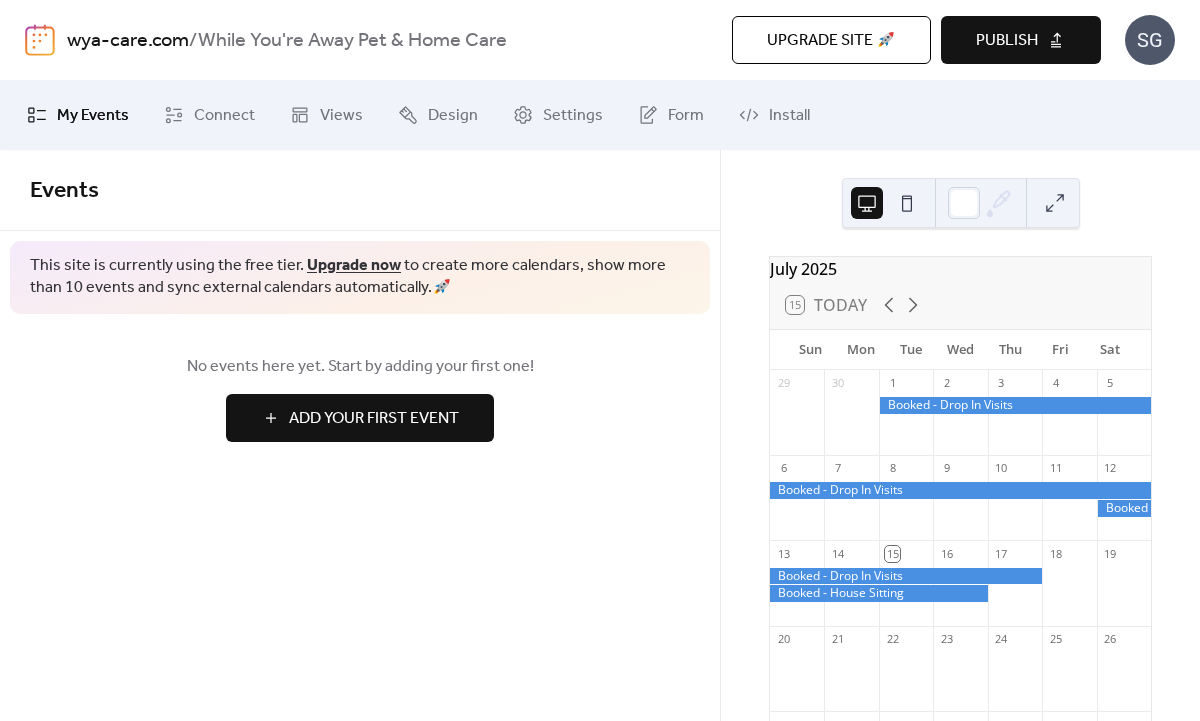 click on "My Events" at bounding box center [93, 116] 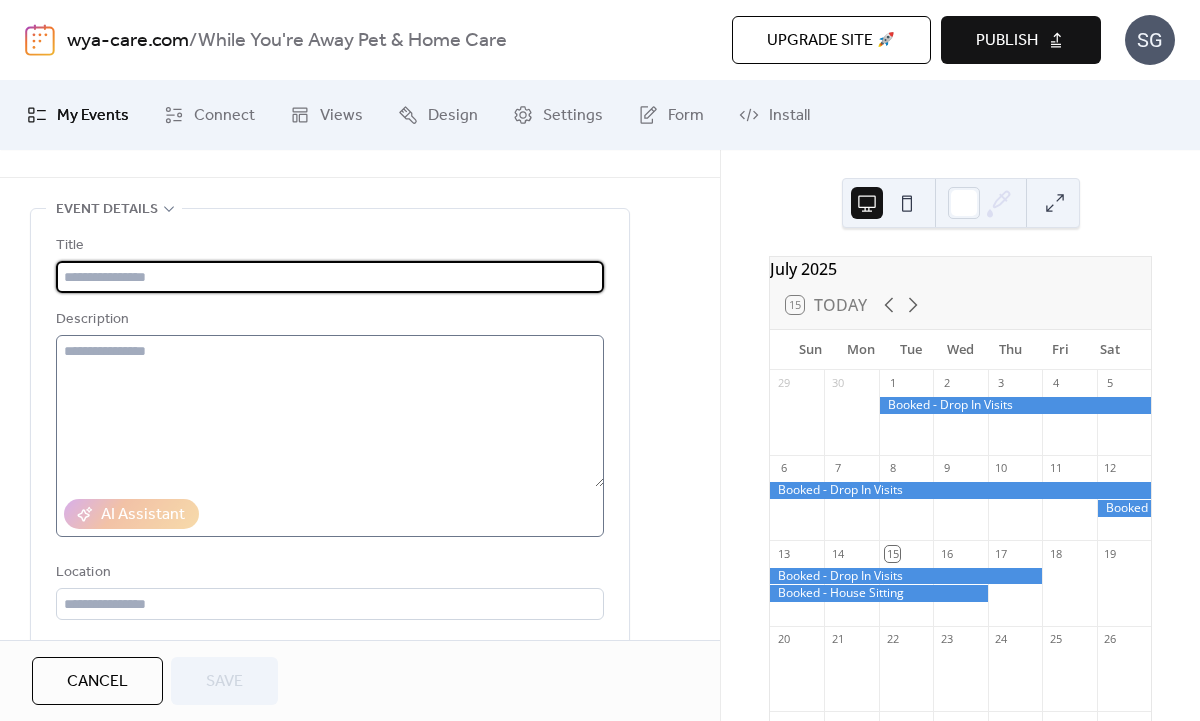 scroll, scrollTop: 66, scrollLeft: 0, axis: vertical 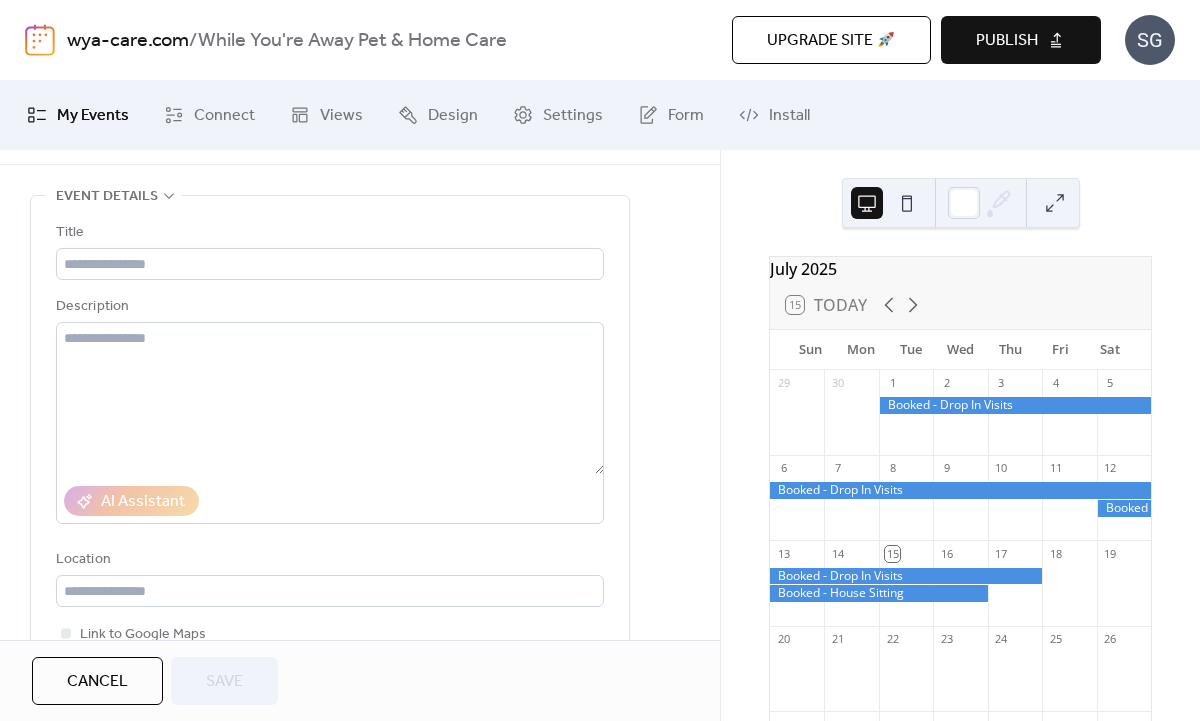 click on "Event details" at bounding box center [114, 196] 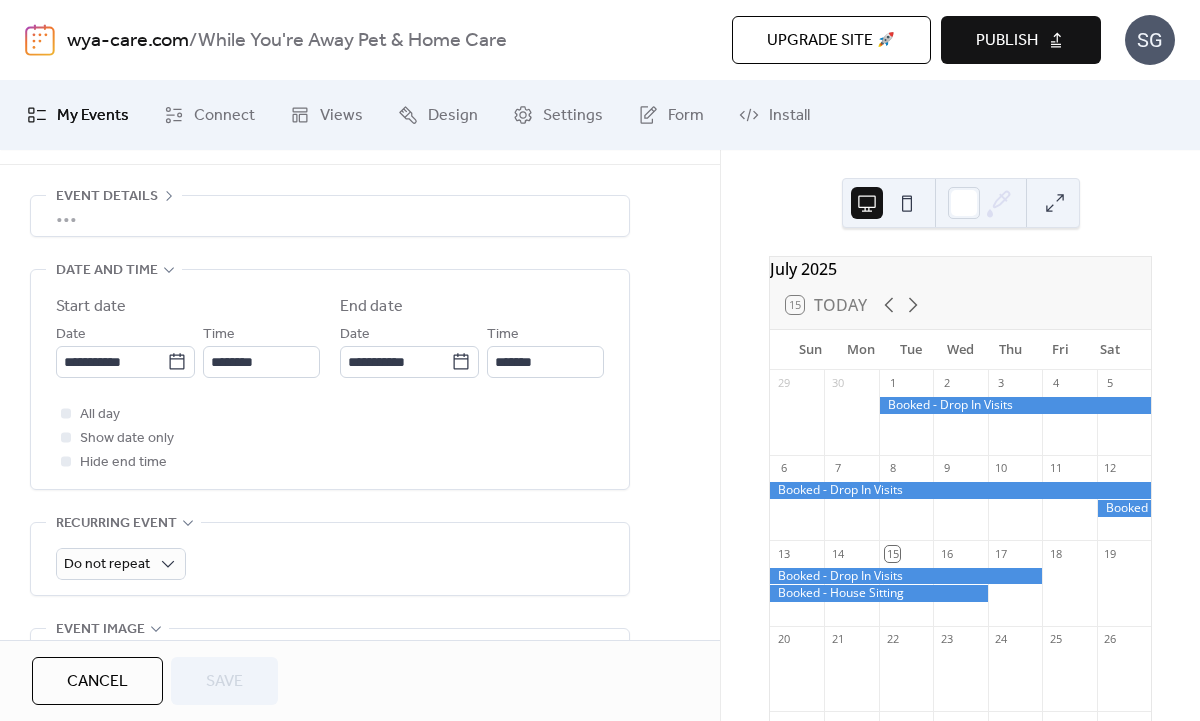 click 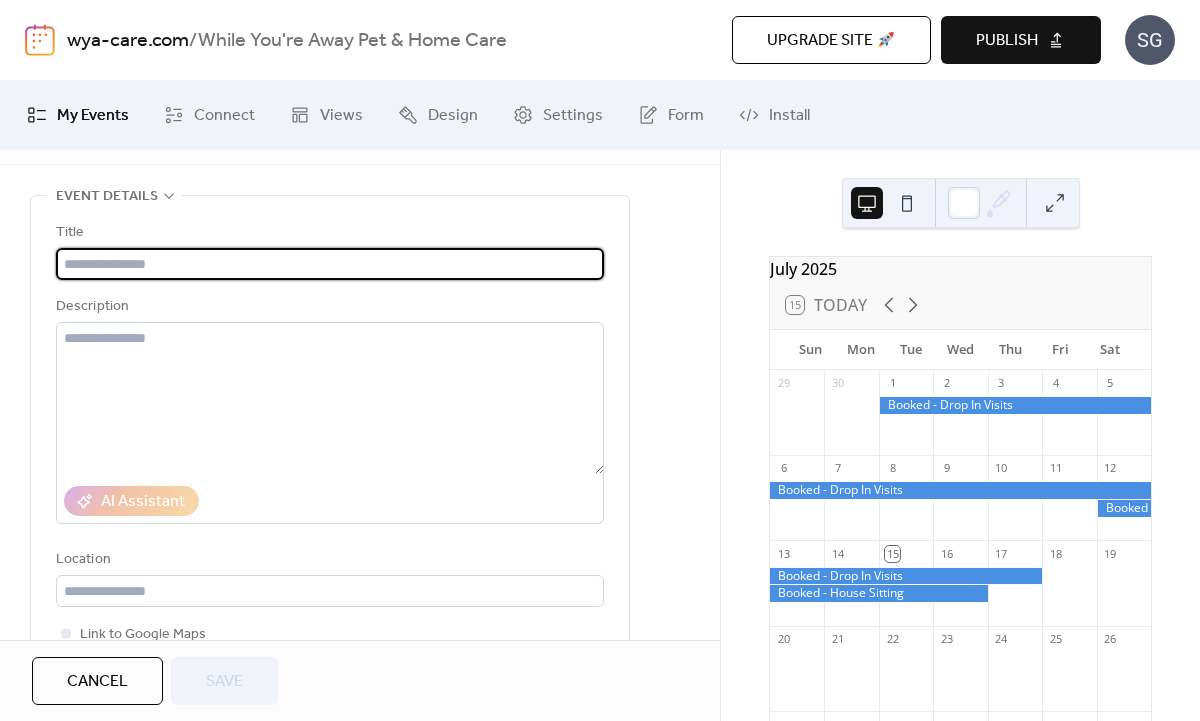 click at bounding box center [330, 264] 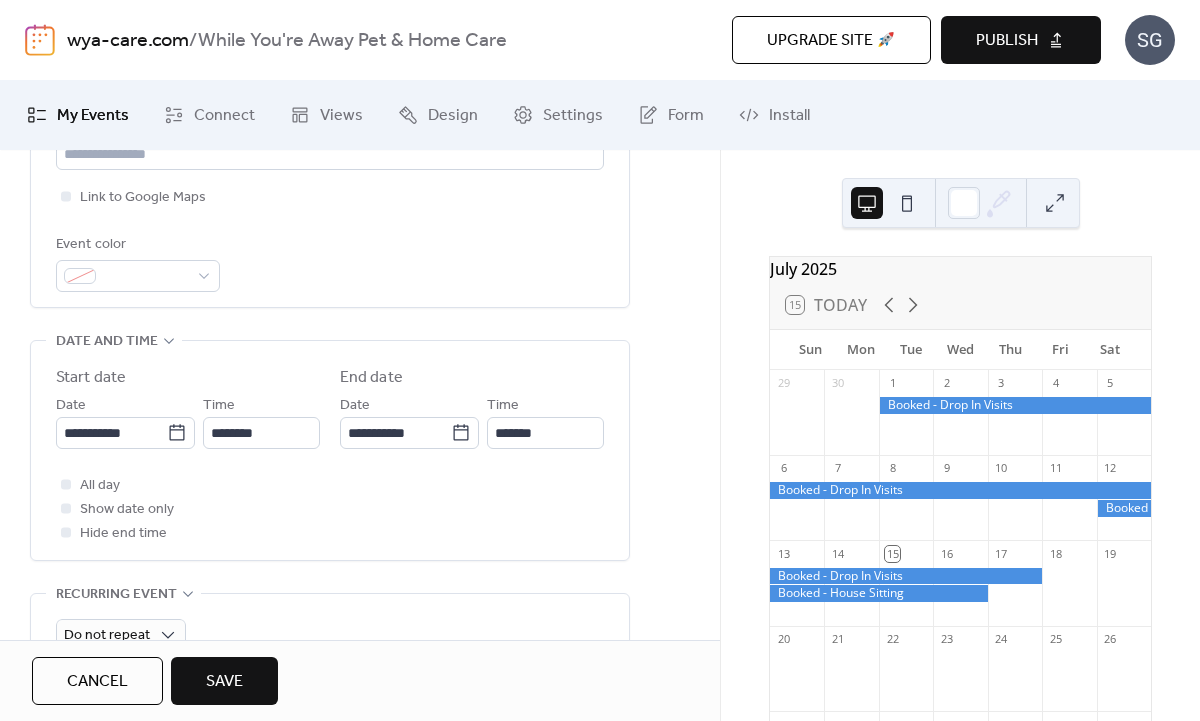 scroll, scrollTop: 504, scrollLeft: 0, axis: vertical 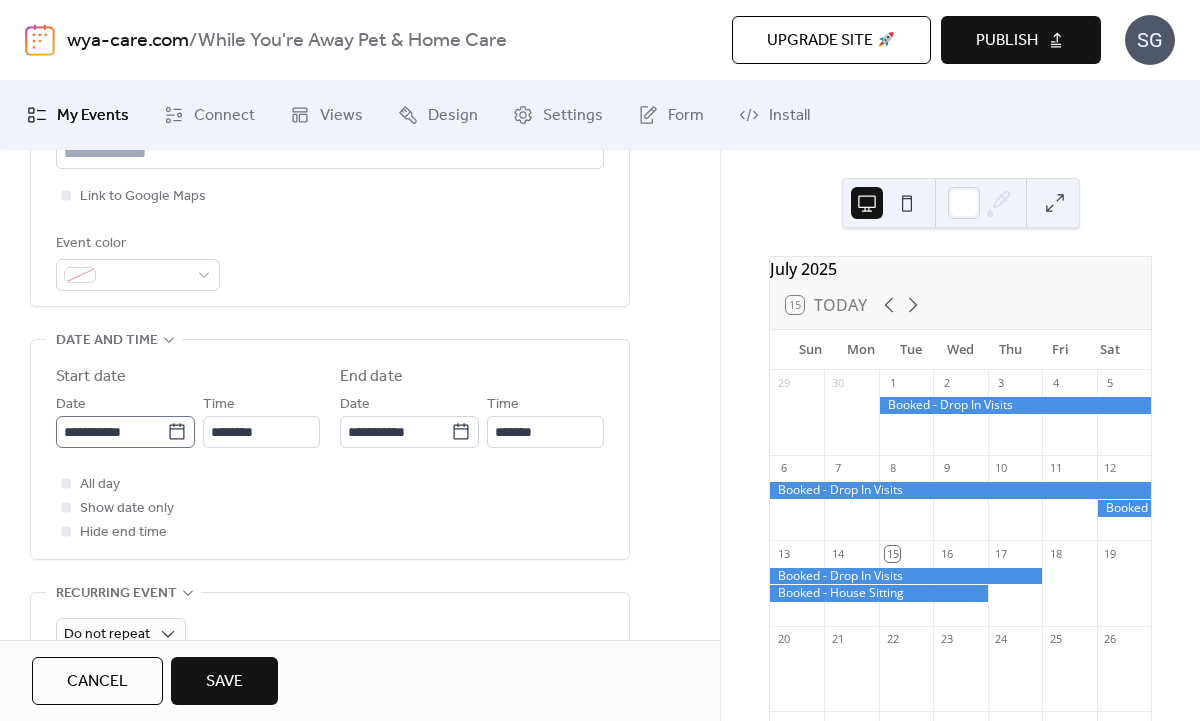 type on "**********" 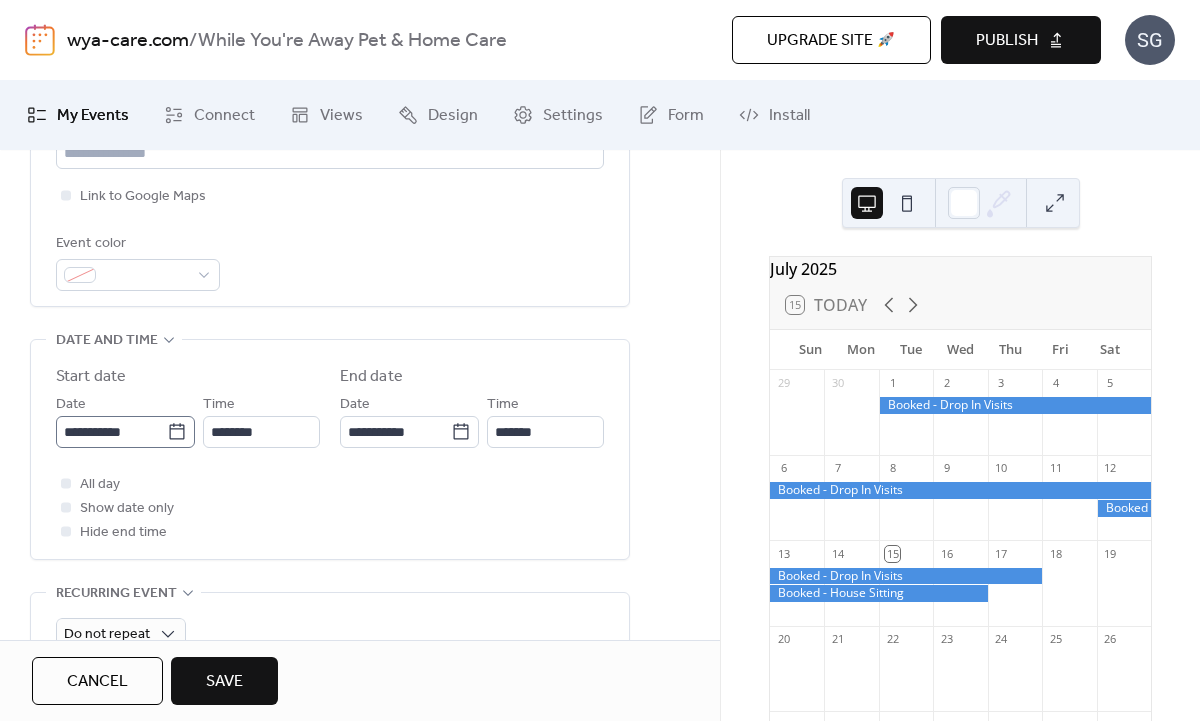 click 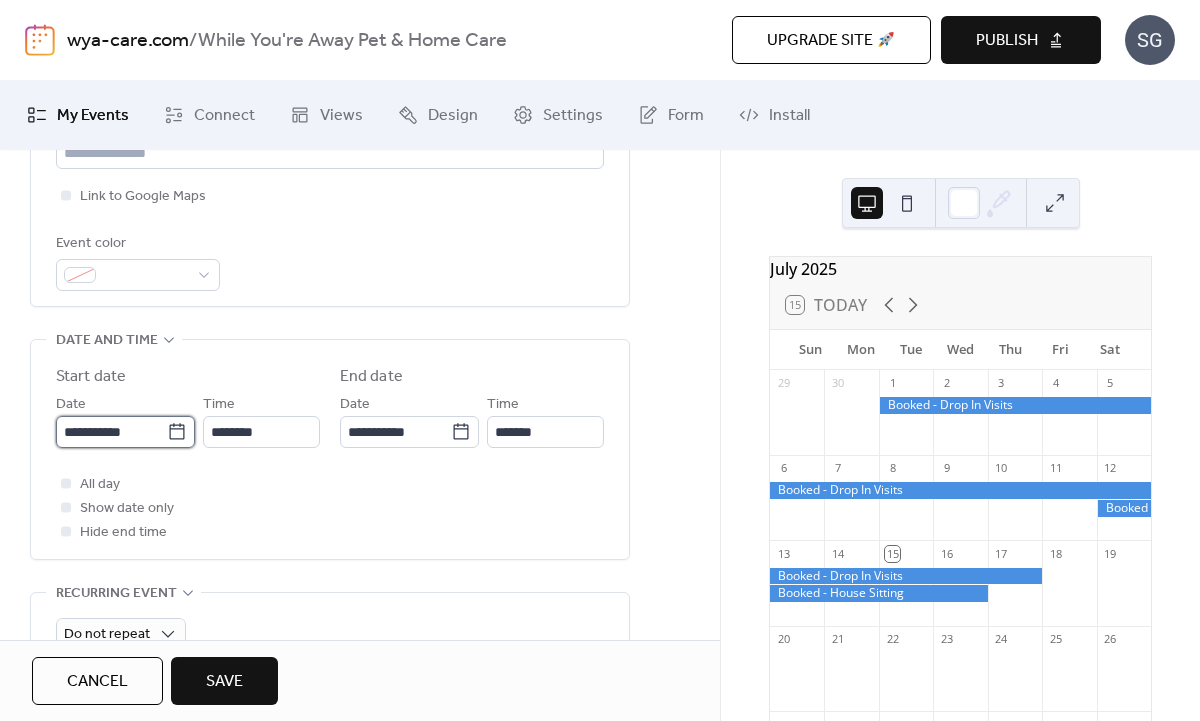 click on "**********" at bounding box center (111, 432) 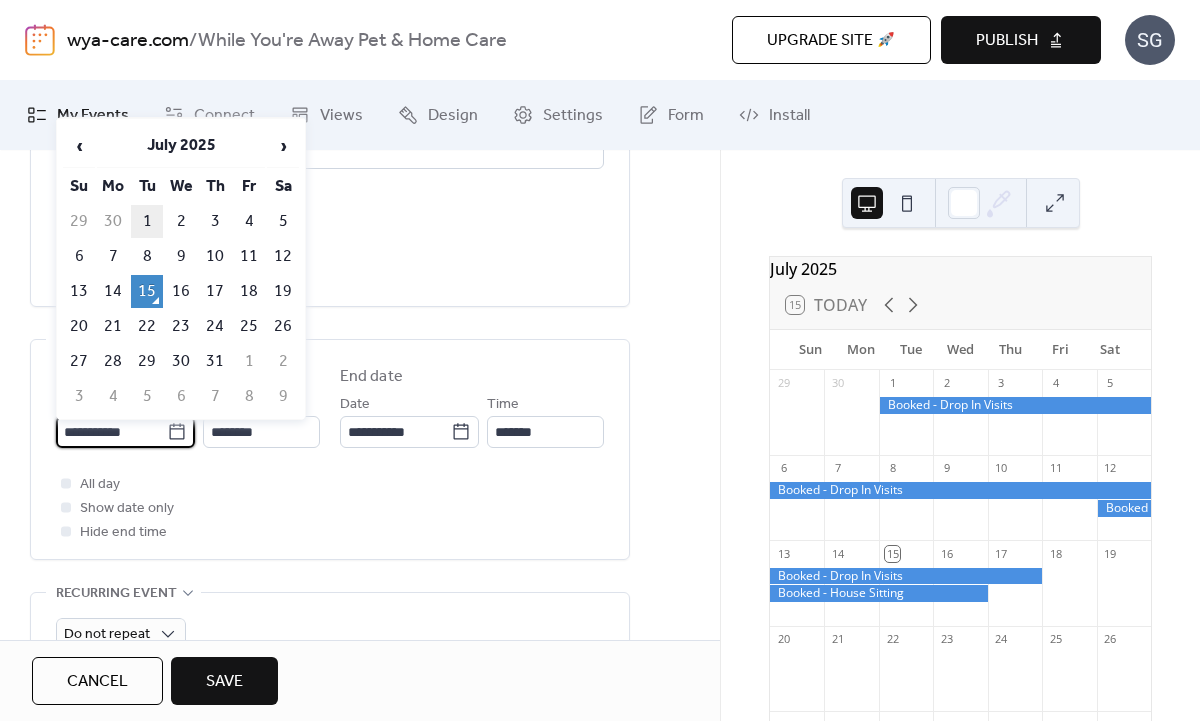 click on "1" at bounding box center (147, 221) 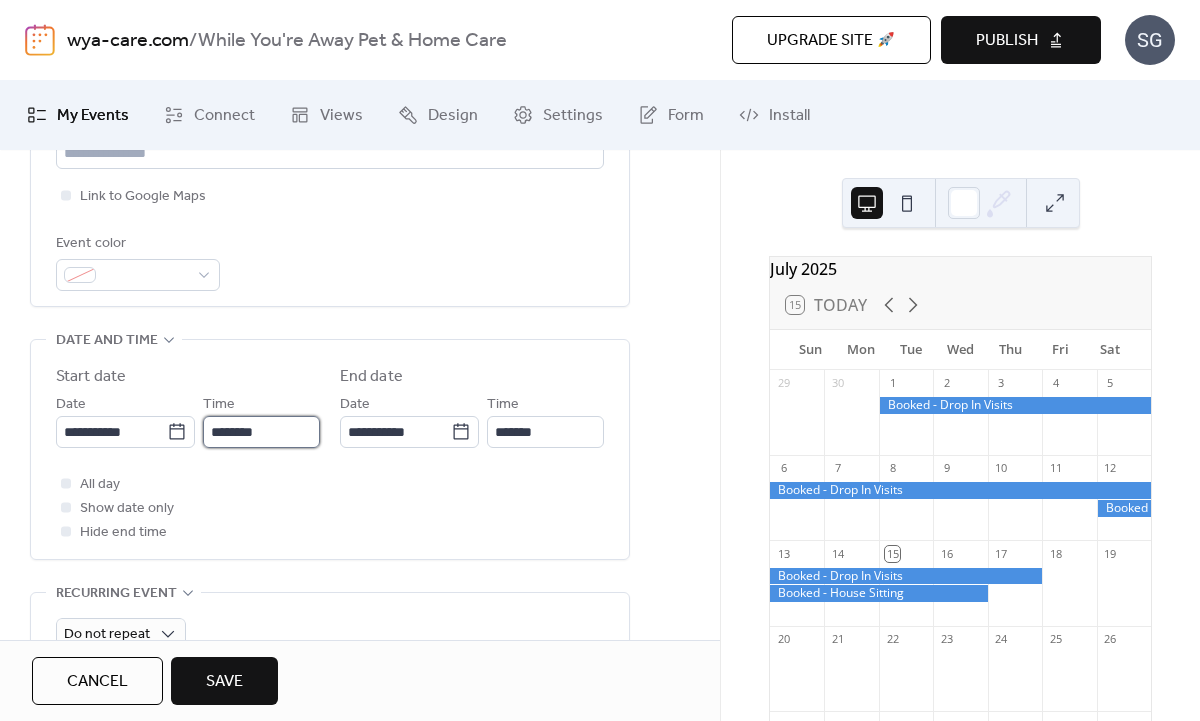 click on "********" at bounding box center (261, 432) 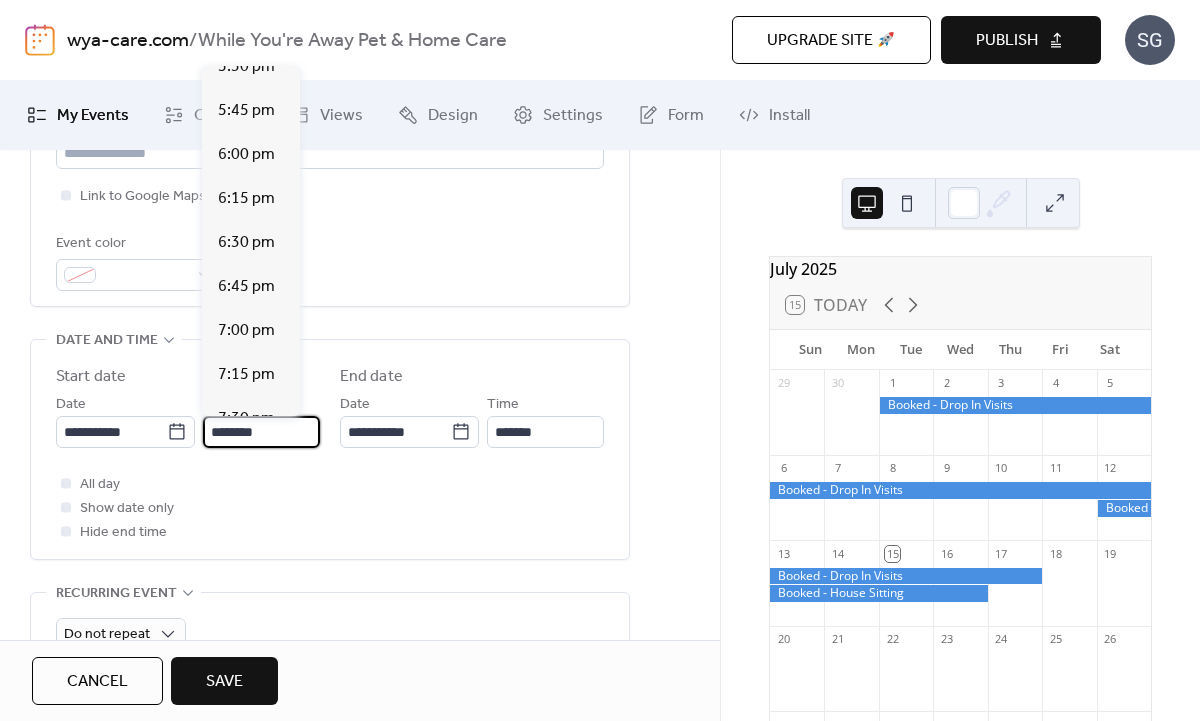 scroll, scrollTop: 3103, scrollLeft: 0, axis: vertical 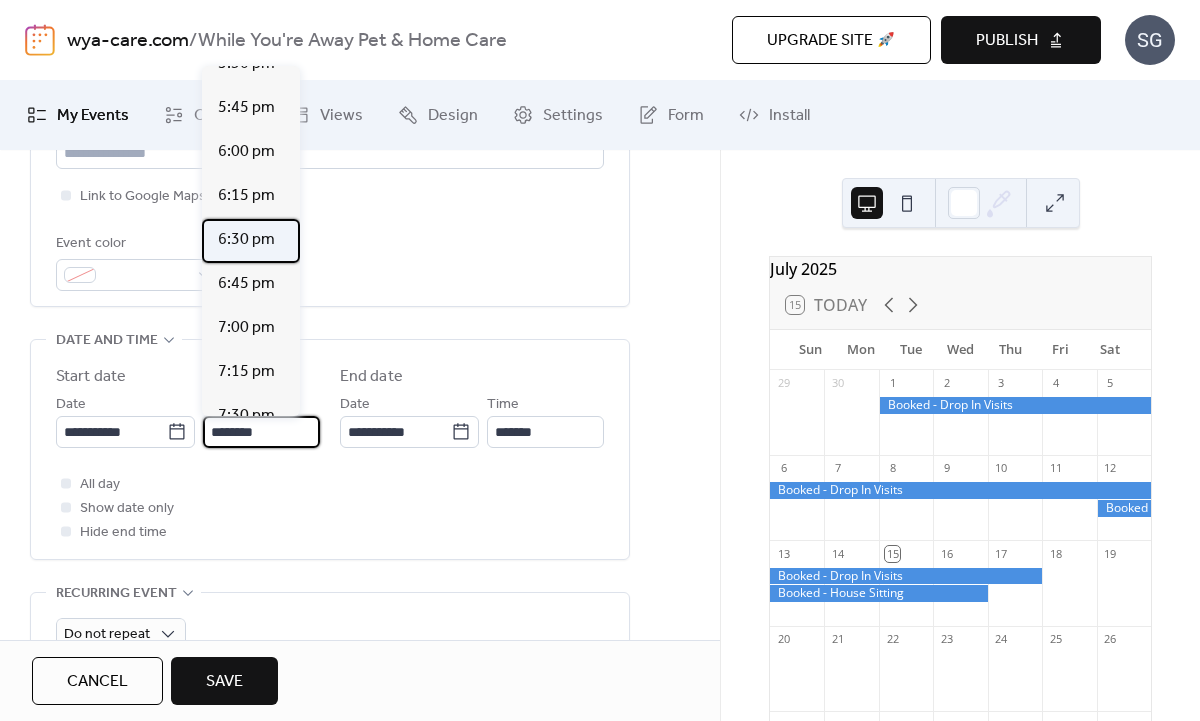 click on "6:30 pm" at bounding box center [246, 240] 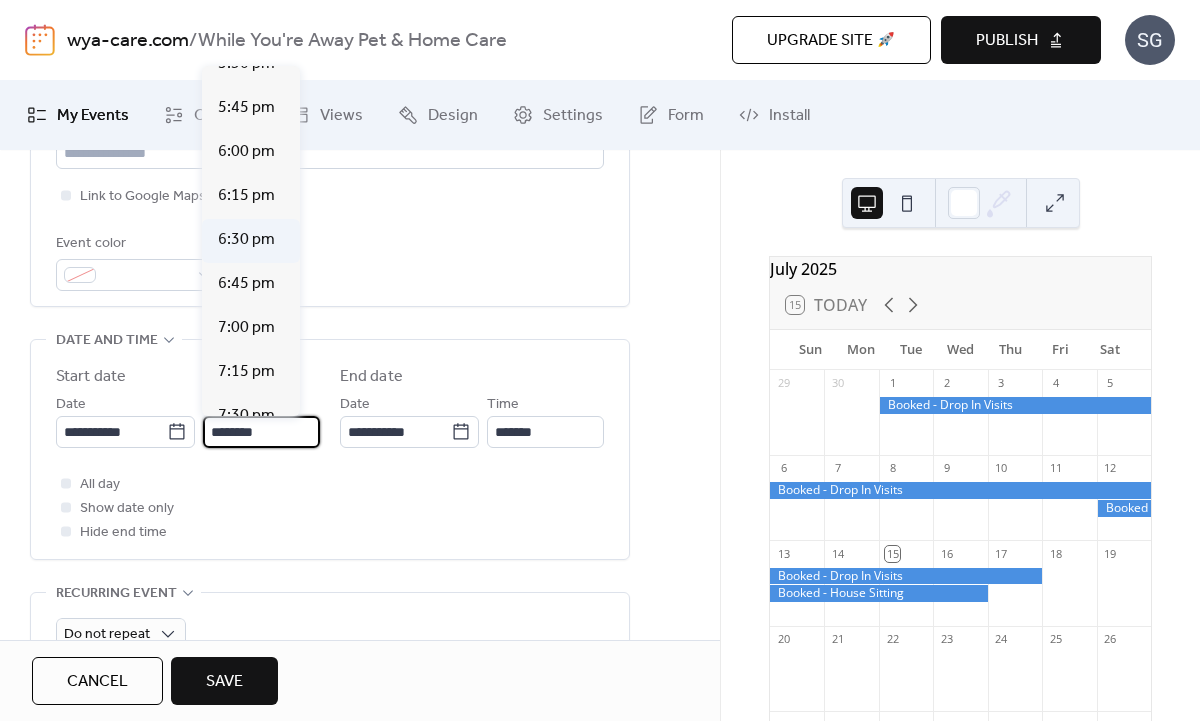type on "*******" 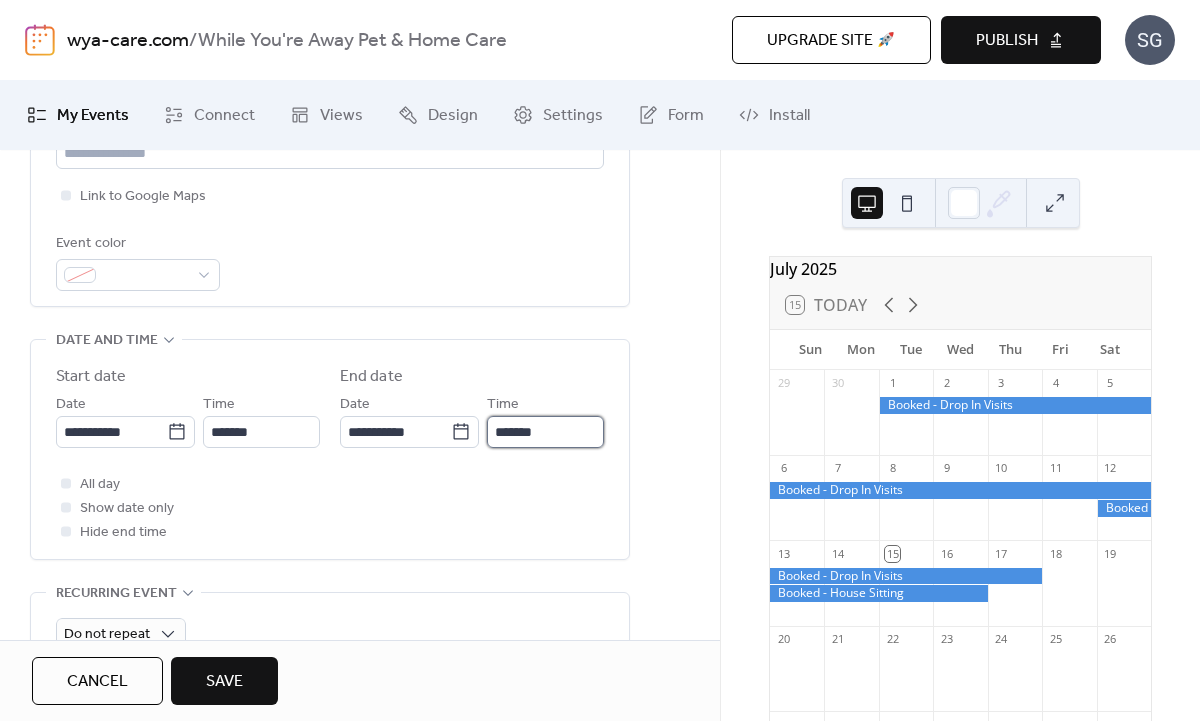 click on "*******" at bounding box center (545, 432) 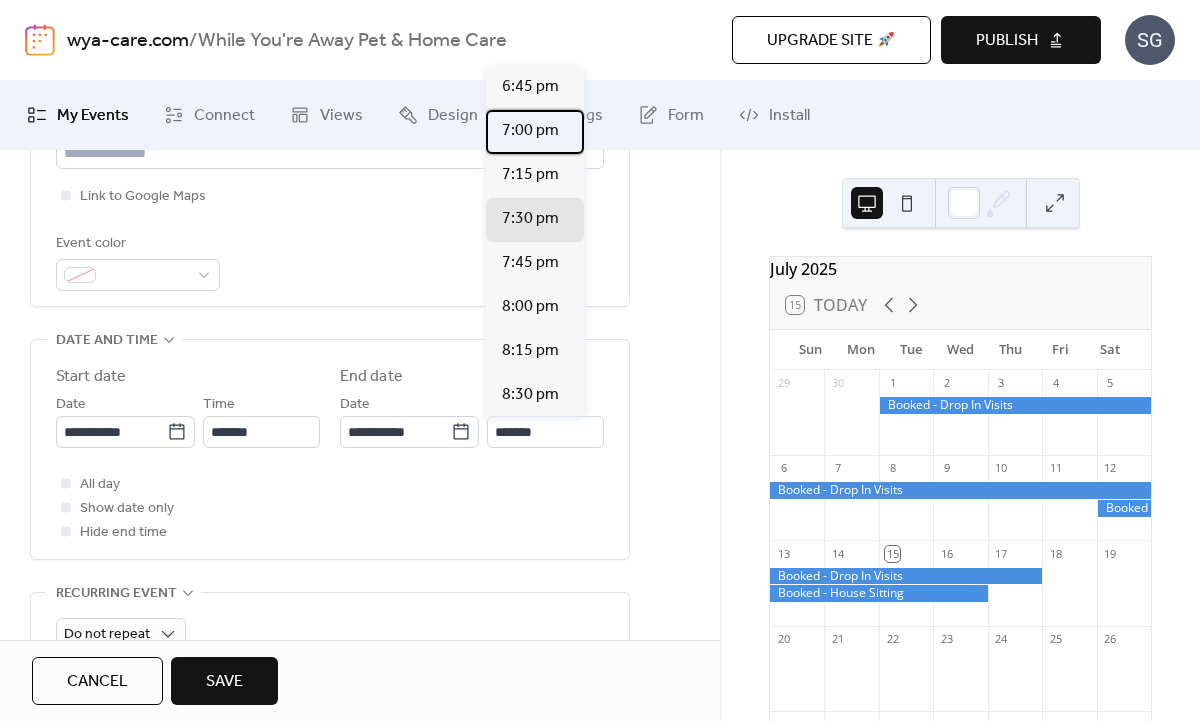 click on "7:00 pm" at bounding box center [530, 131] 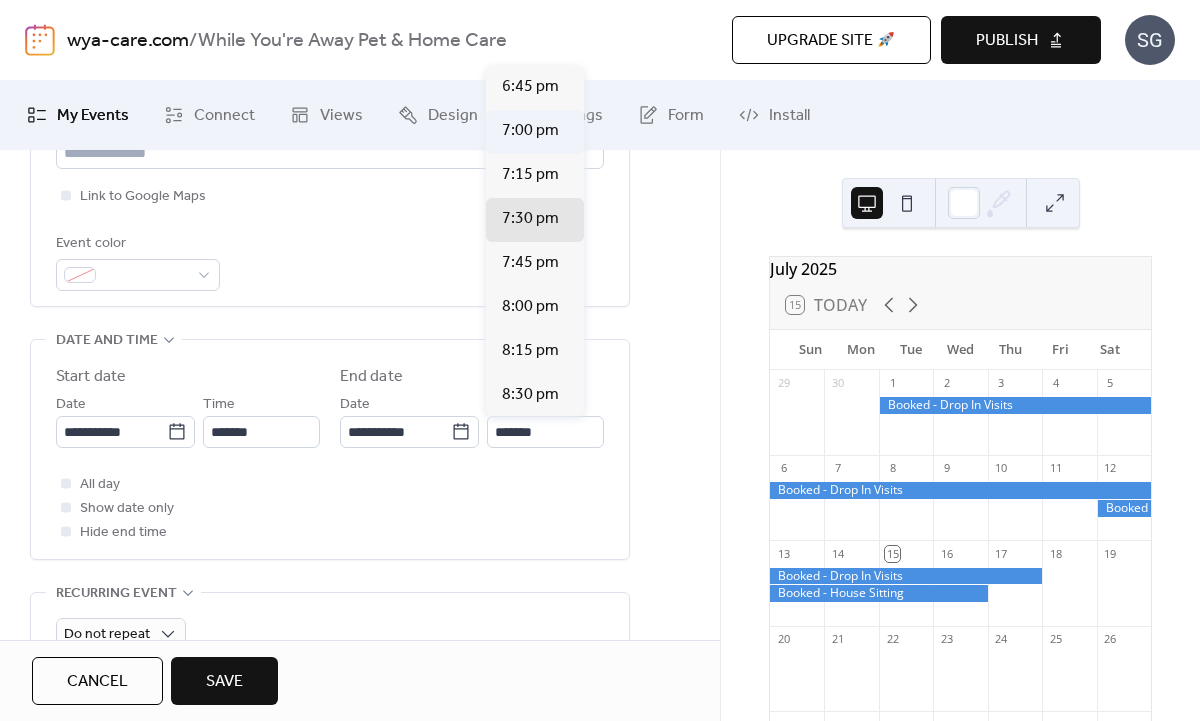 type on "*******" 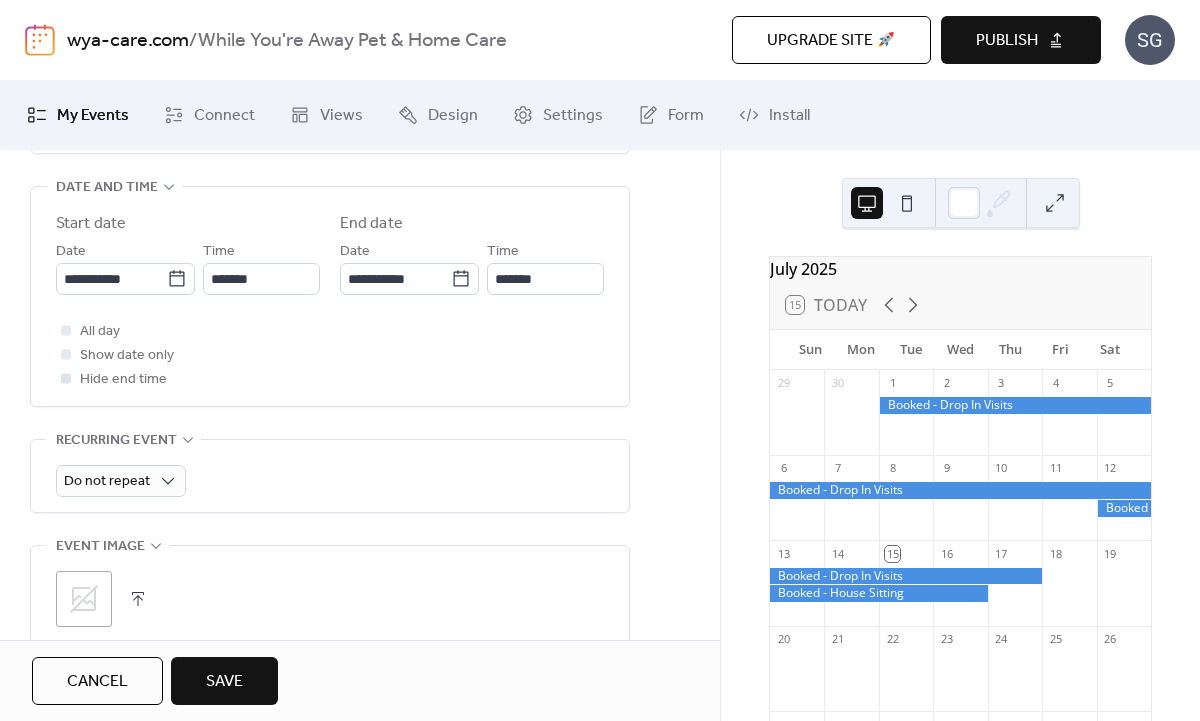 scroll, scrollTop: 658, scrollLeft: 0, axis: vertical 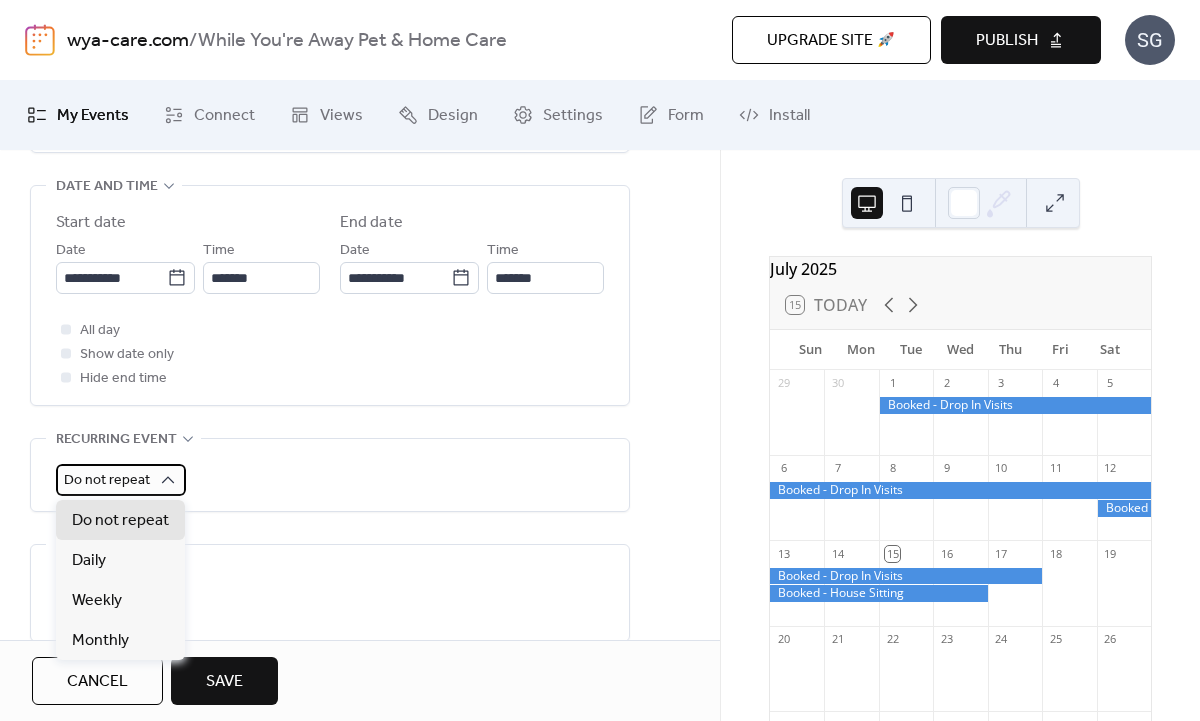 click on "Do not repeat" at bounding box center [121, 480] 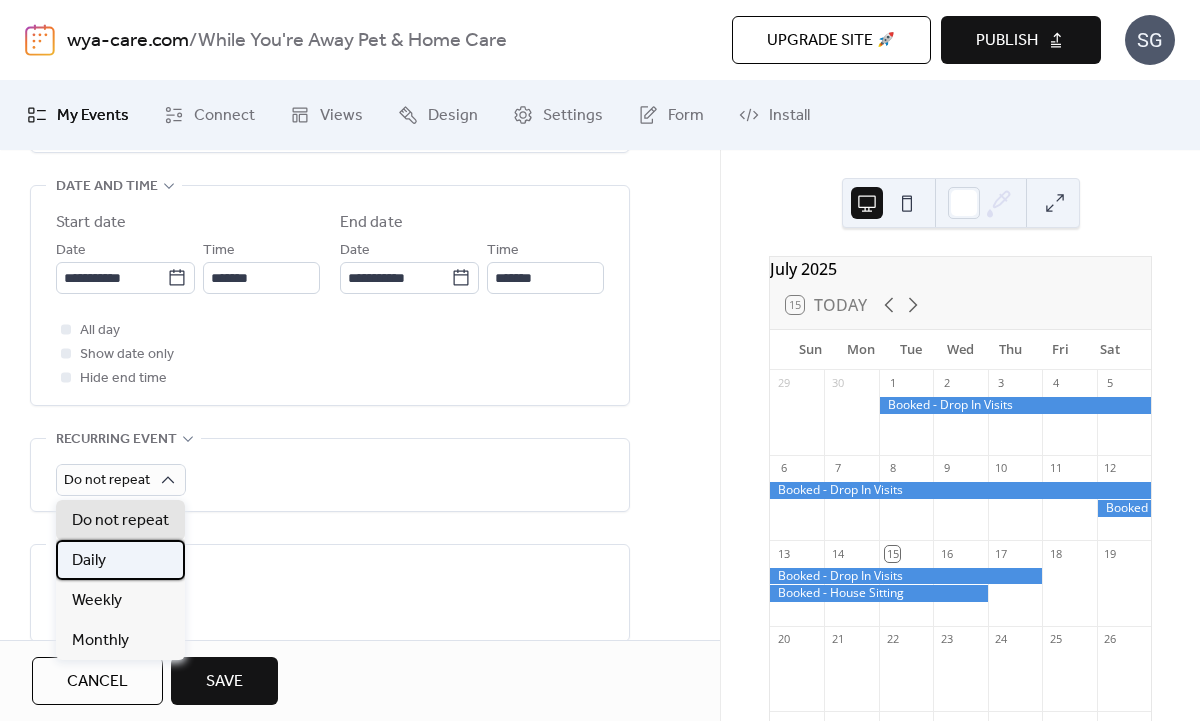 click on "Daily" at bounding box center [120, 560] 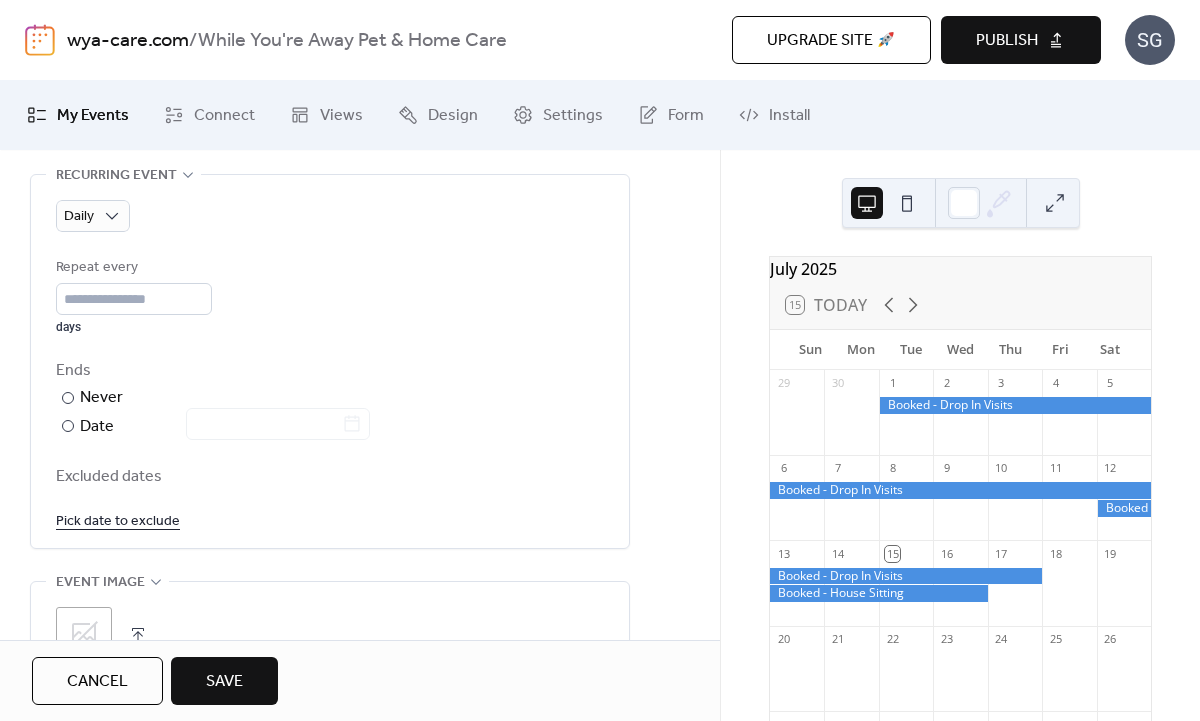 scroll, scrollTop: 923, scrollLeft: 0, axis: vertical 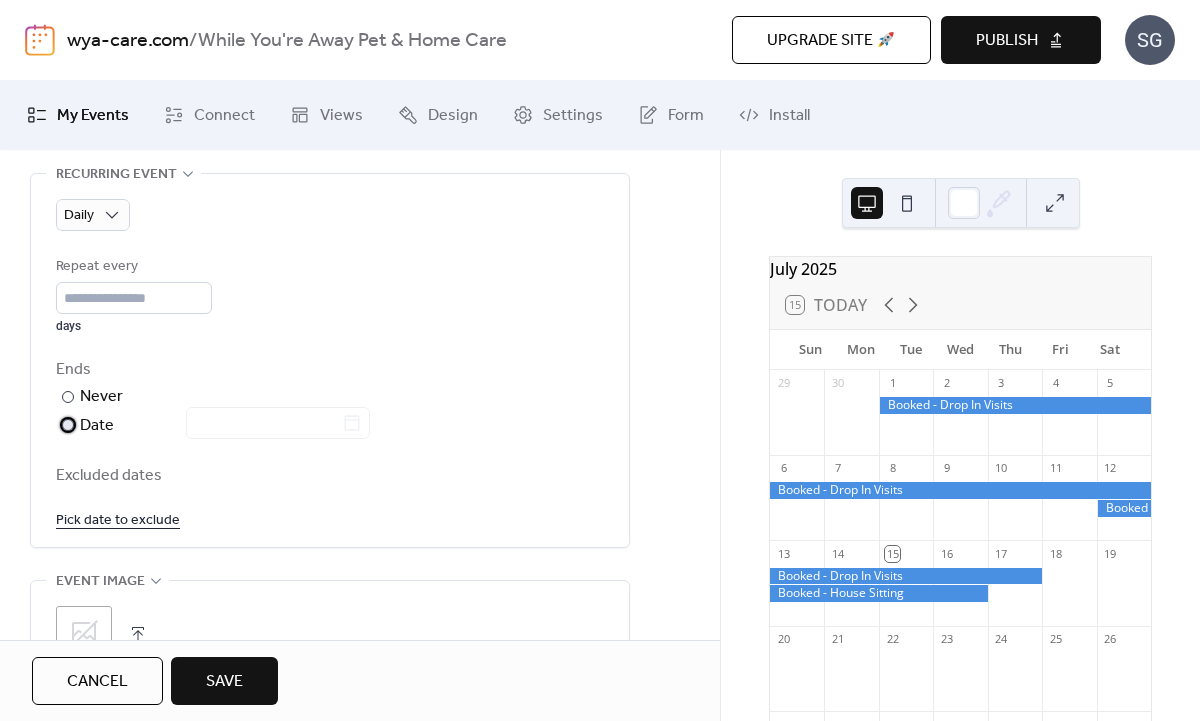 click at bounding box center (68, 425) 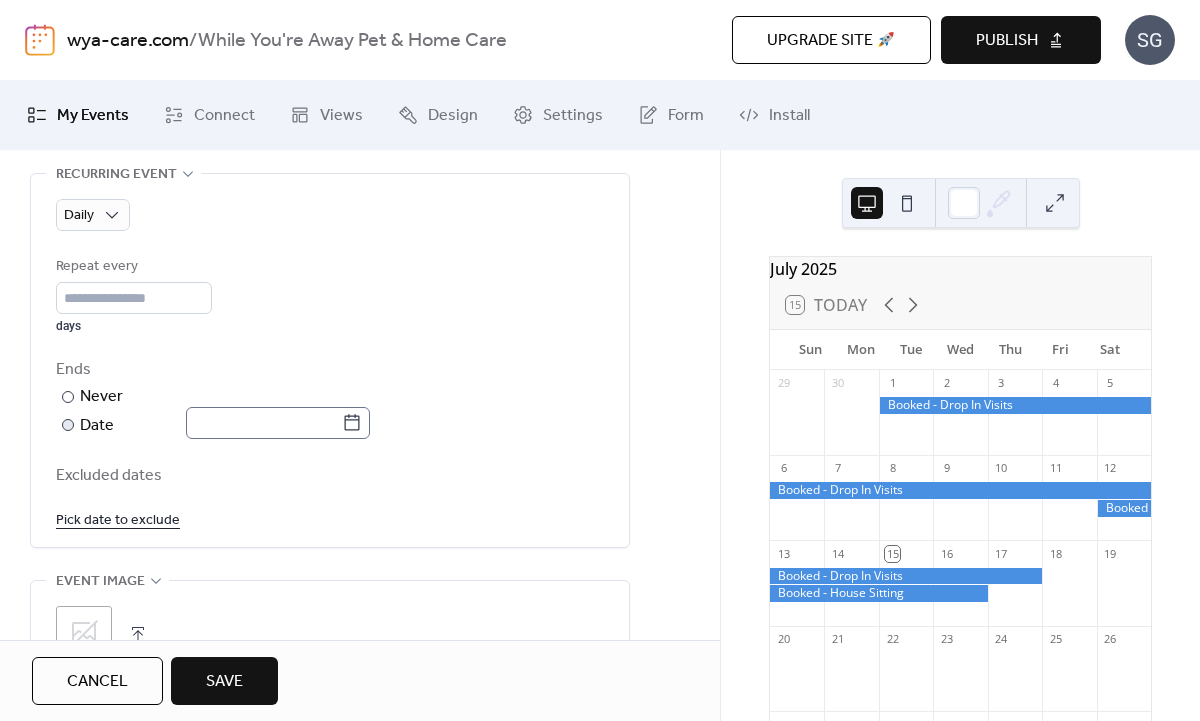 click 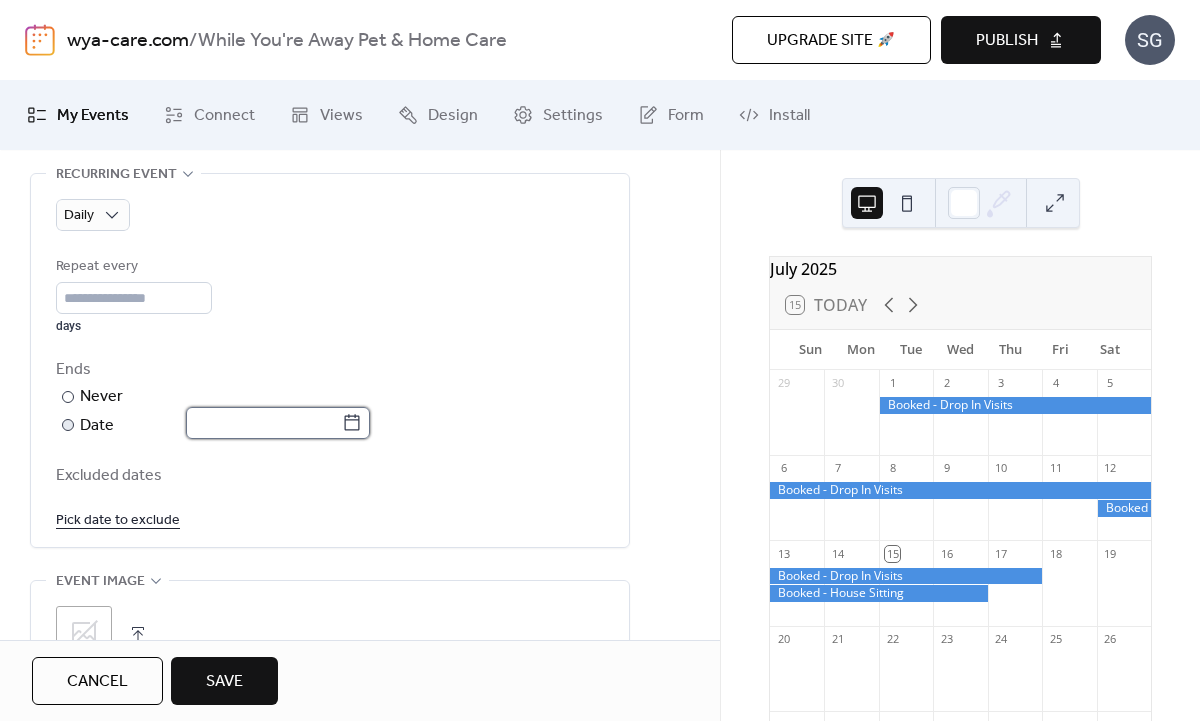 click at bounding box center (264, 423) 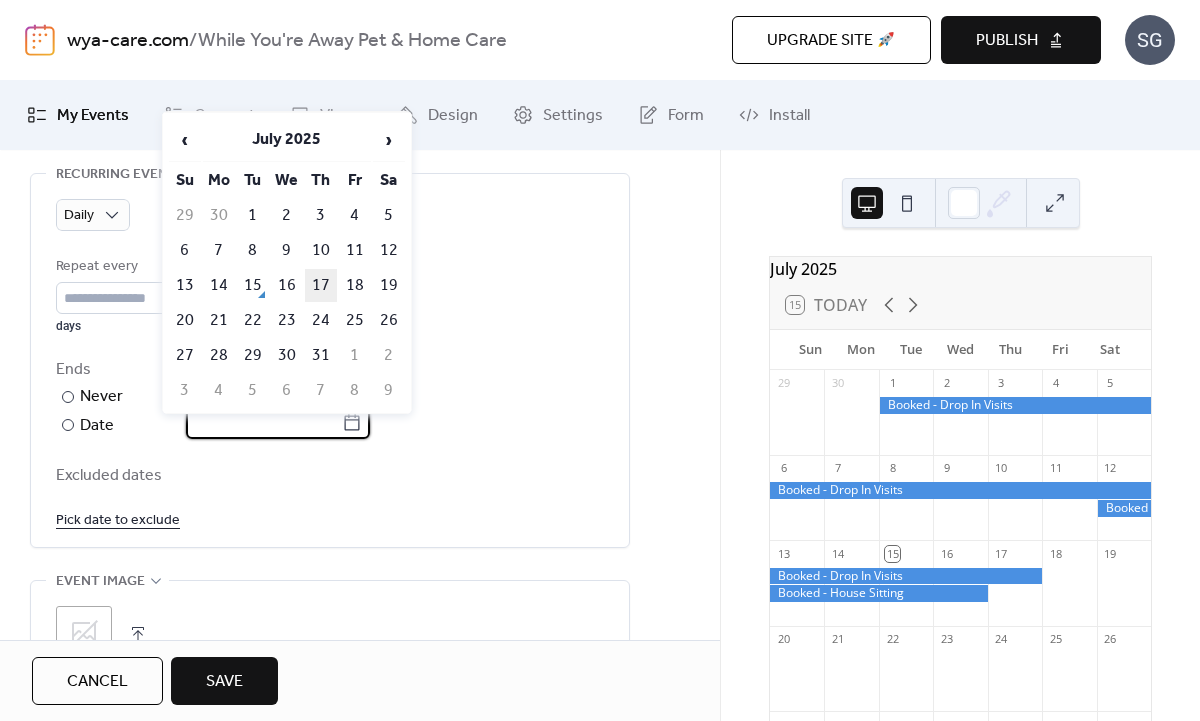click on "17" at bounding box center [321, 285] 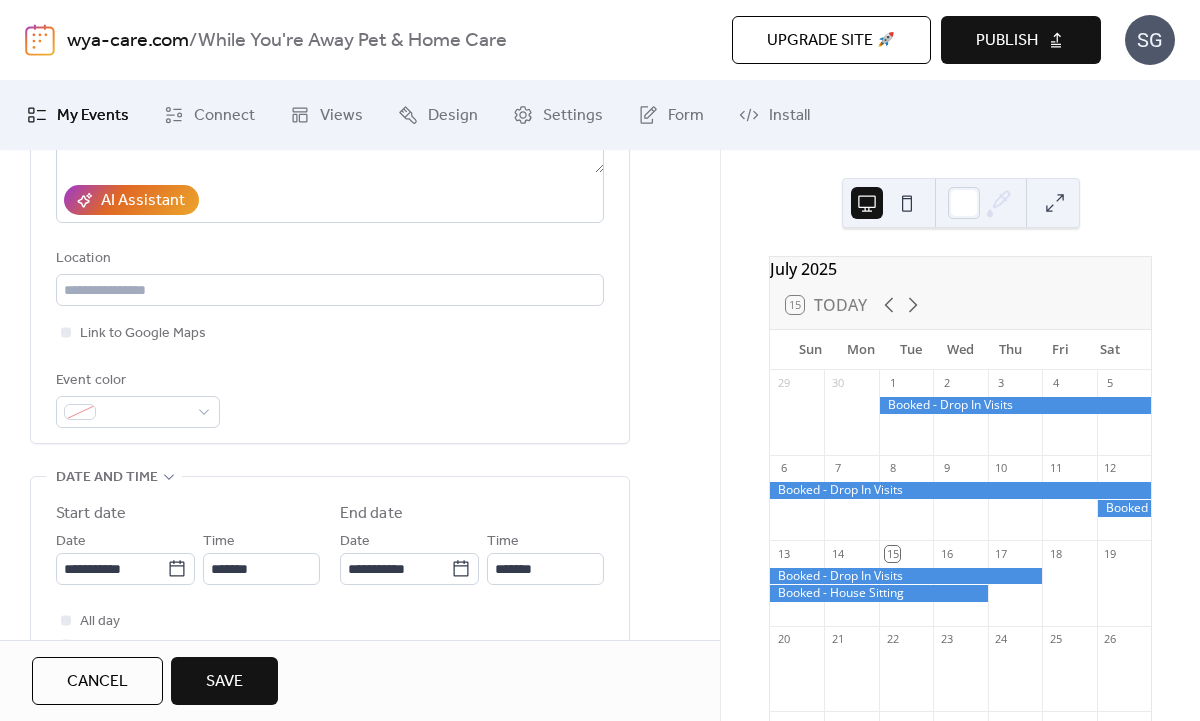 scroll, scrollTop: 353, scrollLeft: 0, axis: vertical 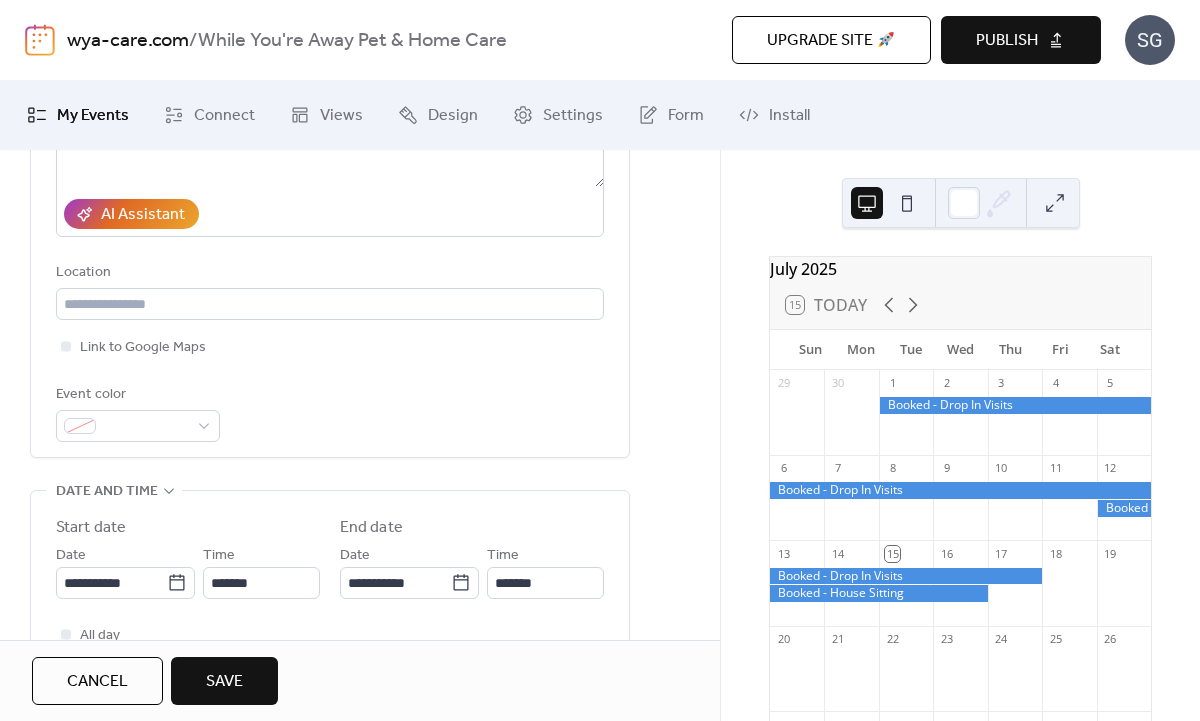 click on "Event color" at bounding box center [138, 412] 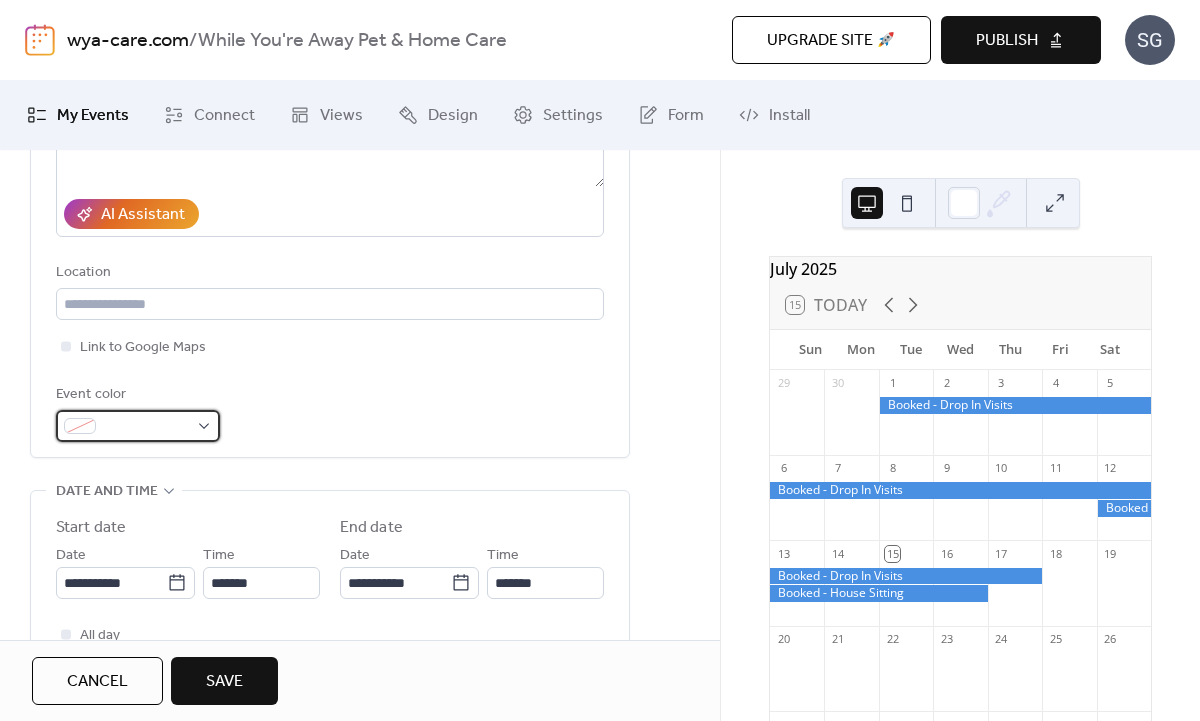 click at bounding box center (146, 427) 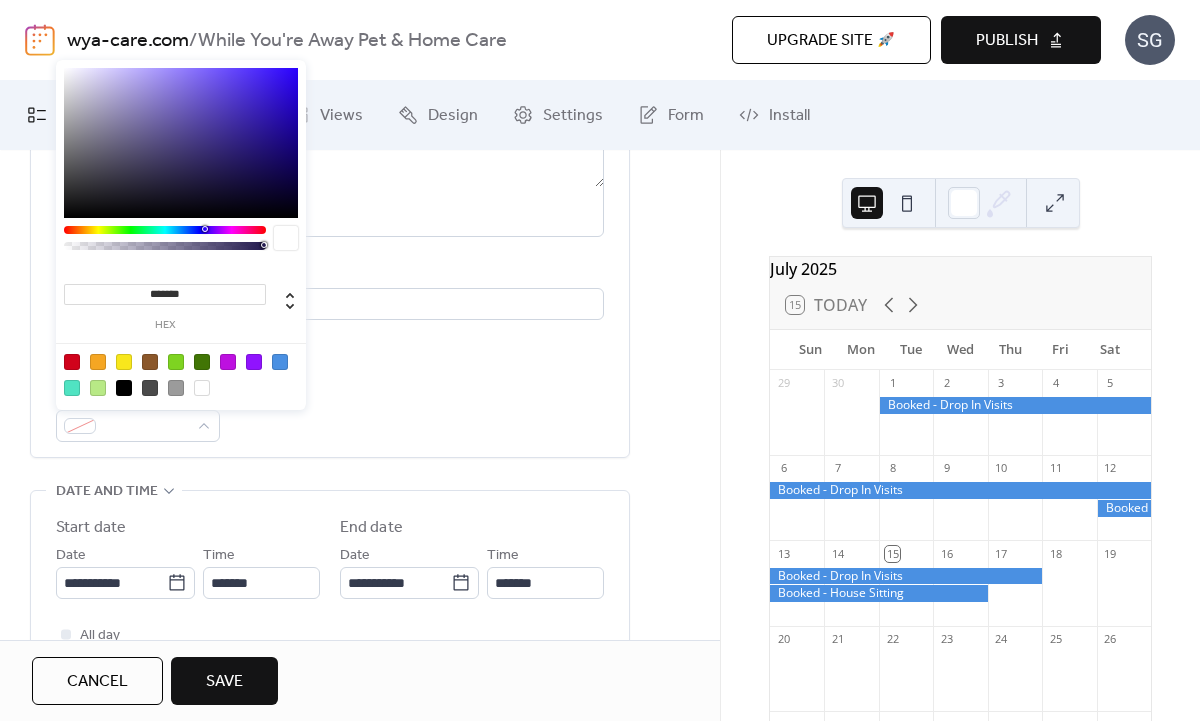 click at bounding box center (280, 362) 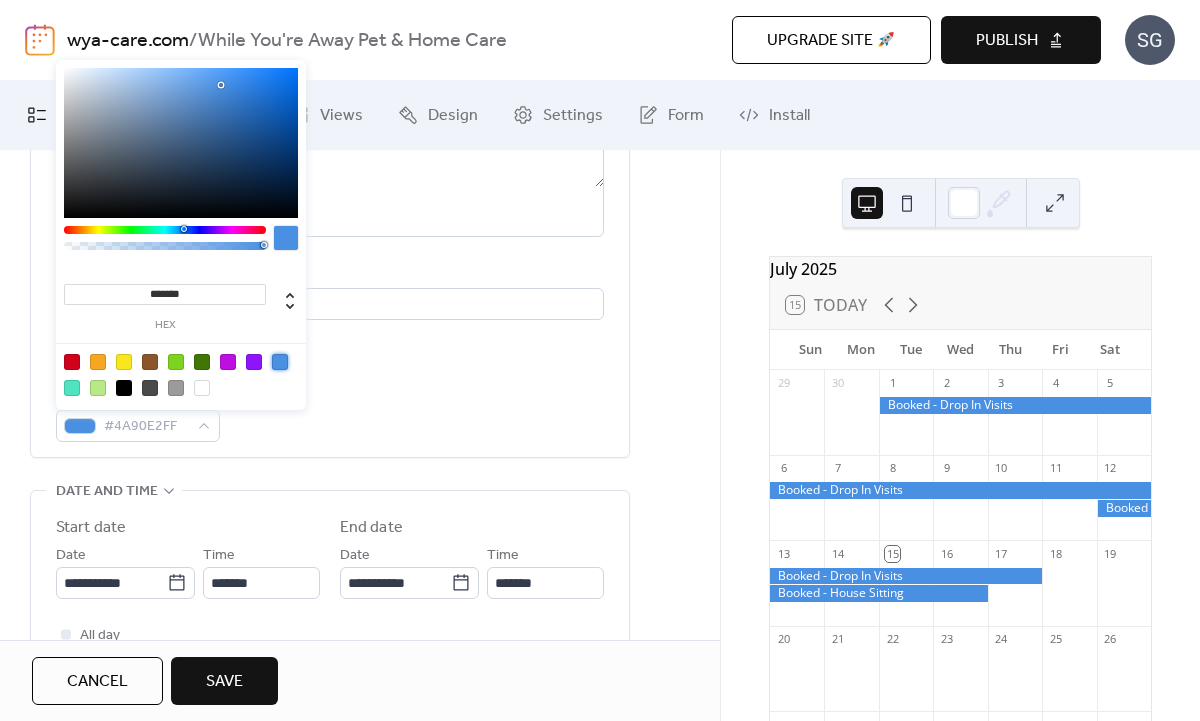 click on "Event color #4A90E2FF" at bounding box center [330, 412] 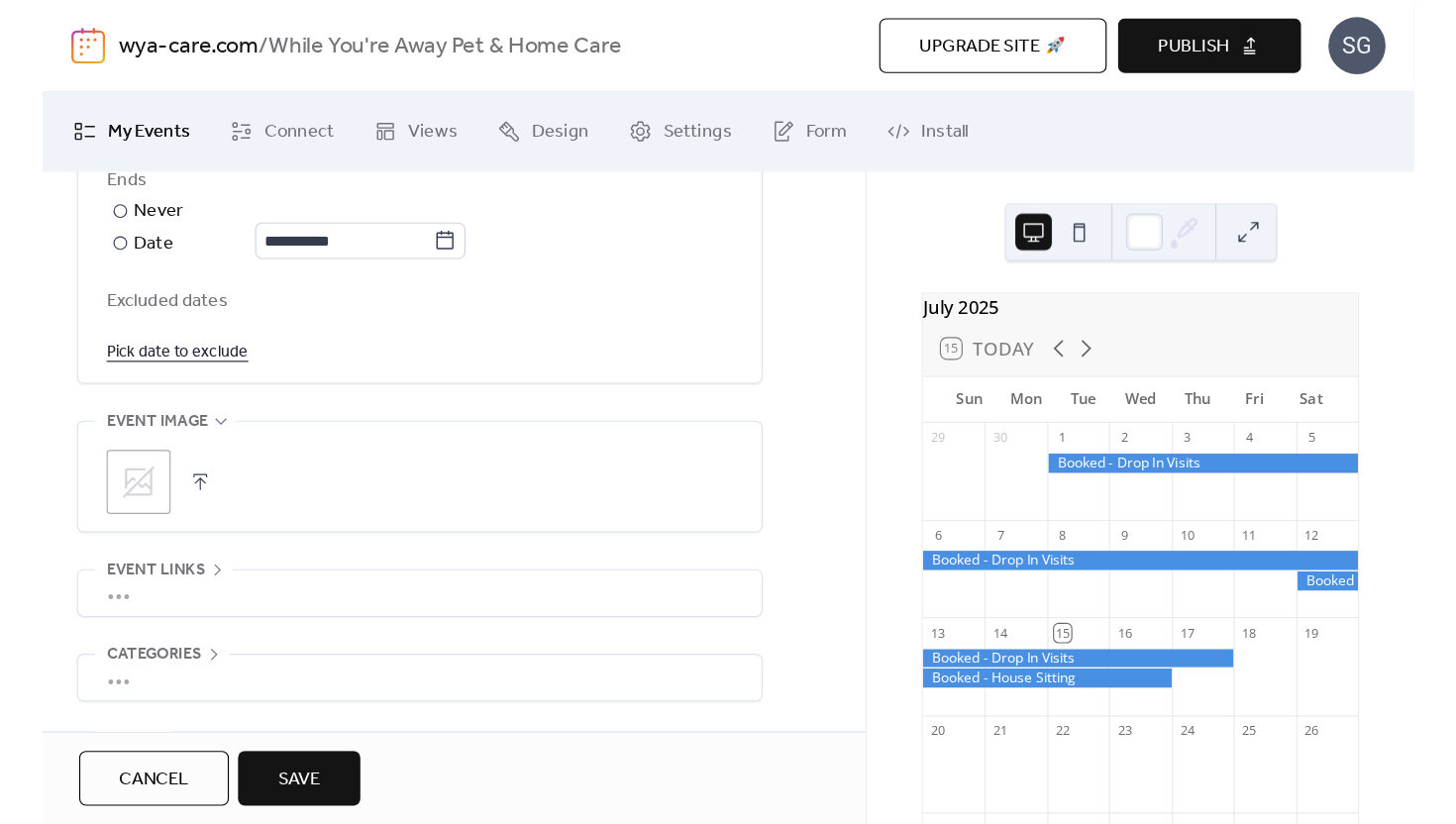 scroll, scrollTop: 1194, scrollLeft: 0, axis: vertical 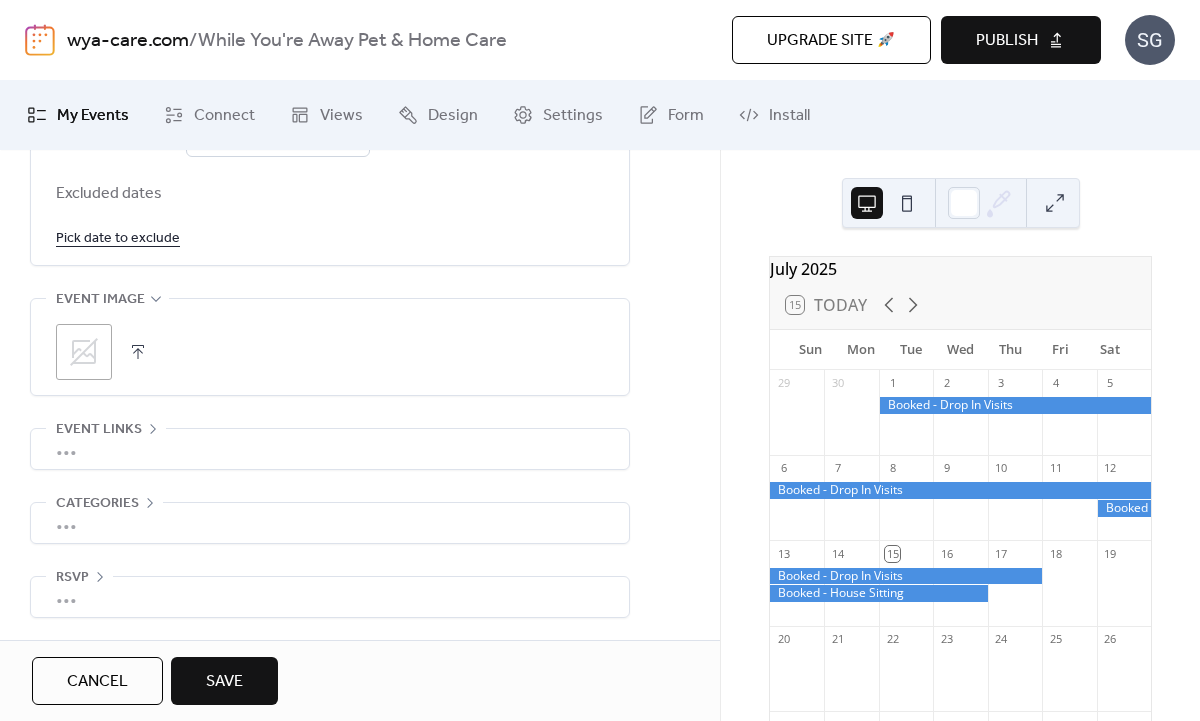 click on "Save" at bounding box center [224, 682] 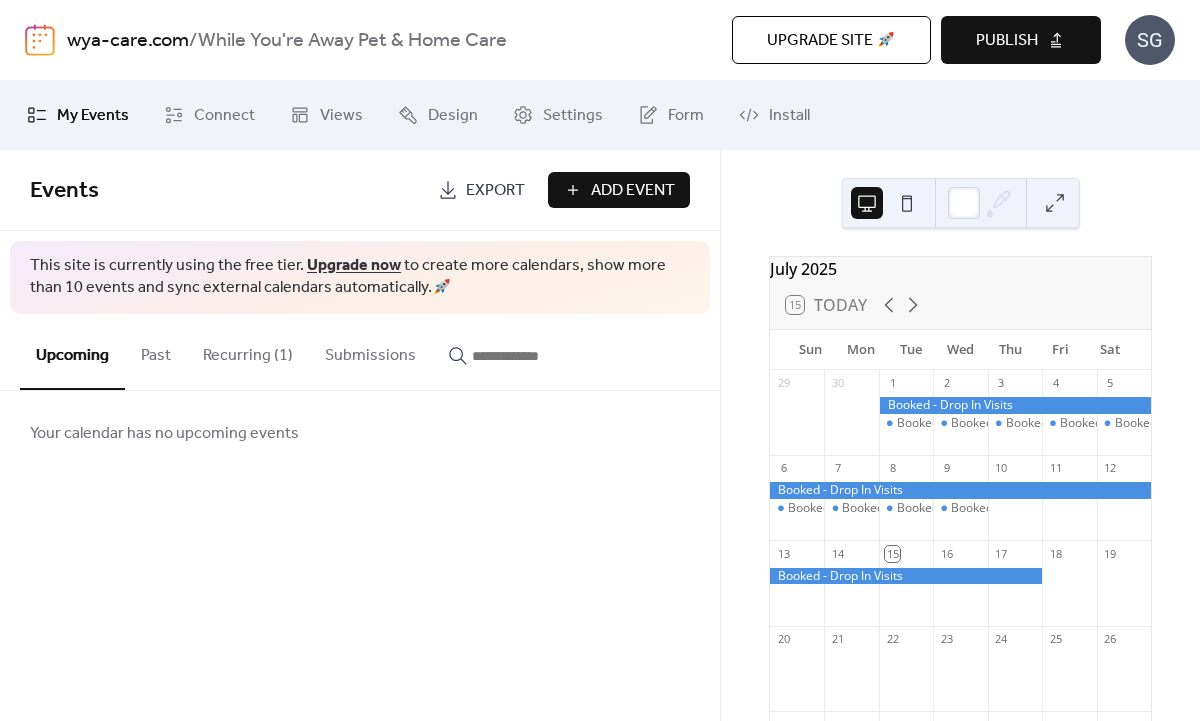 click on "Past" at bounding box center (156, 351) 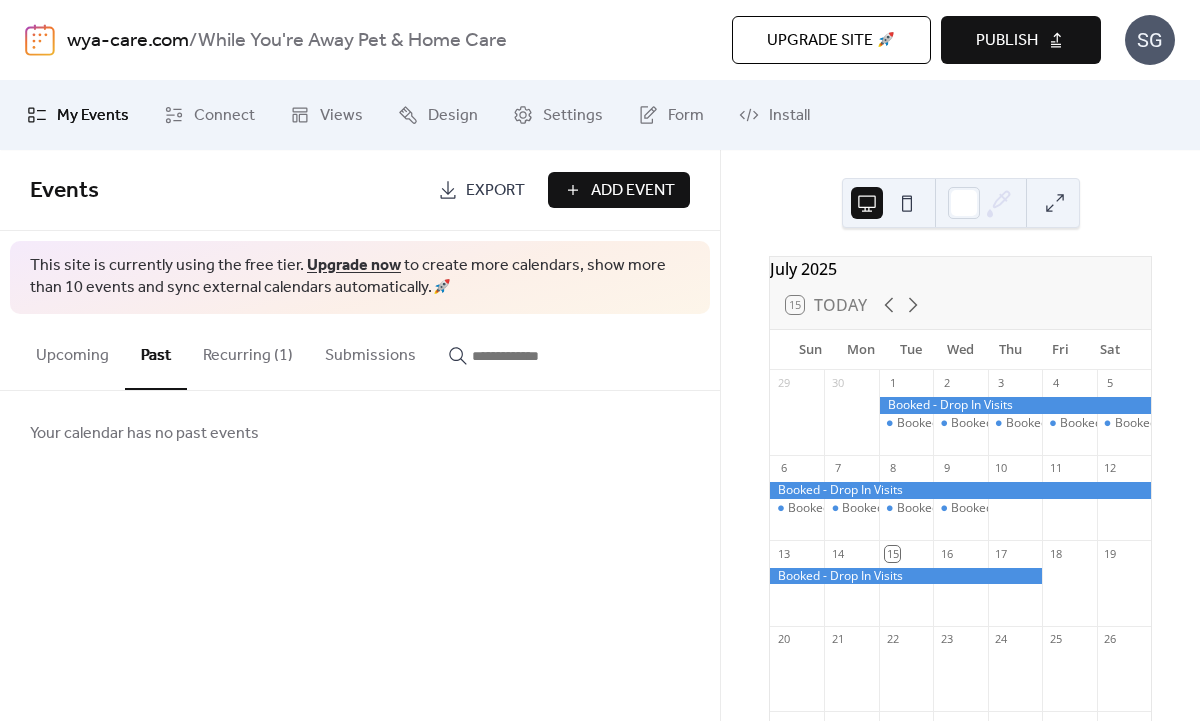click on "Recurring (1)" at bounding box center (248, 351) 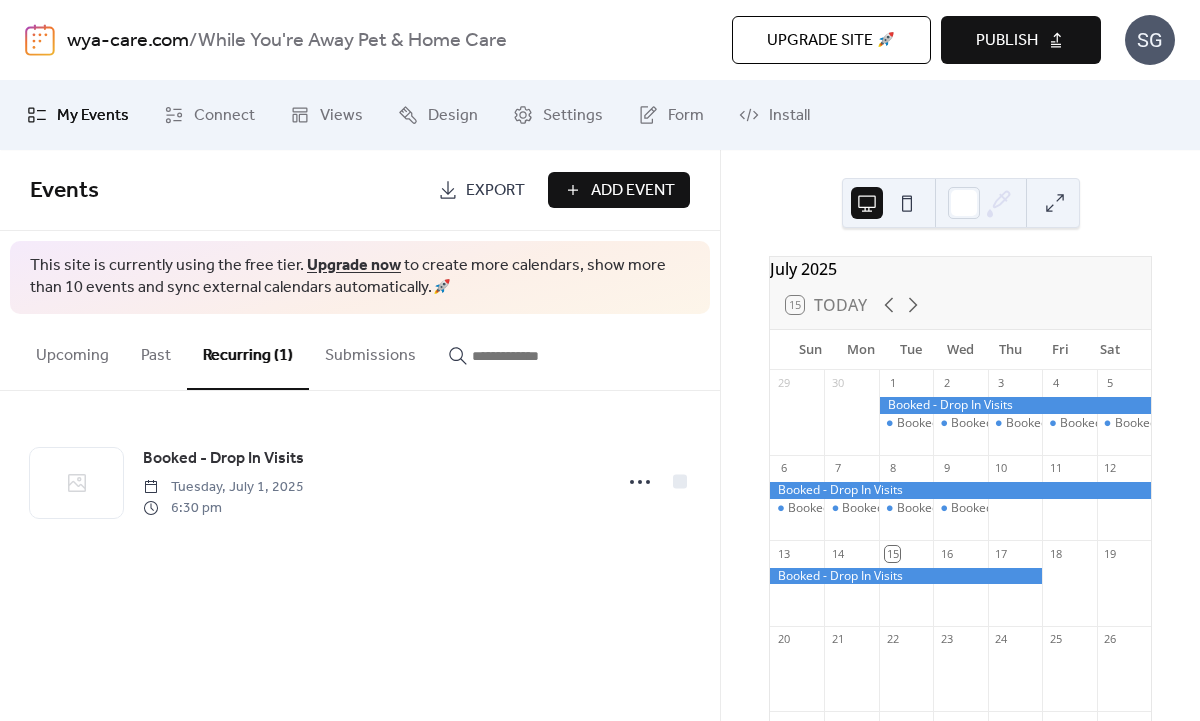 click on "Submissions" at bounding box center [370, 351] 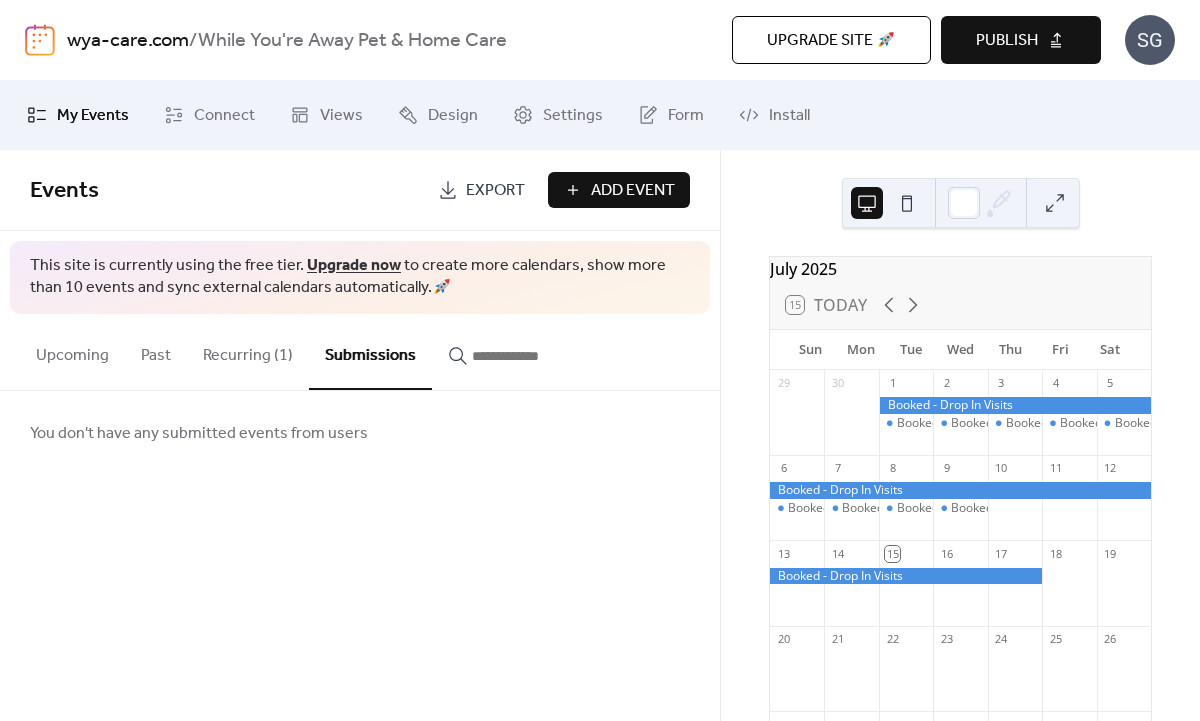 click on "Upcoming" at bounding box center (72, 351) 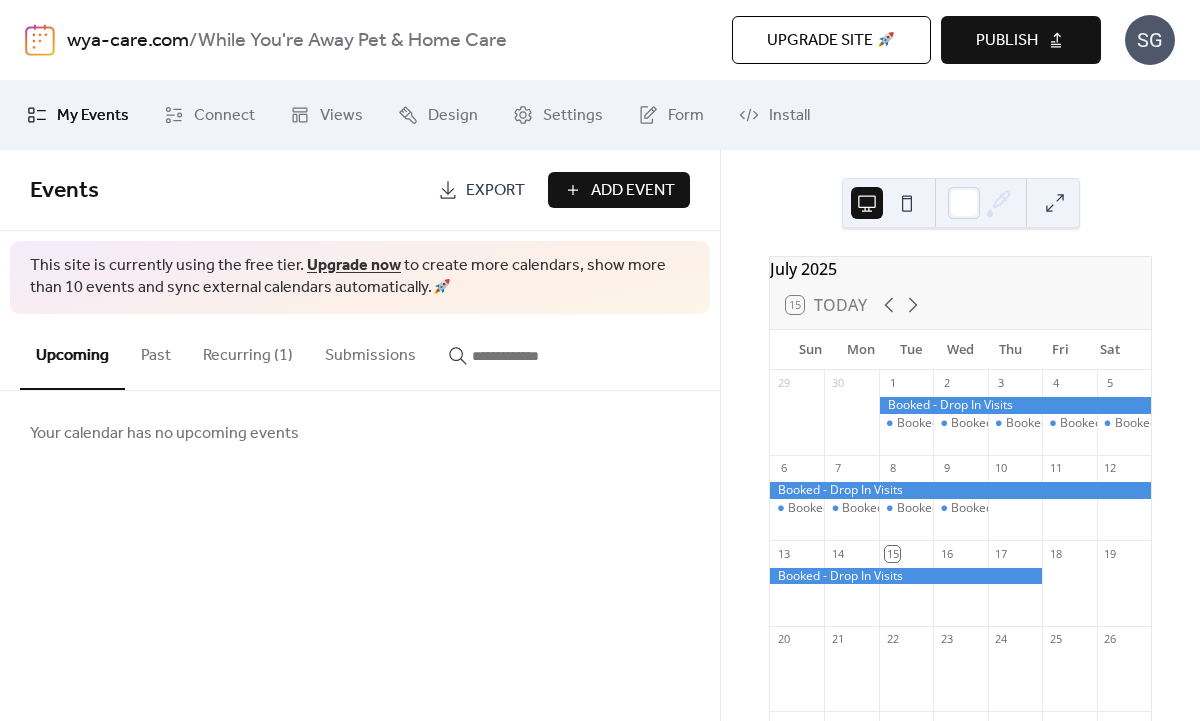 click at bounding box center (532, 356) 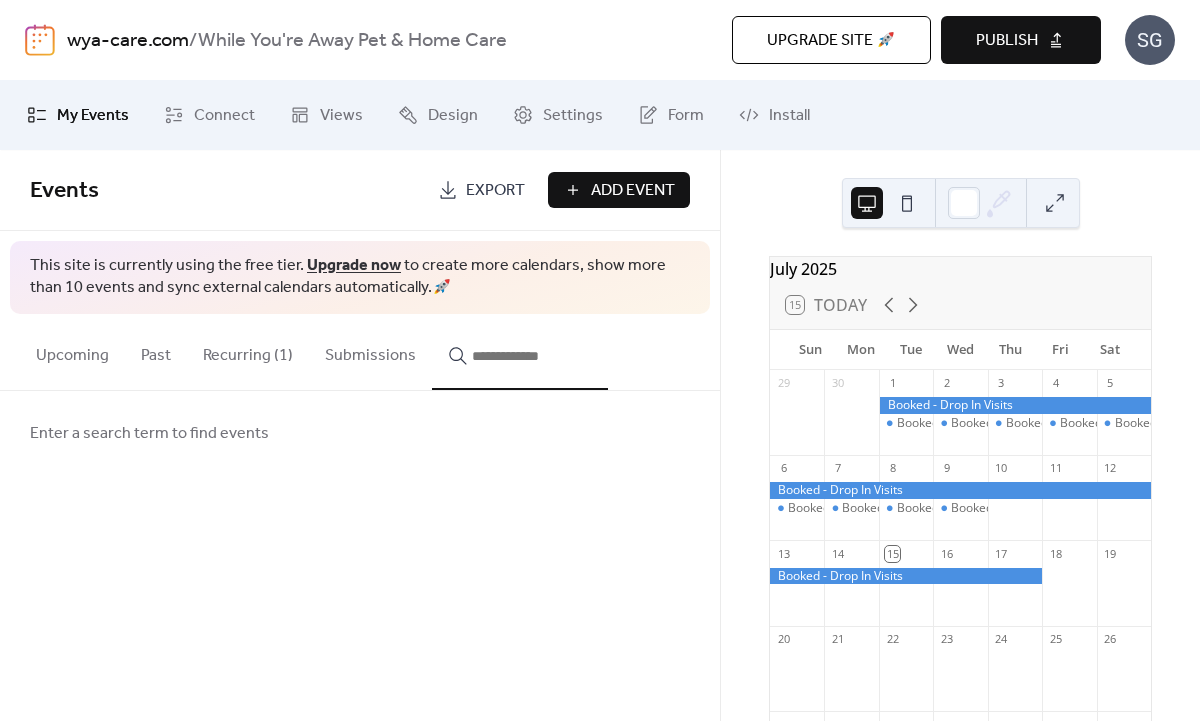 click on "Enter a search term to find events" at bounding box center [149, 434] 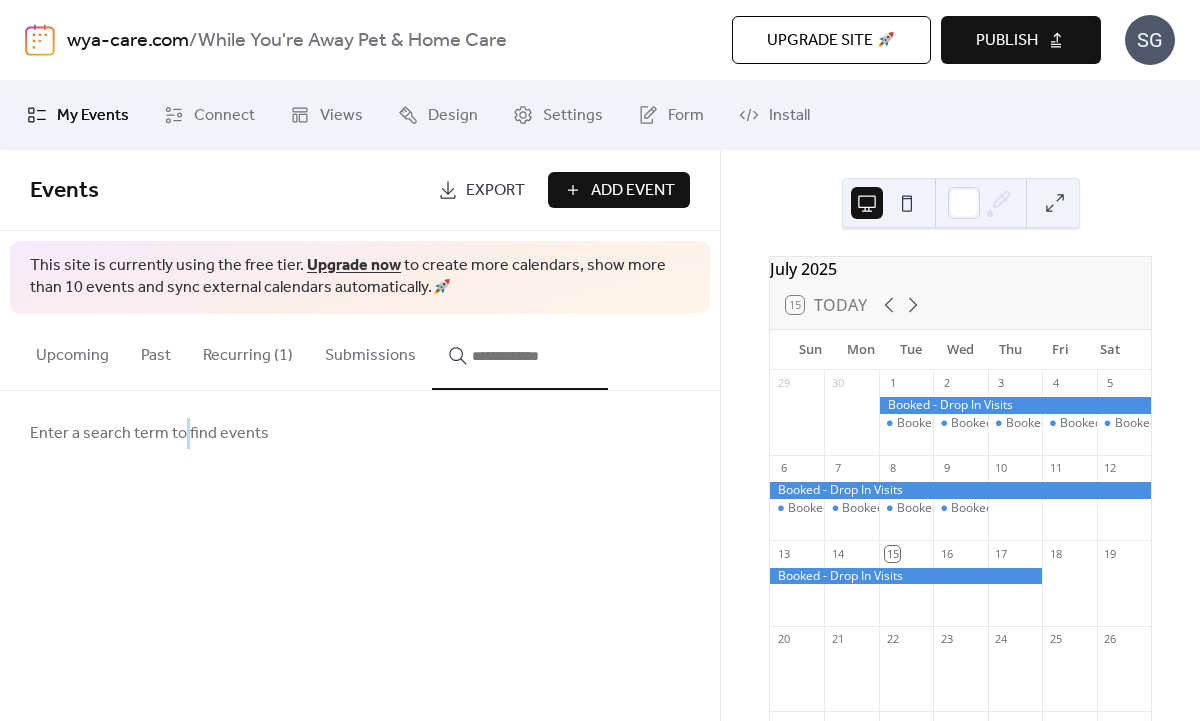click on "Enter a search term to find events" at bounding box center [149, 434] 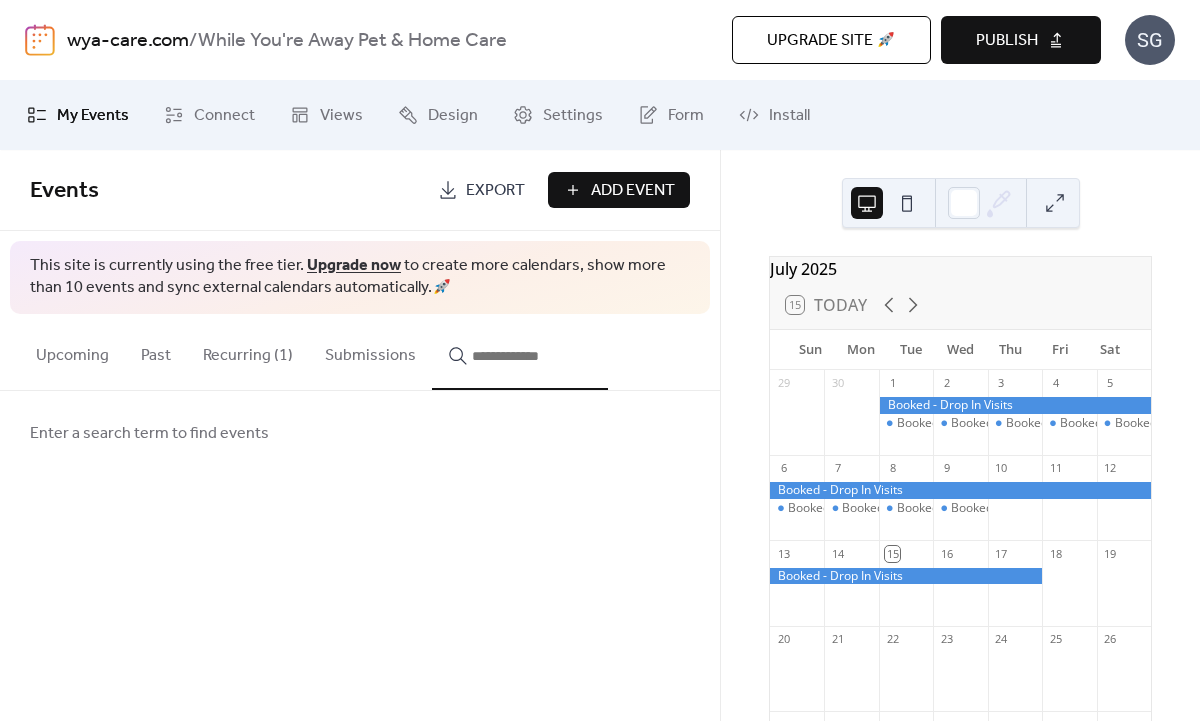 click on "Enter a search term to find events" at bounding box center (360, 433) 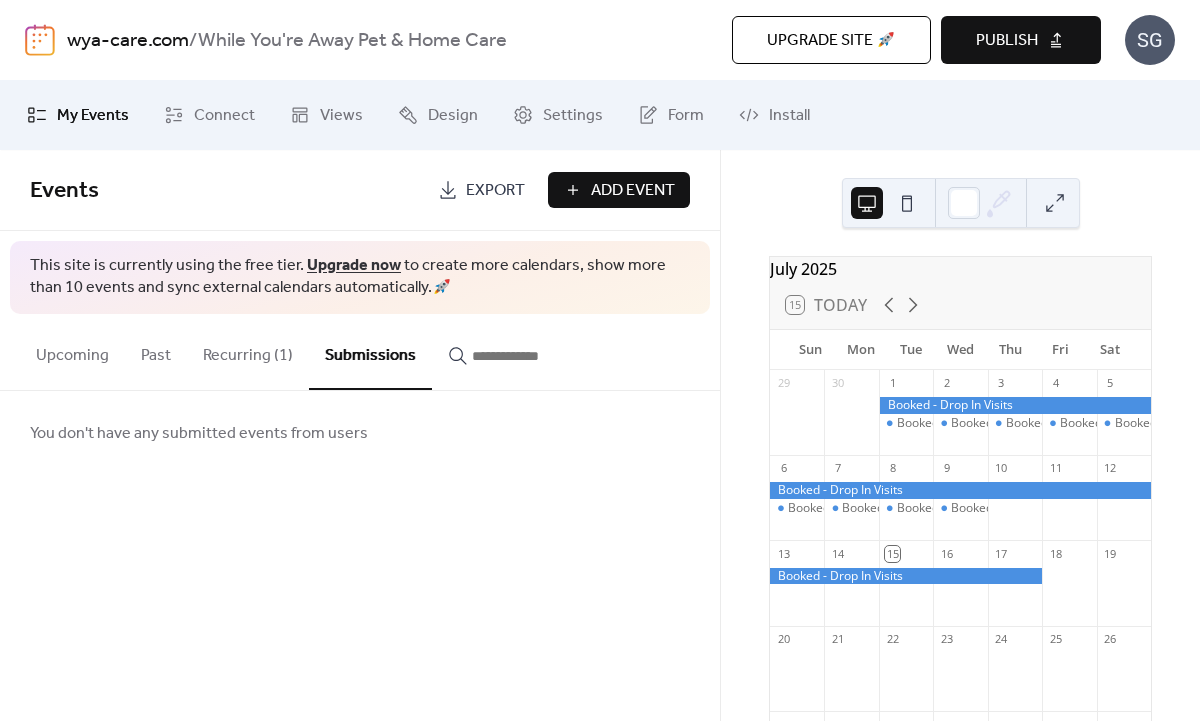 click on "Upcoming" at bounding box center (72, 351) 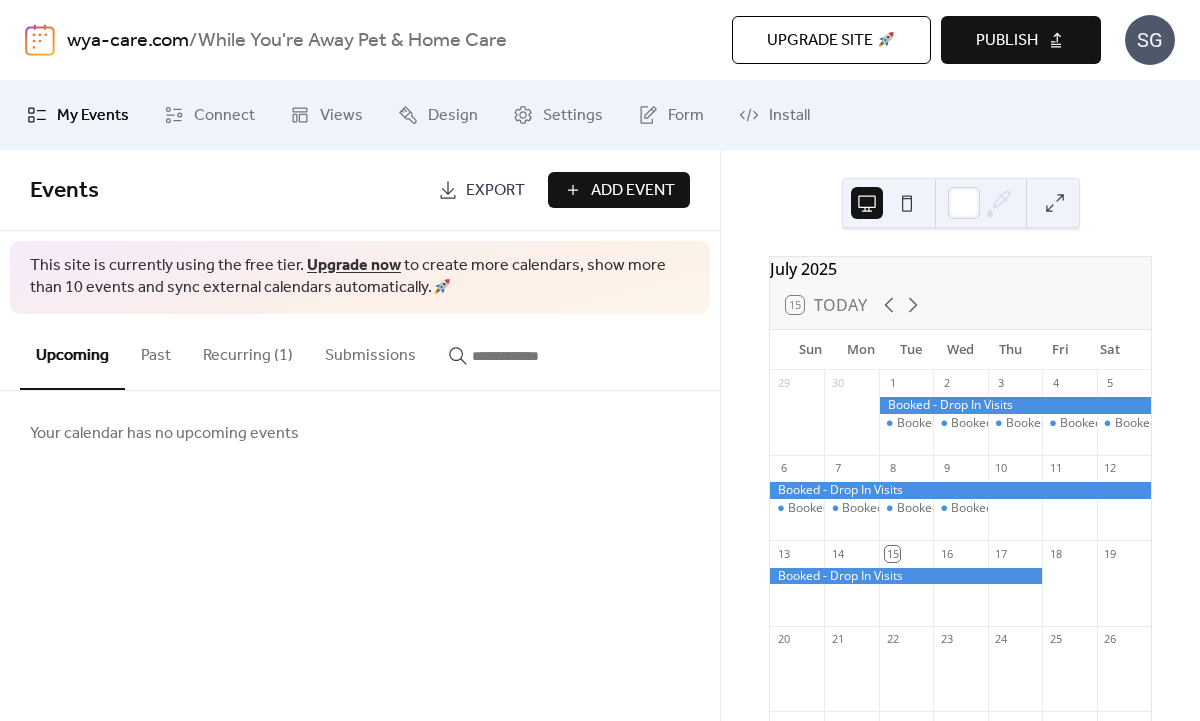 click on "Past" at bounding box center (156, 351) 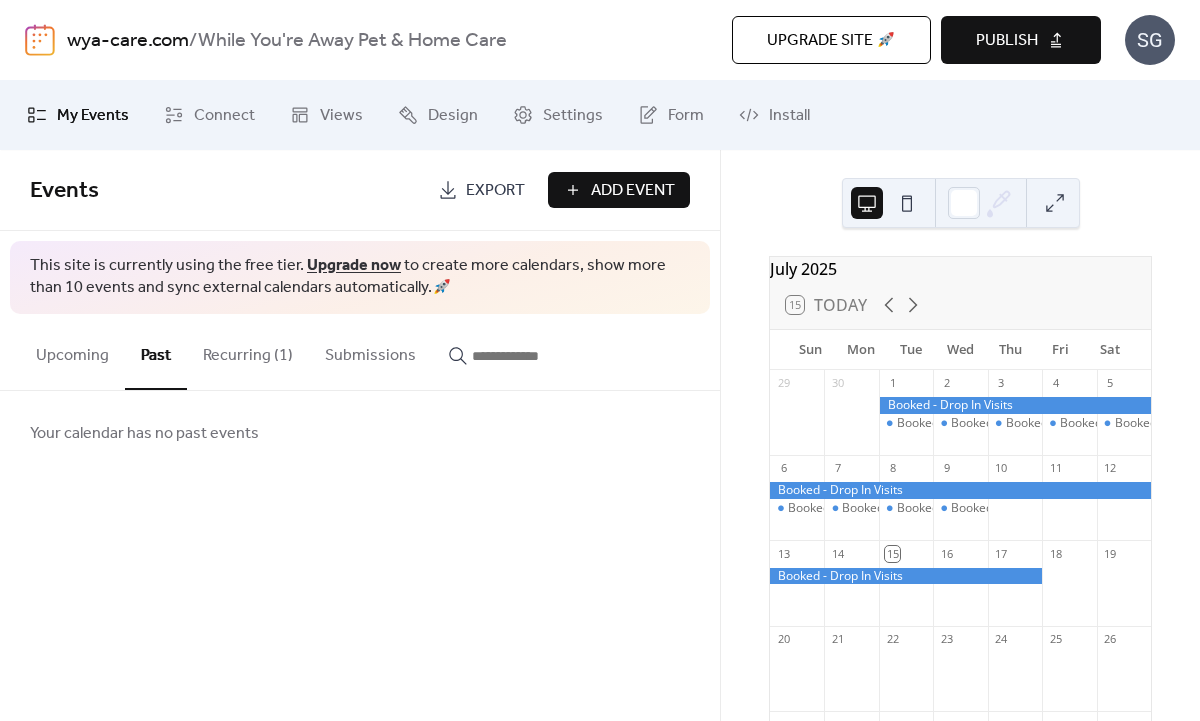 click on "Events" at bounding box center [64, 191] 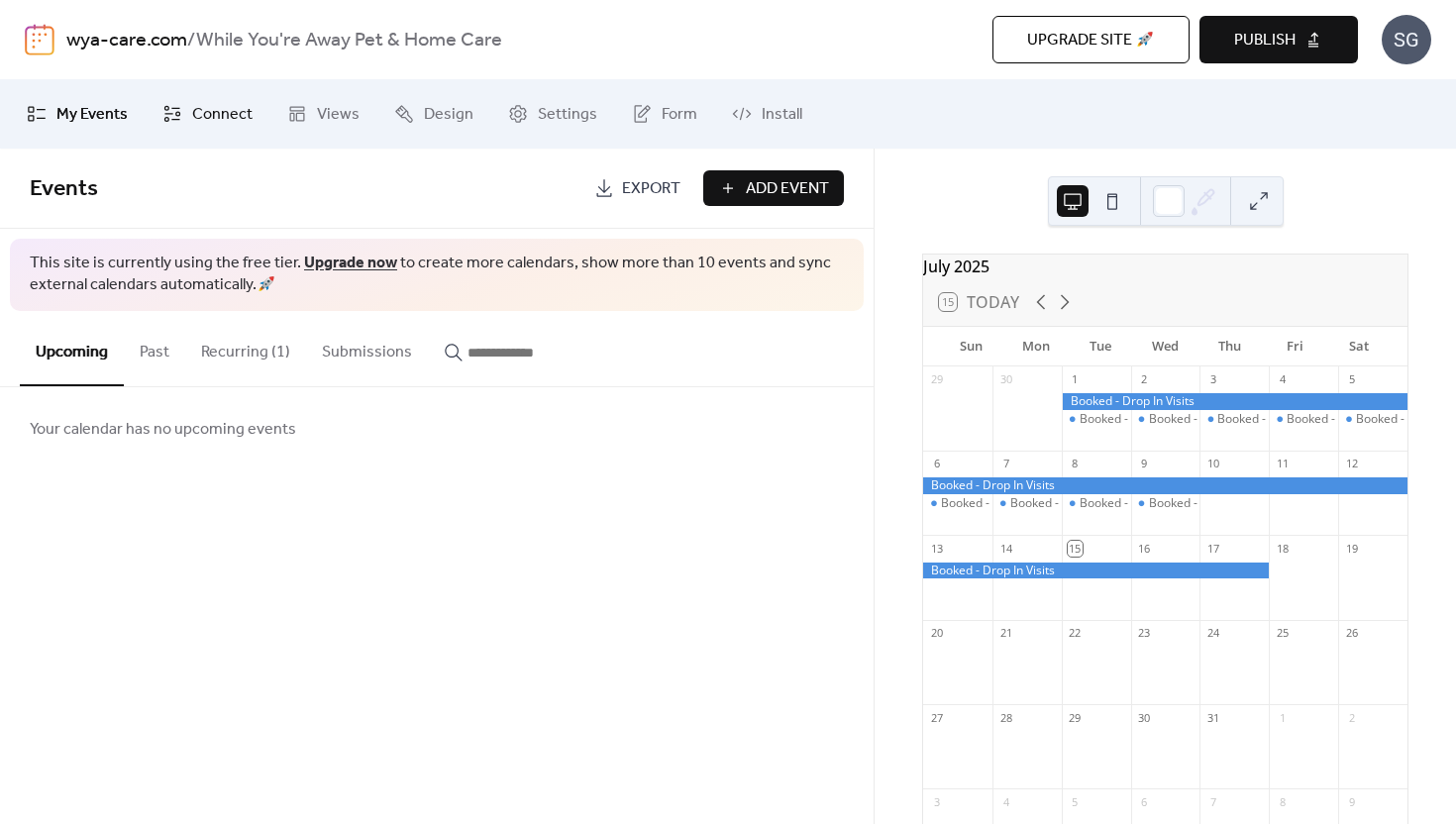 click on "Connect" at bounding box center [222, 115] 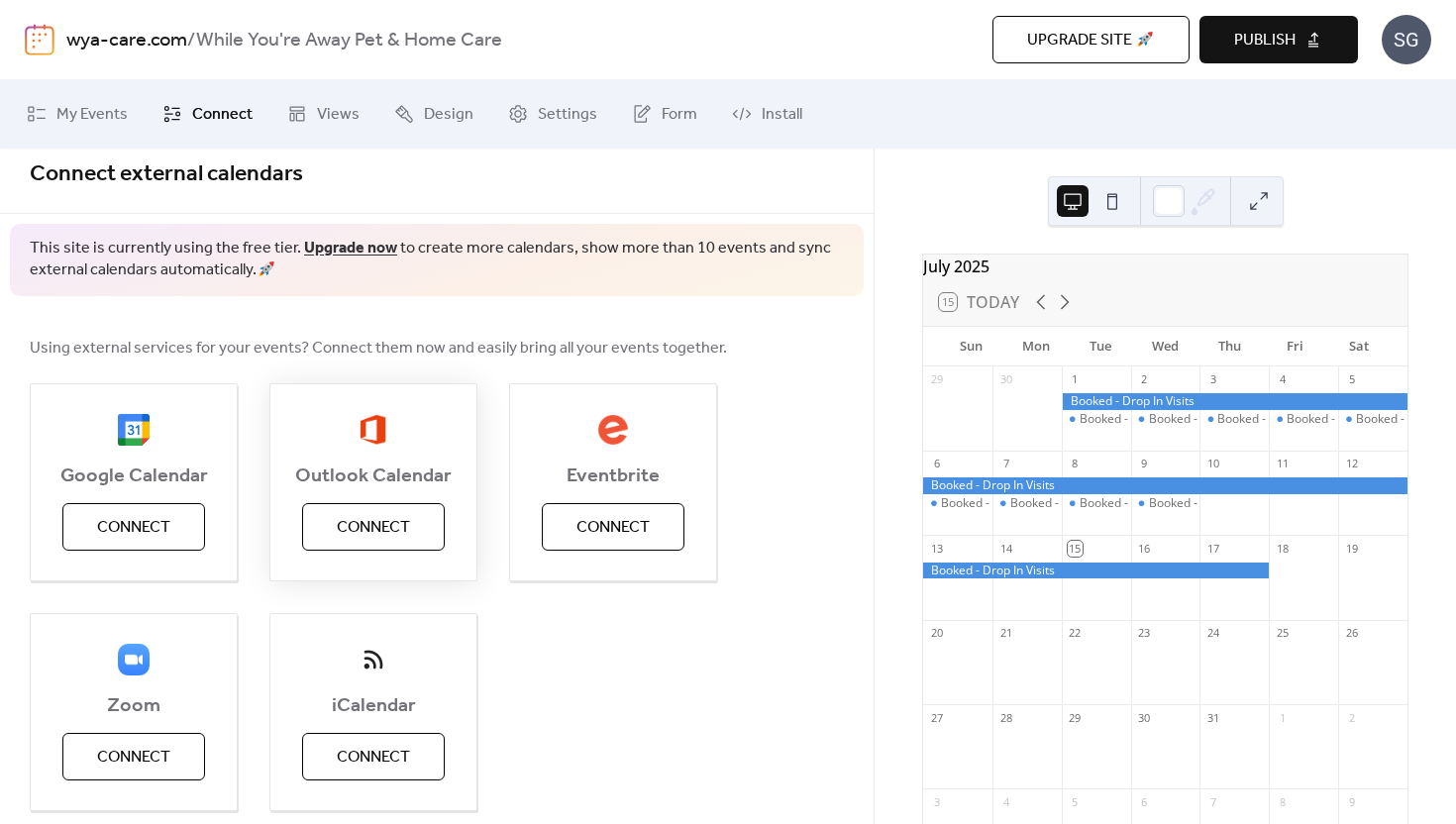 scroll, scrollTop: 0, scrollLeft: 0, axis: both 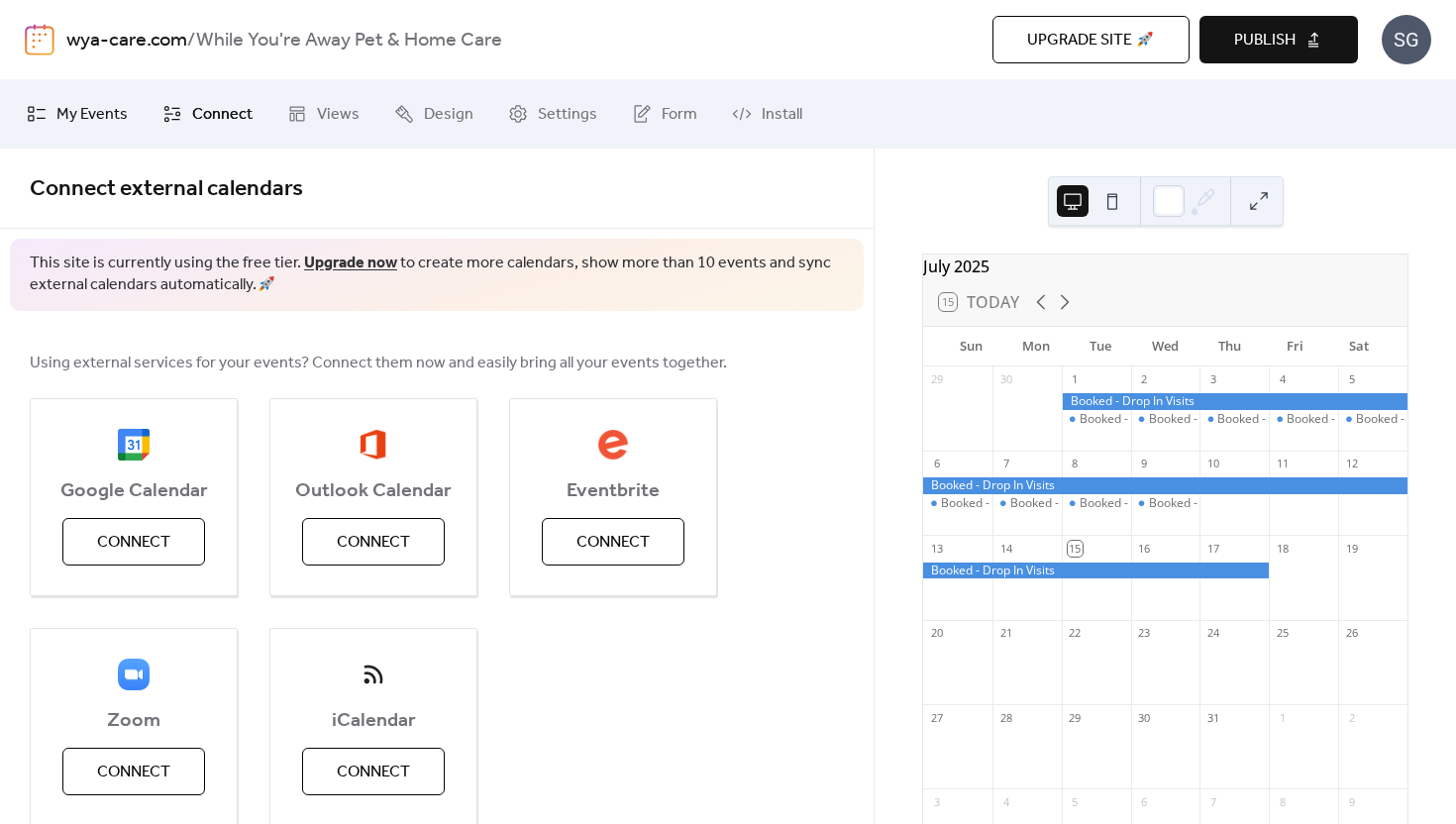 click on "My Events" at bounding box center [92, 115] 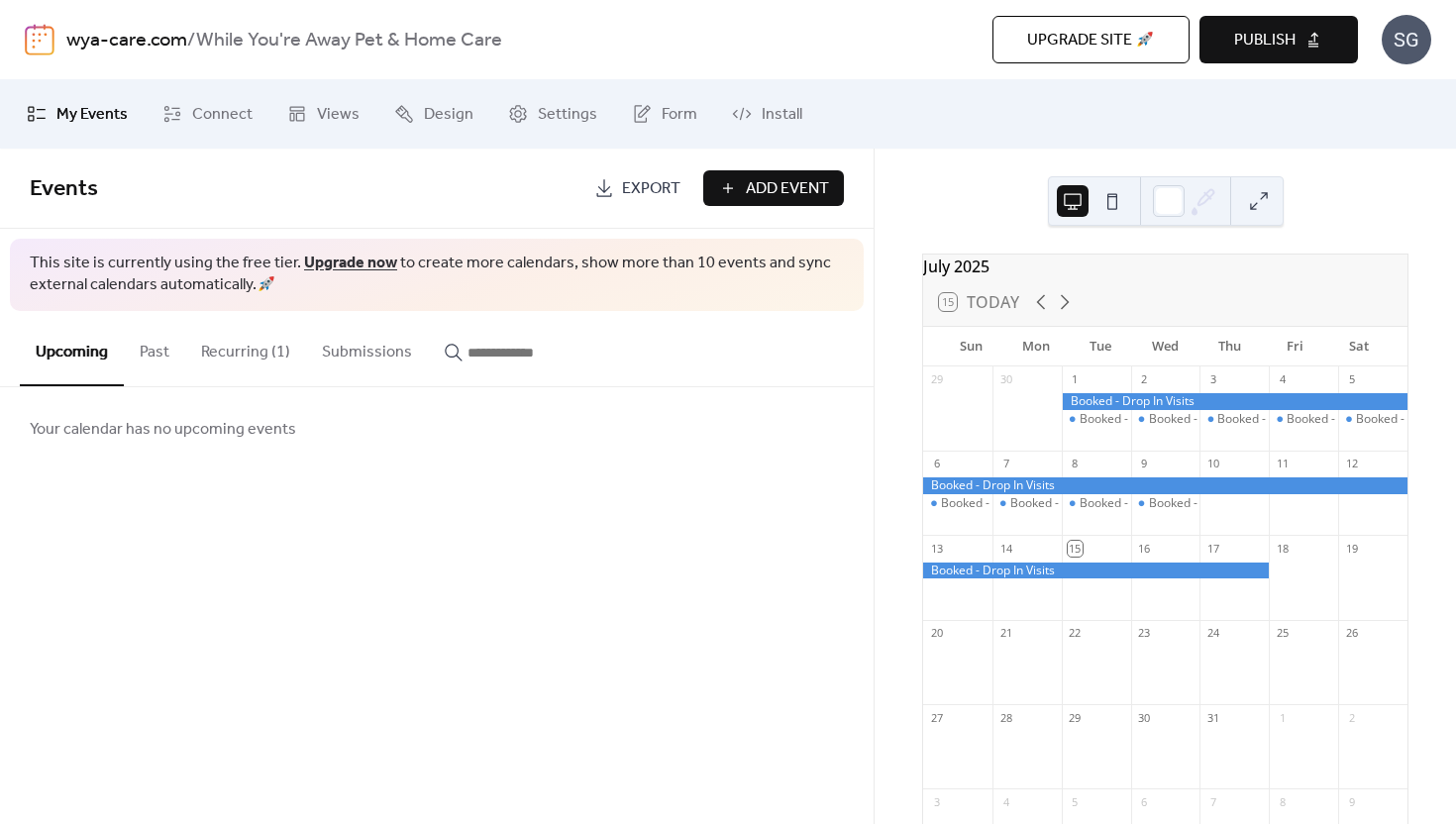 click at bounding box center (1234, 401) 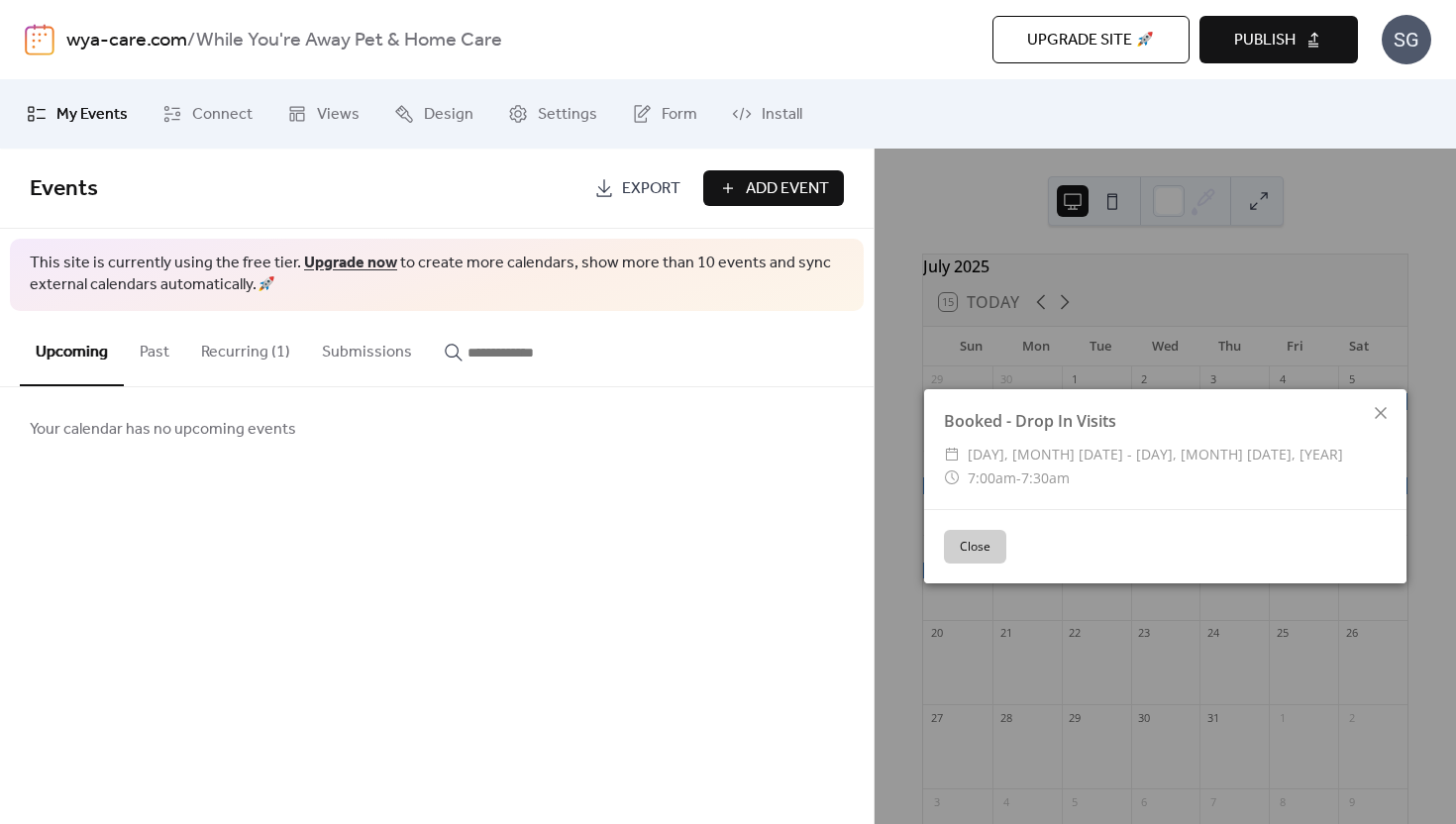 click on "Close" at bounding box center (975, 547) 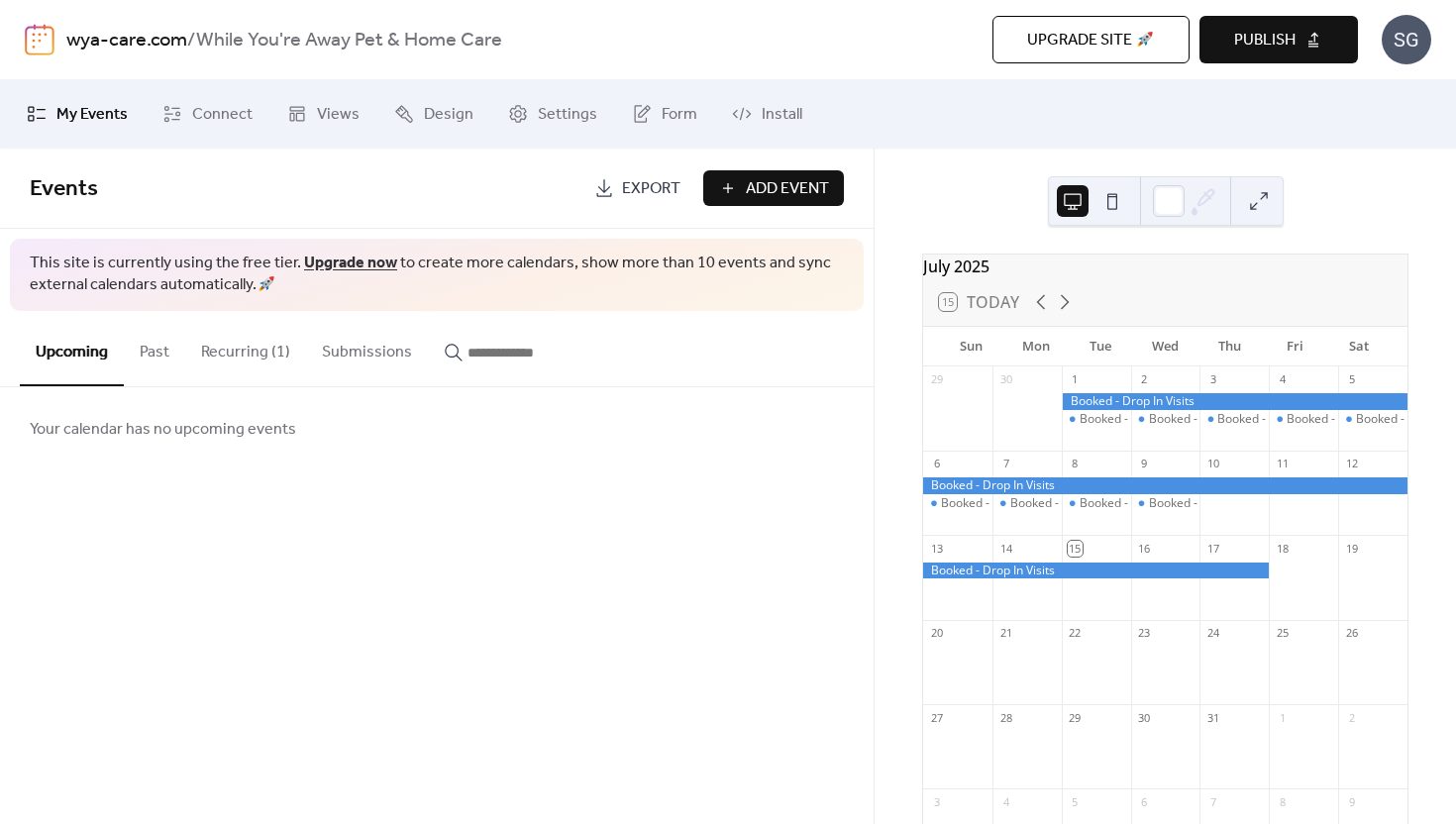 click on "SG" at bounding box center (1406, 40) 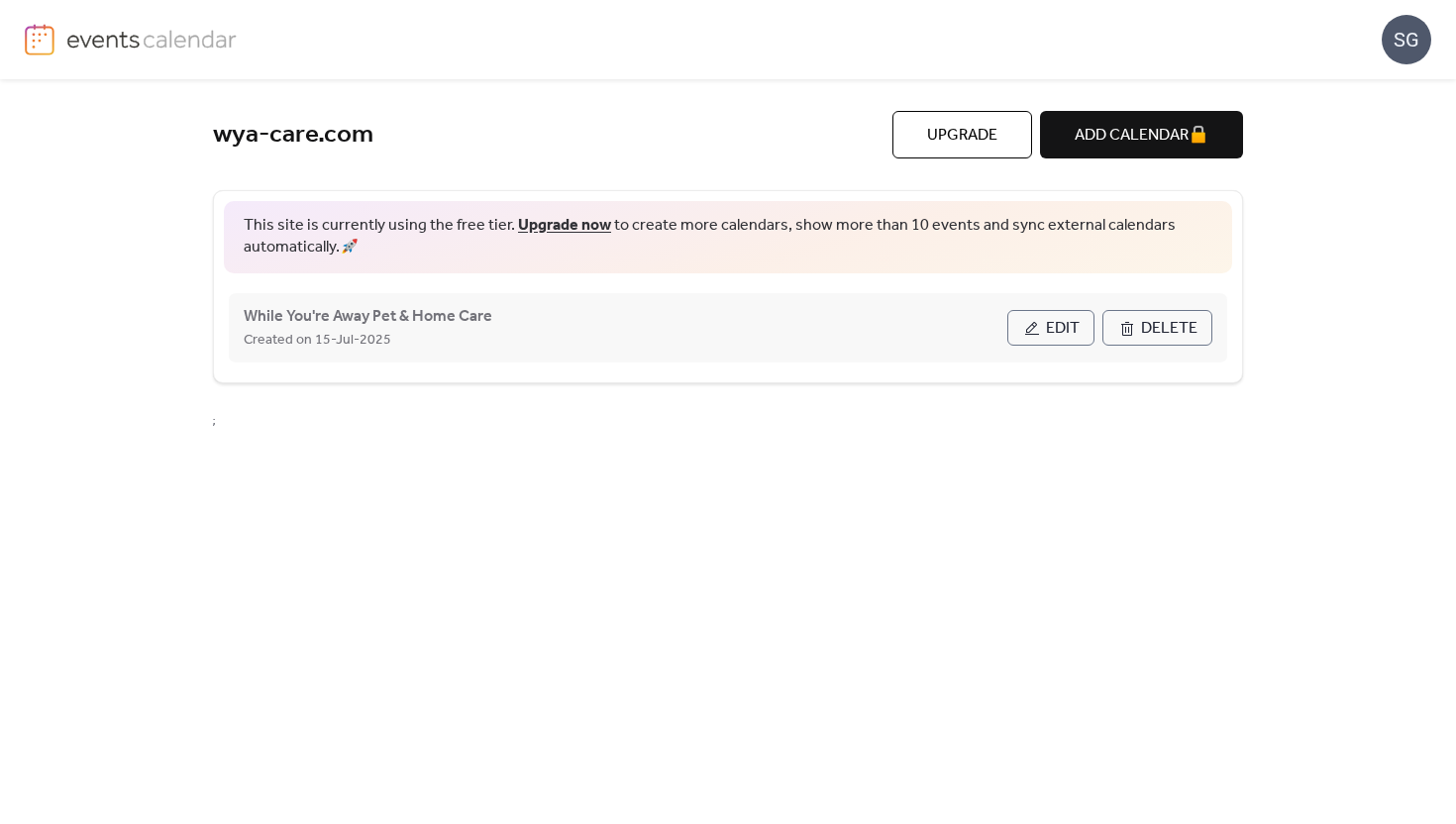 click on "Delete" at bounding box center (1157, 328) 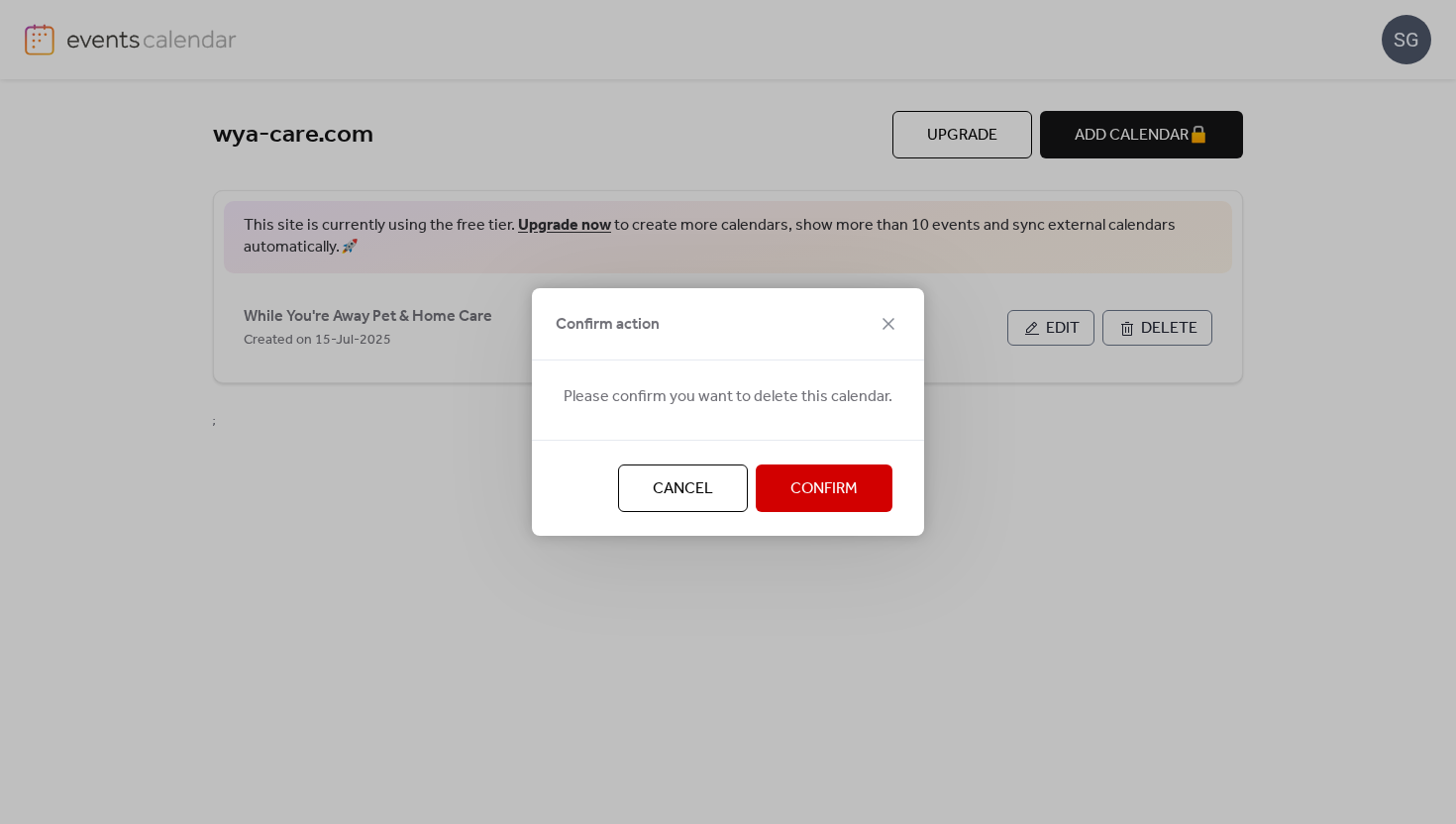 click on "Confirm" at bounding box center (824, 489) 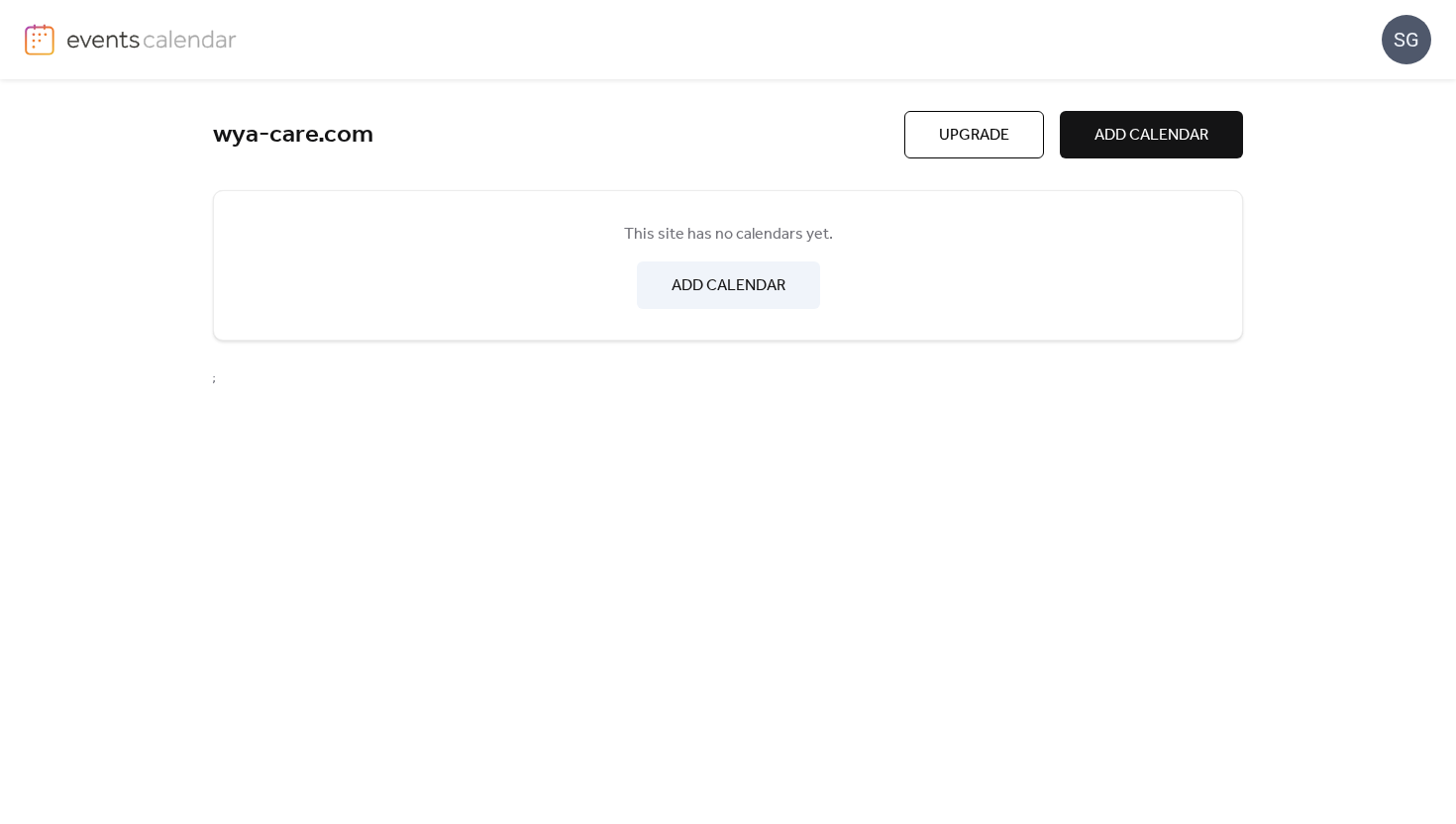 click on "ADD CALENDAR" at bounding box center [728, 286] 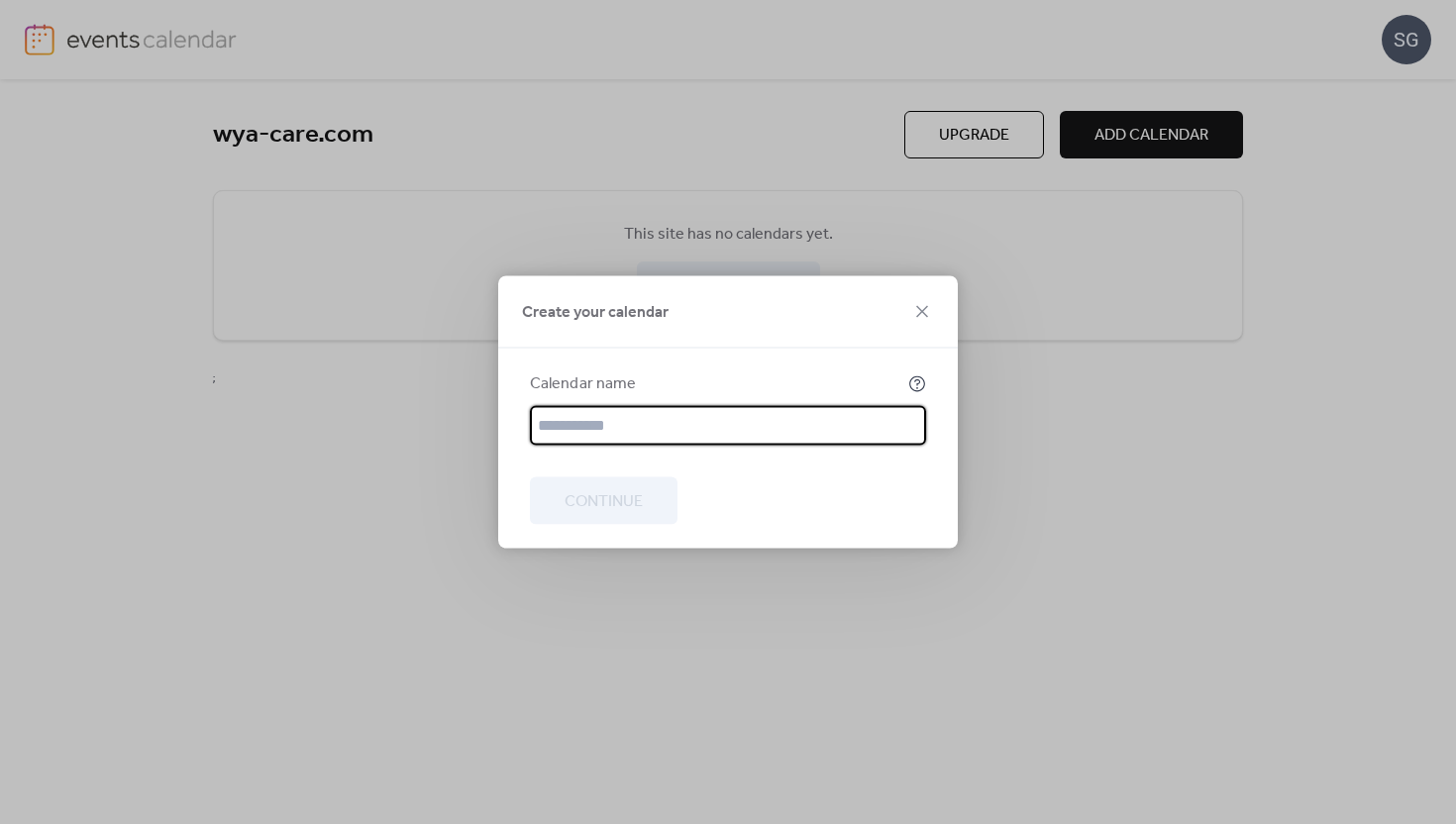 click at bounding box center (728, 426) 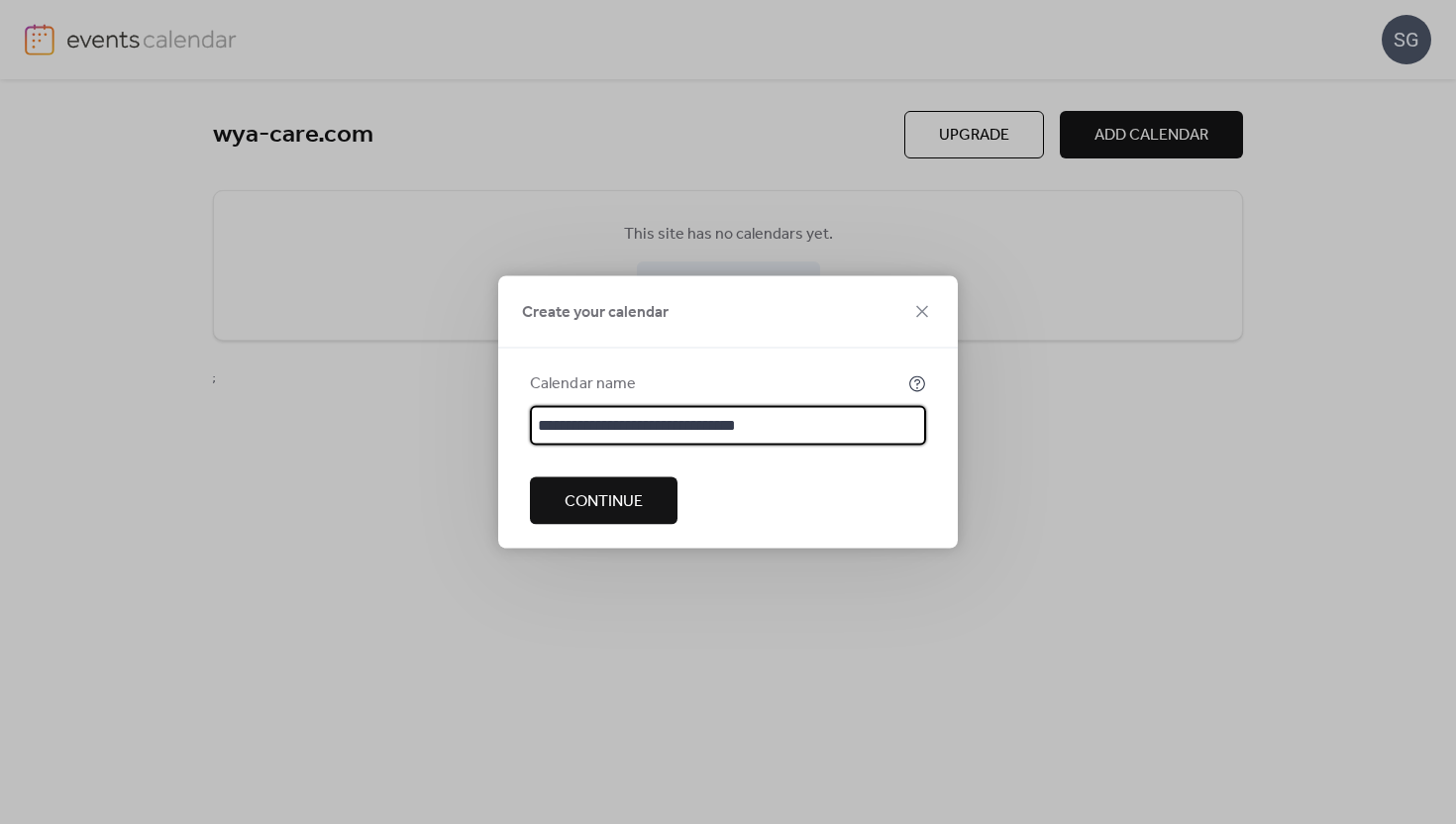 type on "**********" 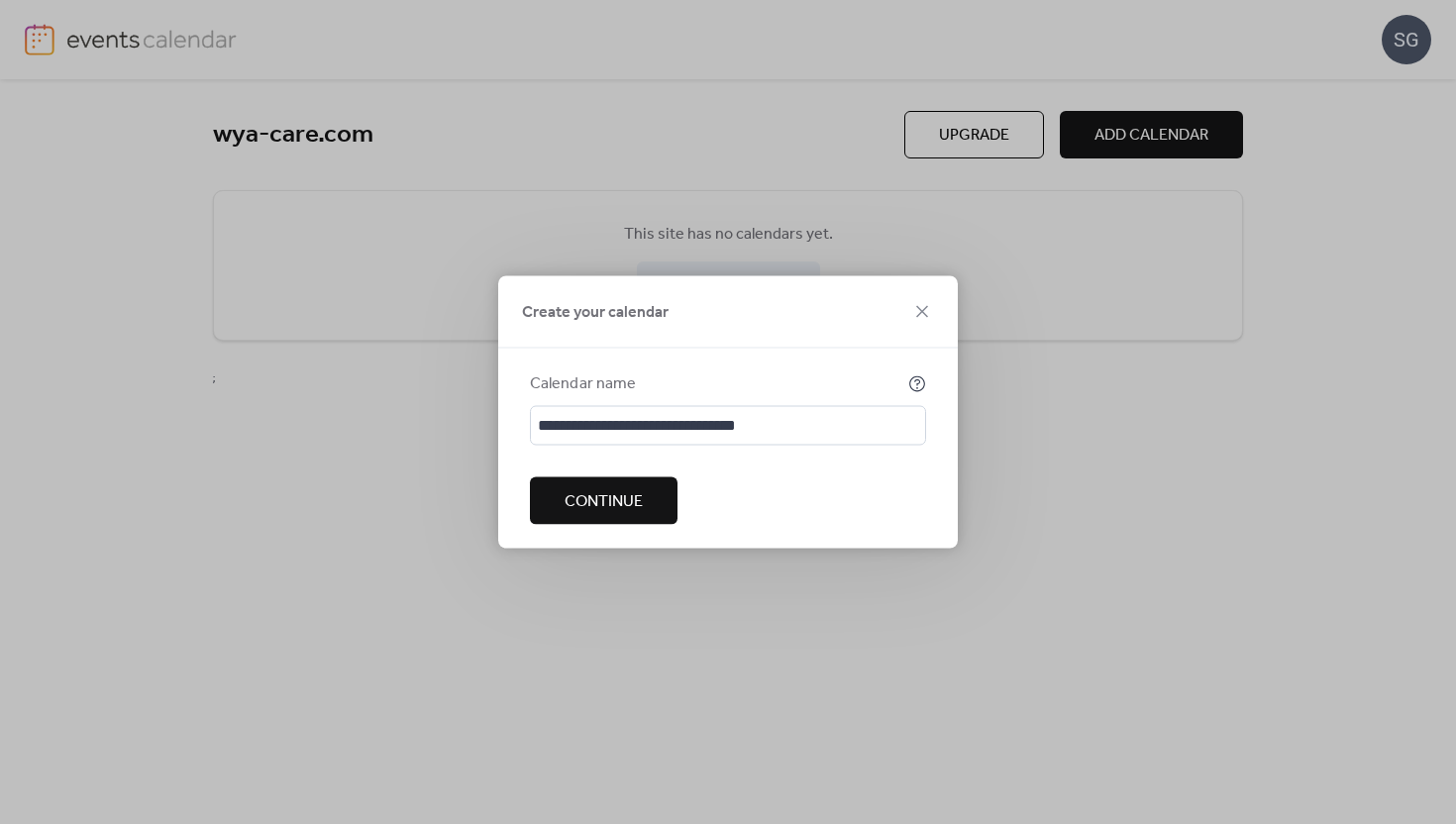 click on "Continue" at bounding box center [603, 501] 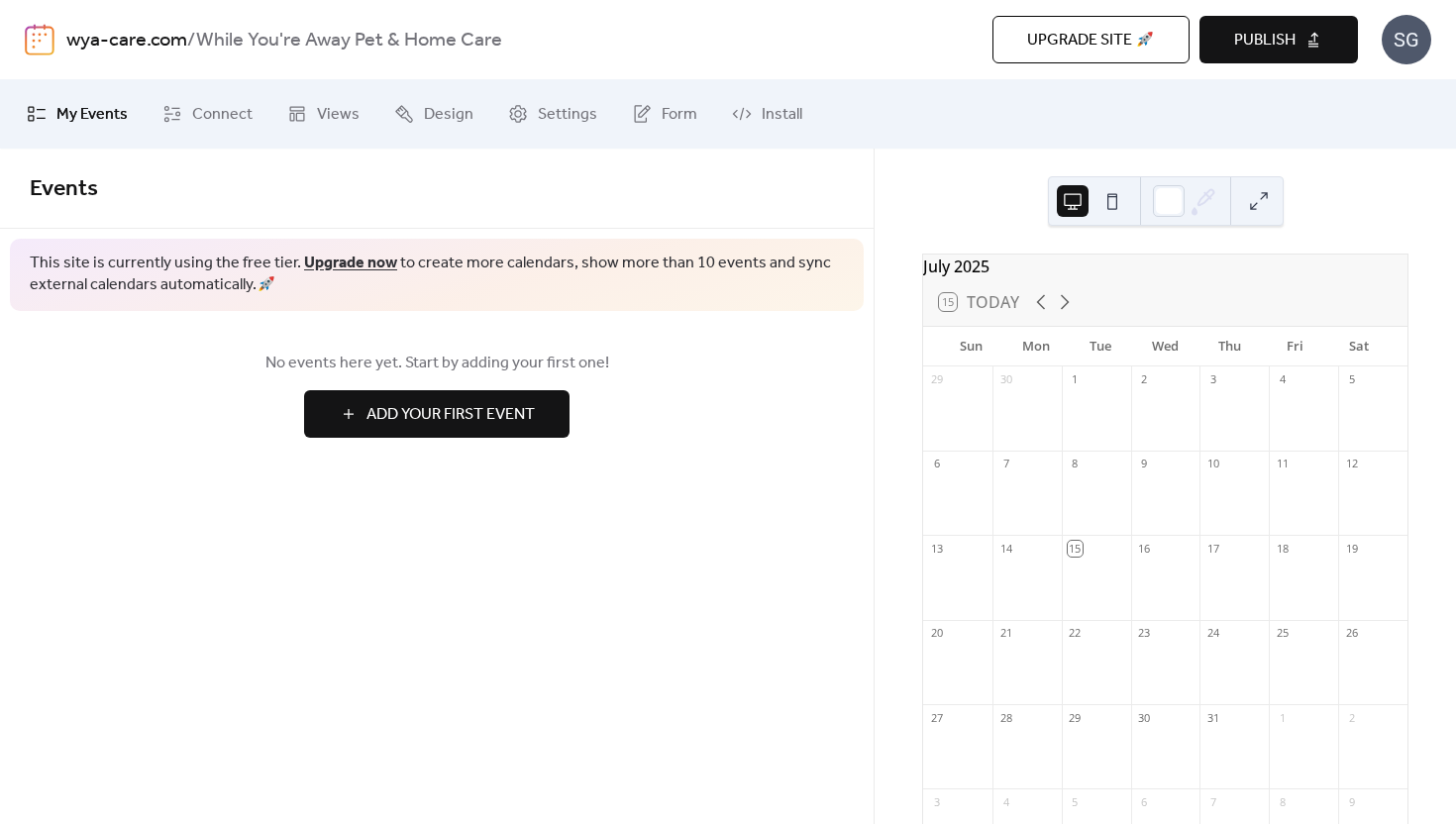 click on "Add Your First Event" at bounding box center (451, 415) 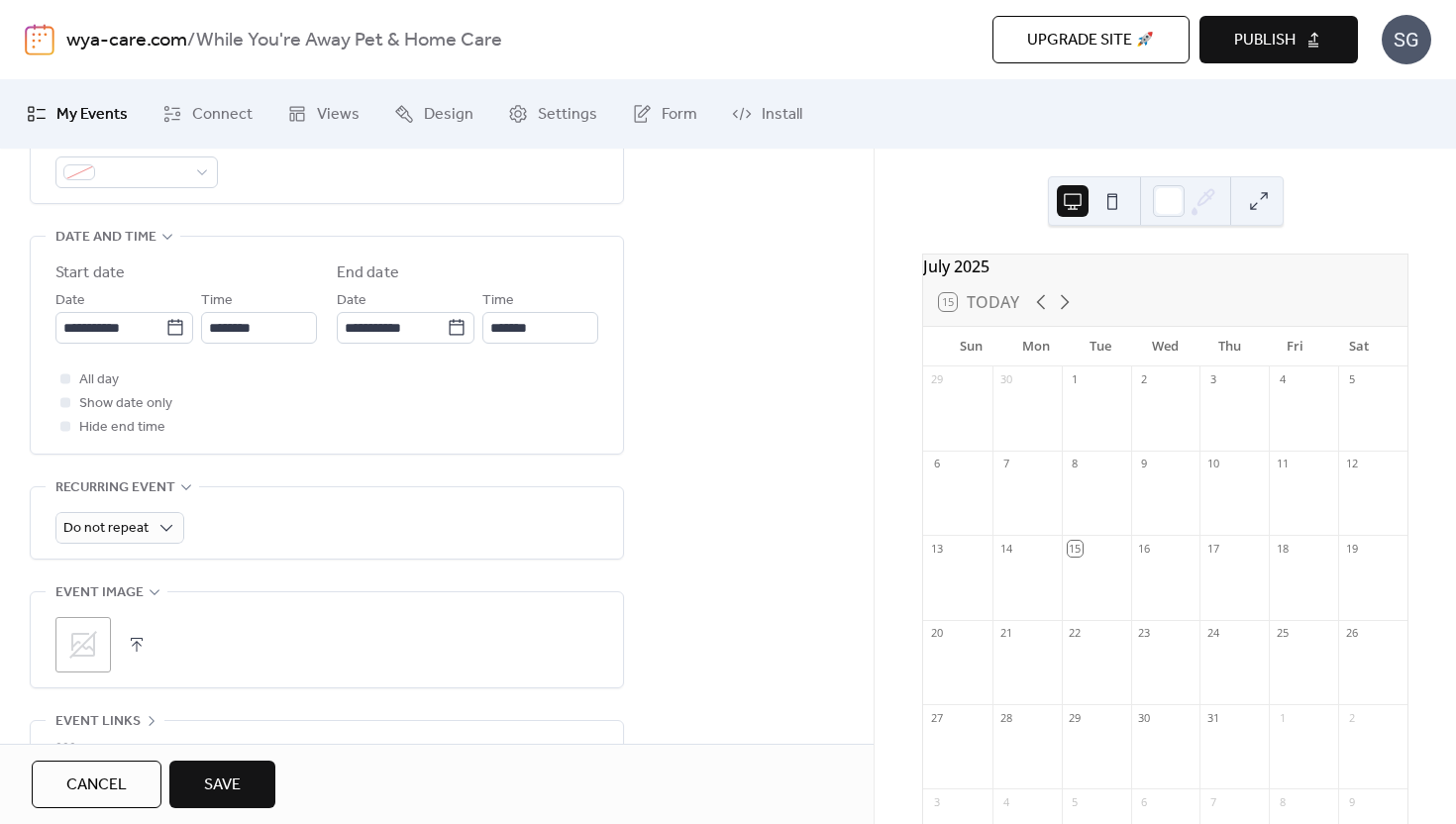 scroll, scrollTop: 608, scrollLeft: 0, axis: vertical 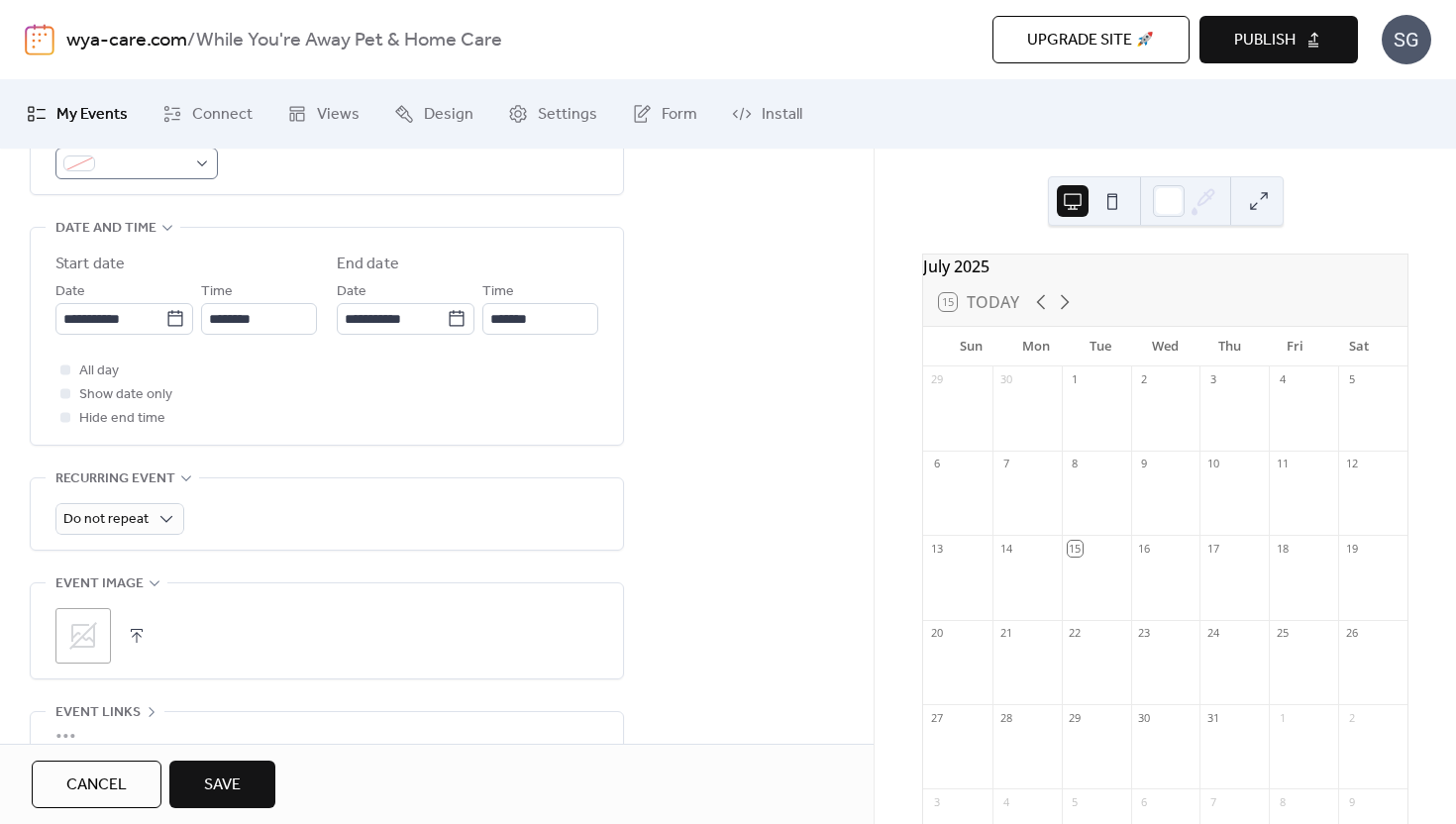 type on "**********" 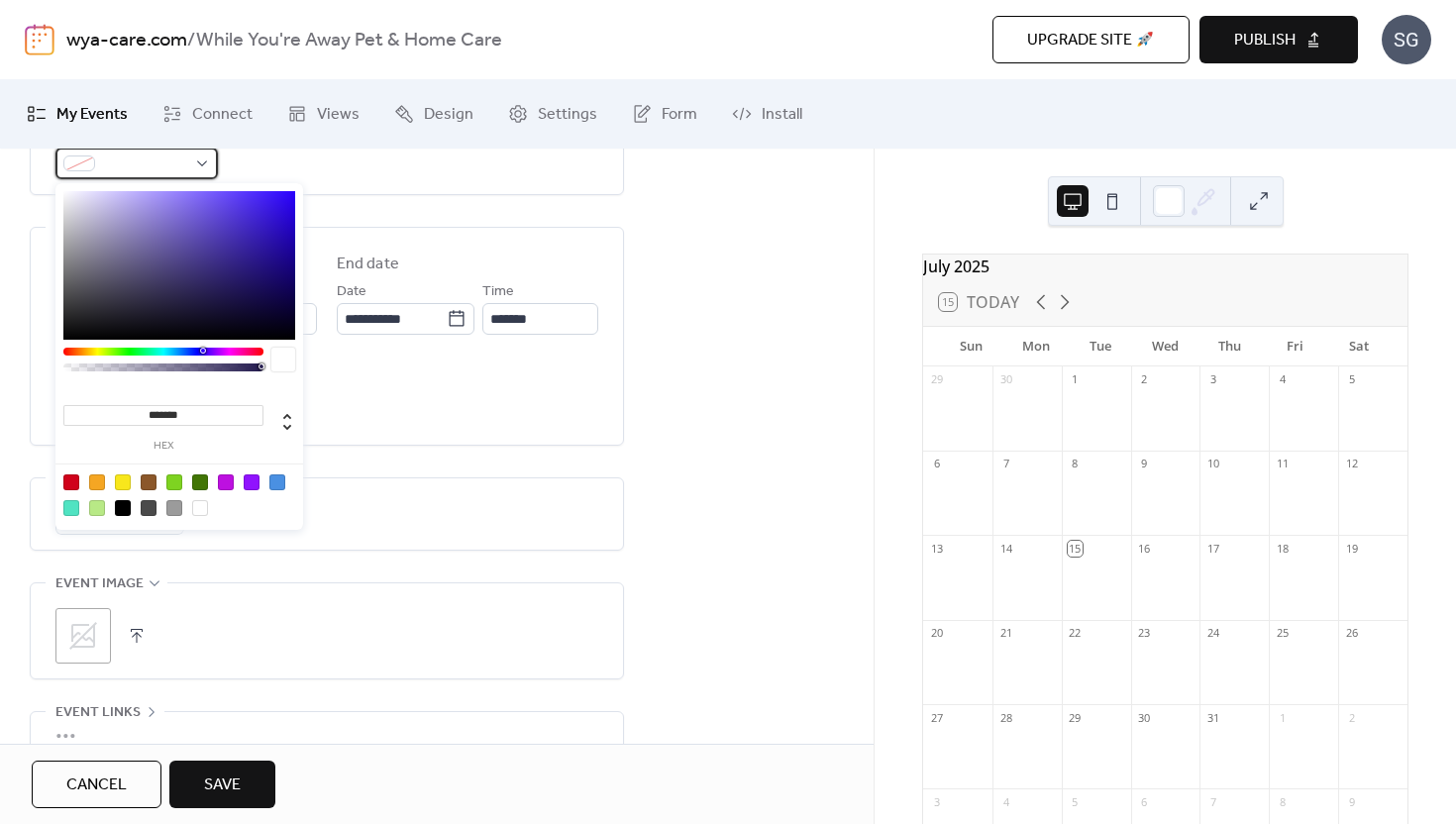 click at bounding box center (137, 163) 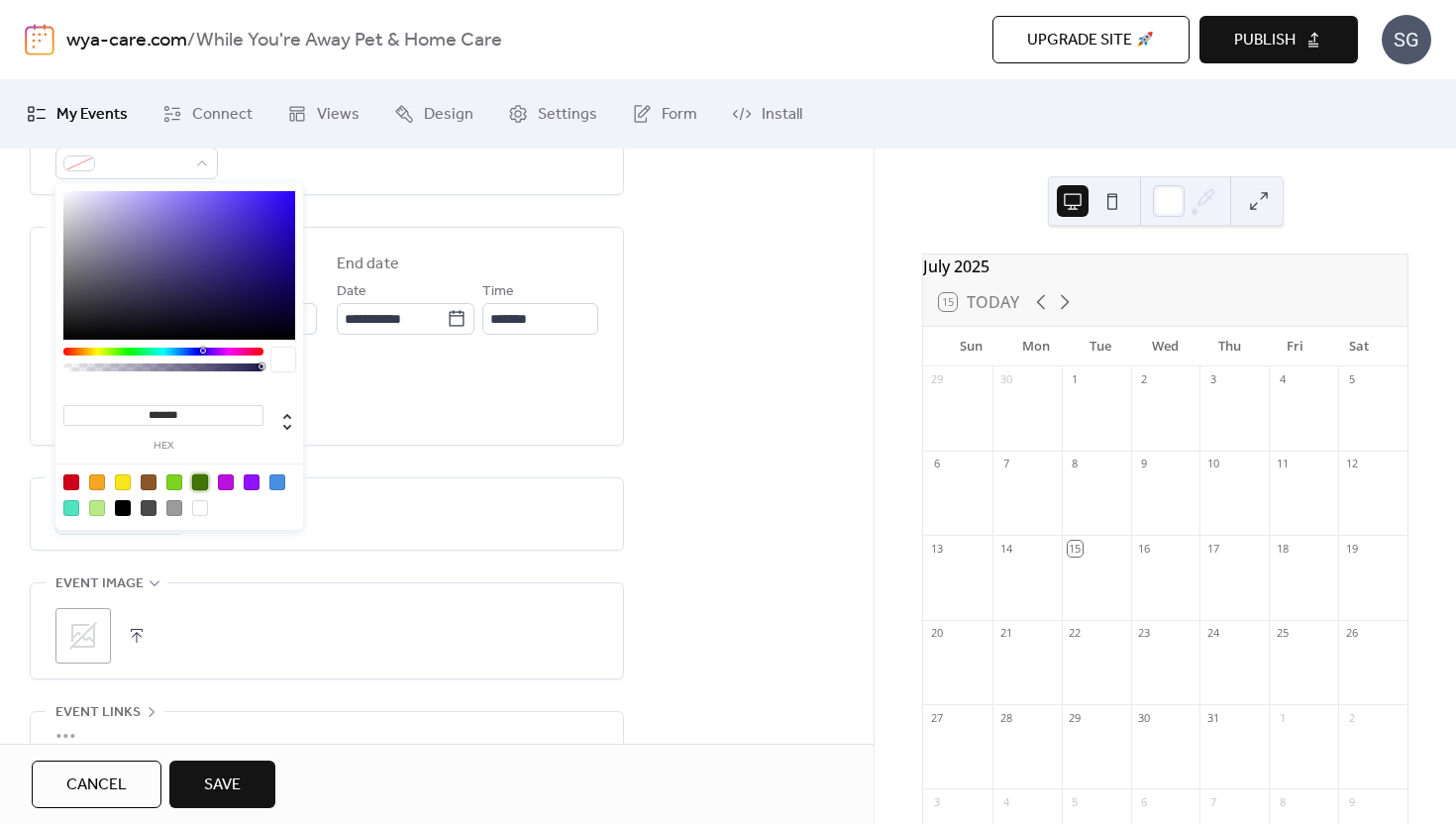 click at bounding box center [200, 482] 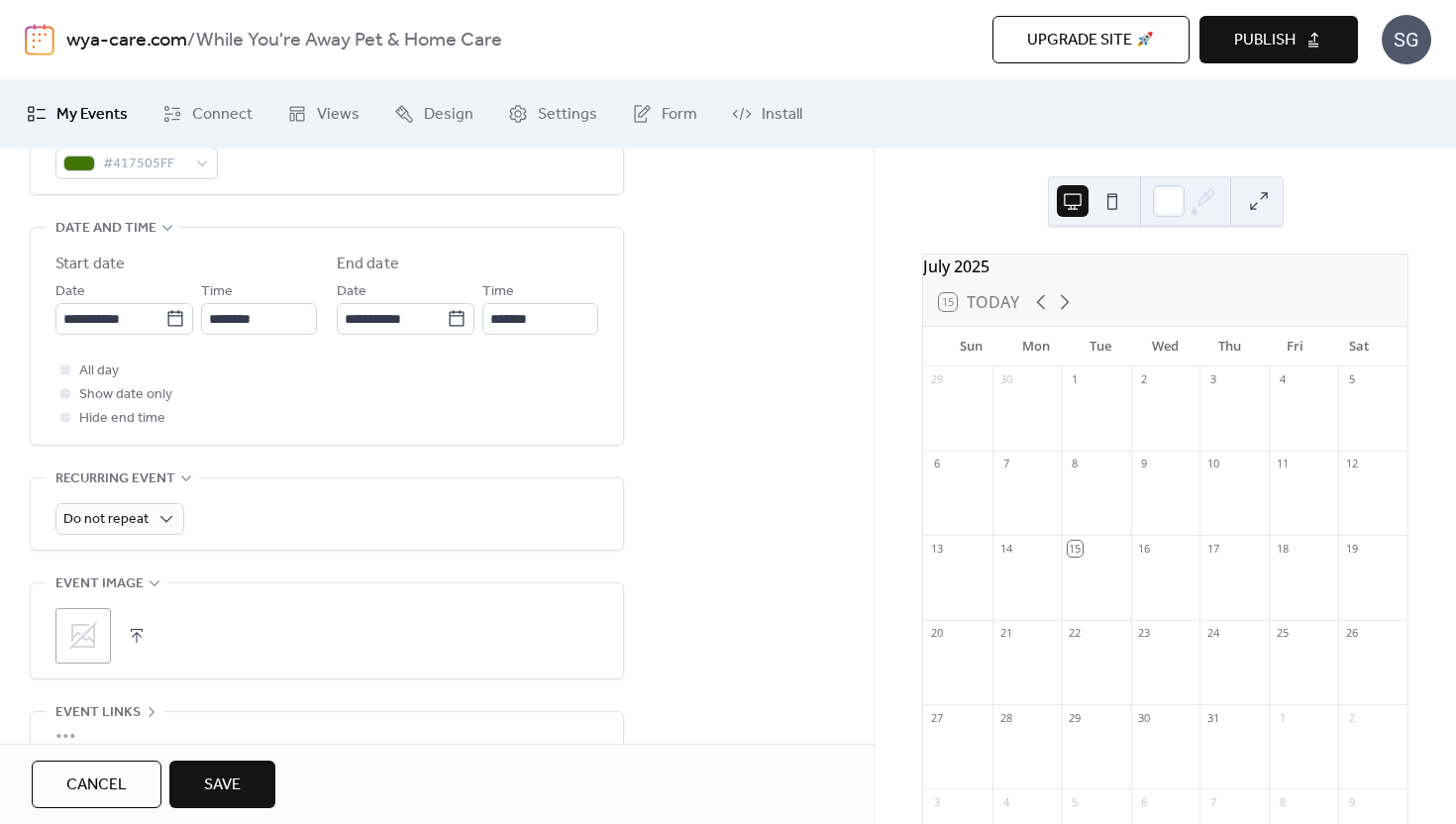 click on "All day Show date only Hide end time" at bounding box center [327, 394] 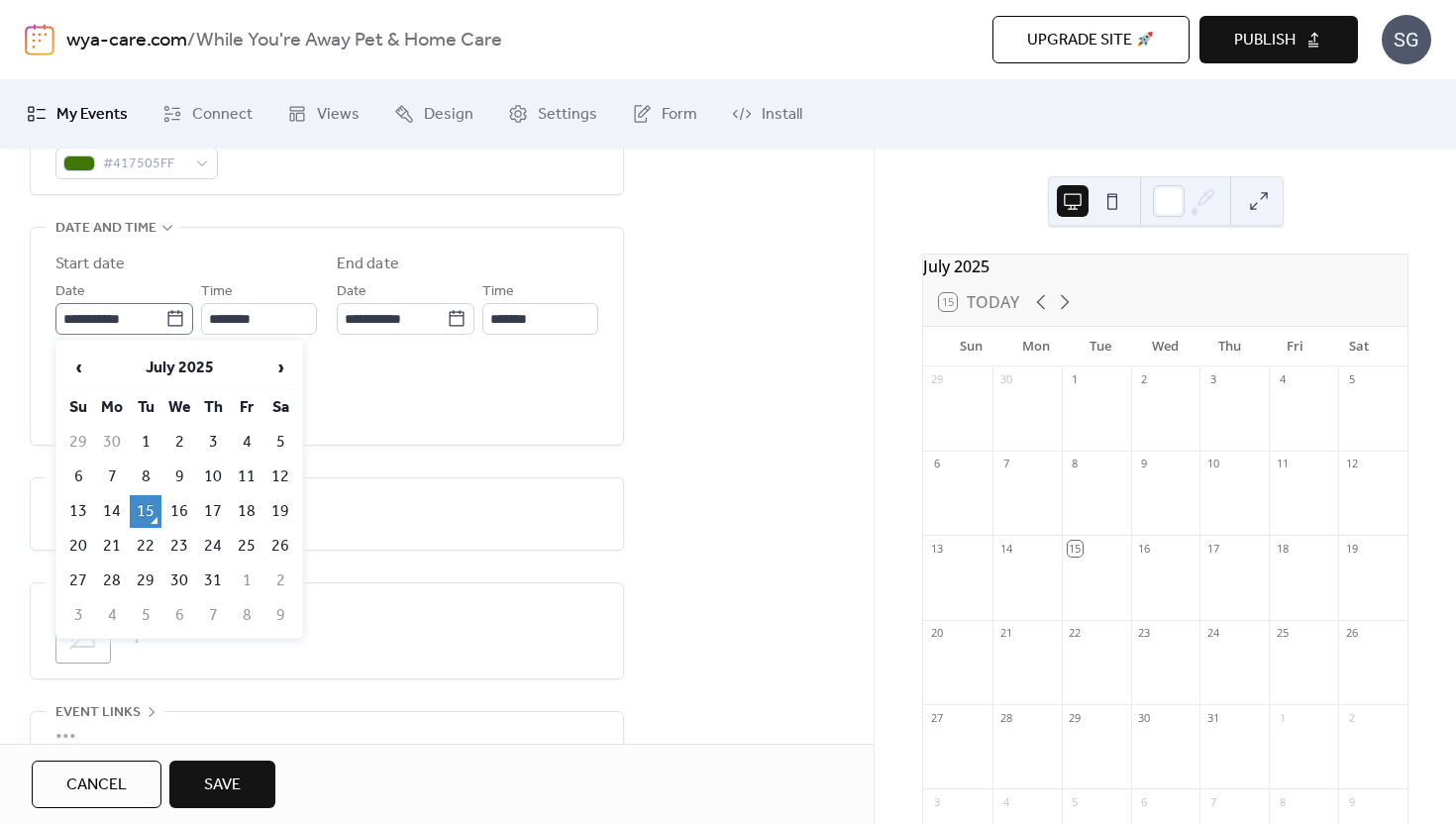click 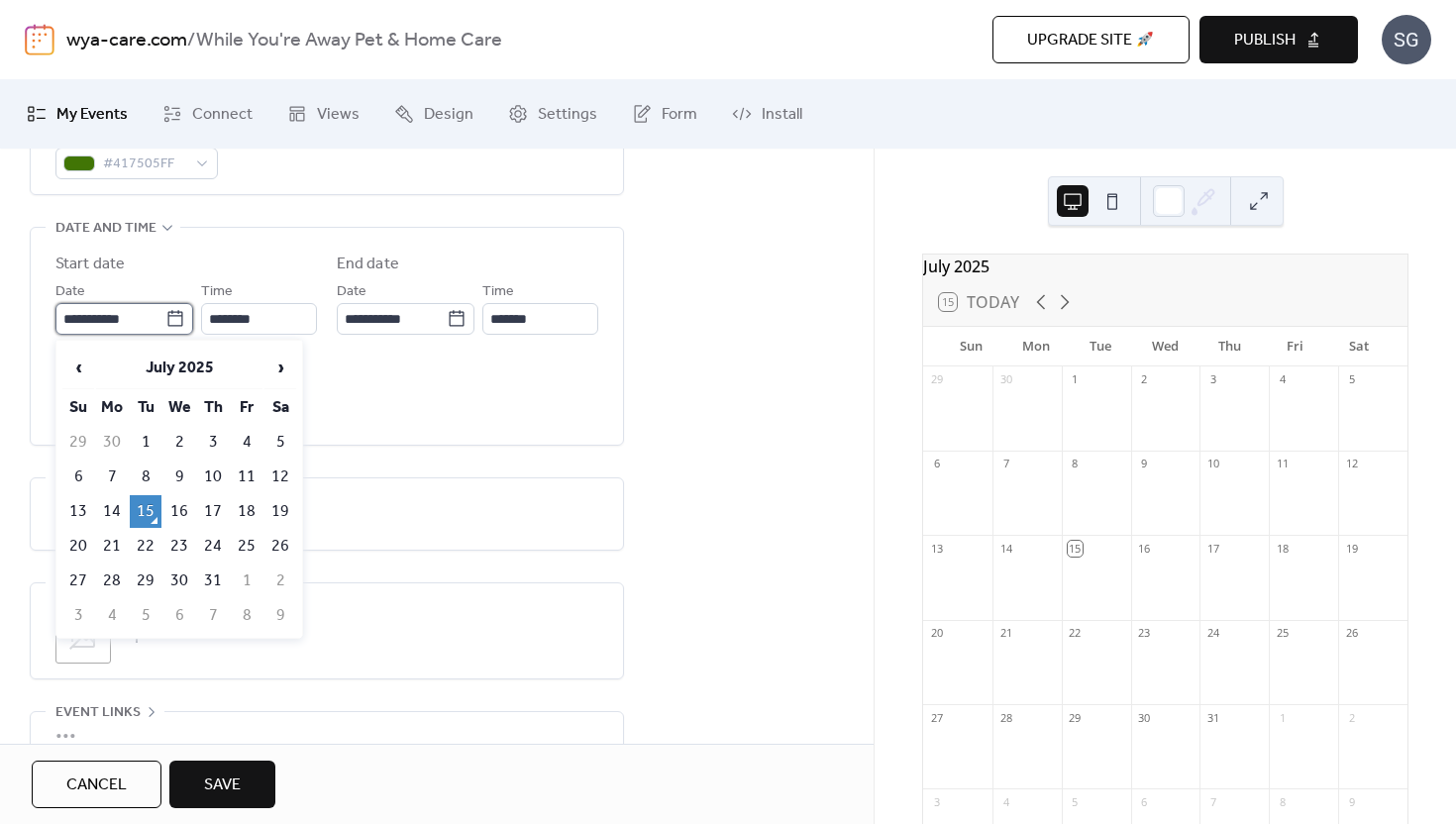 click on "**********" at bounding box center [110, 319] 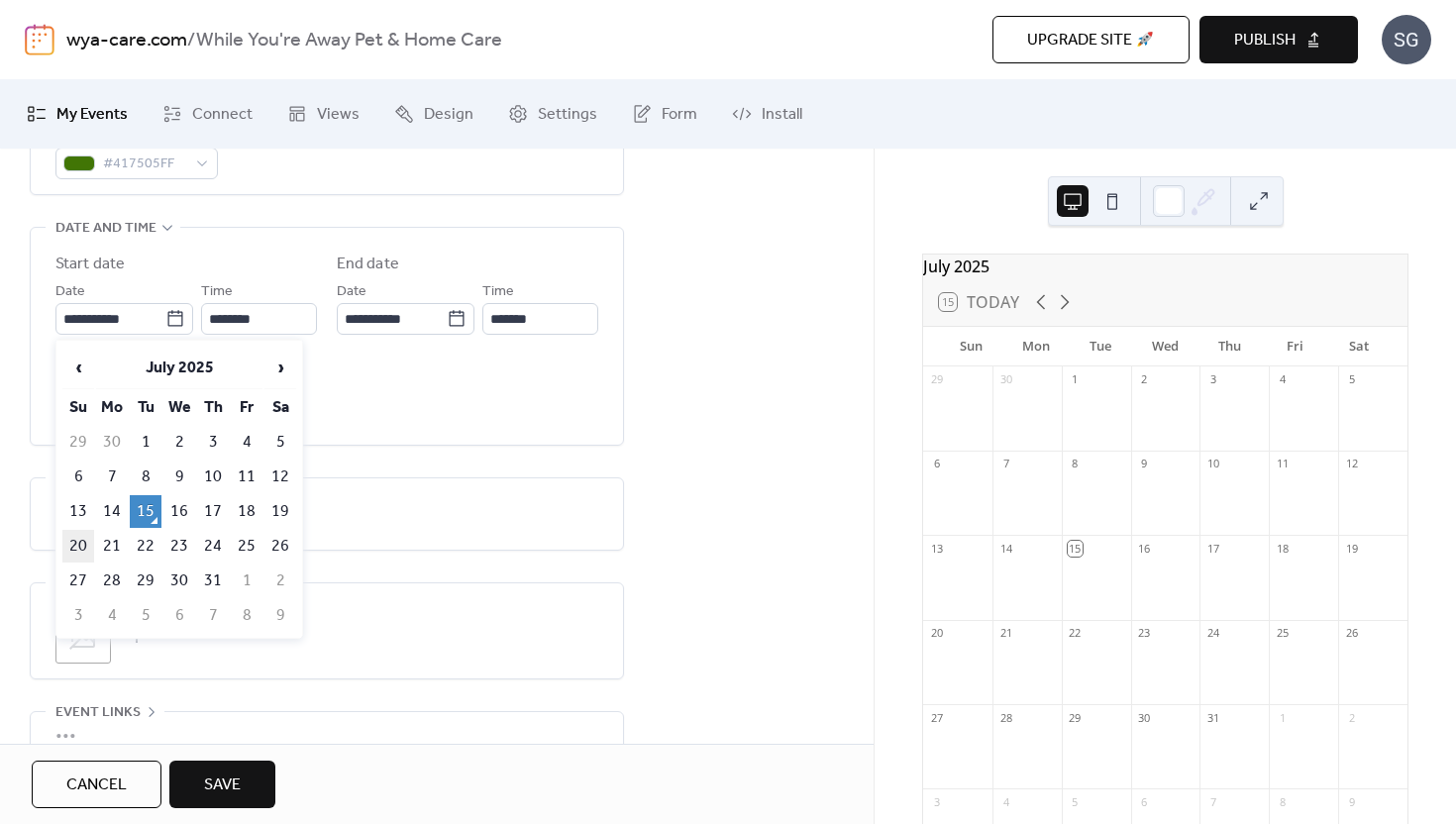 click on "20" at bounding box center [78, 546] 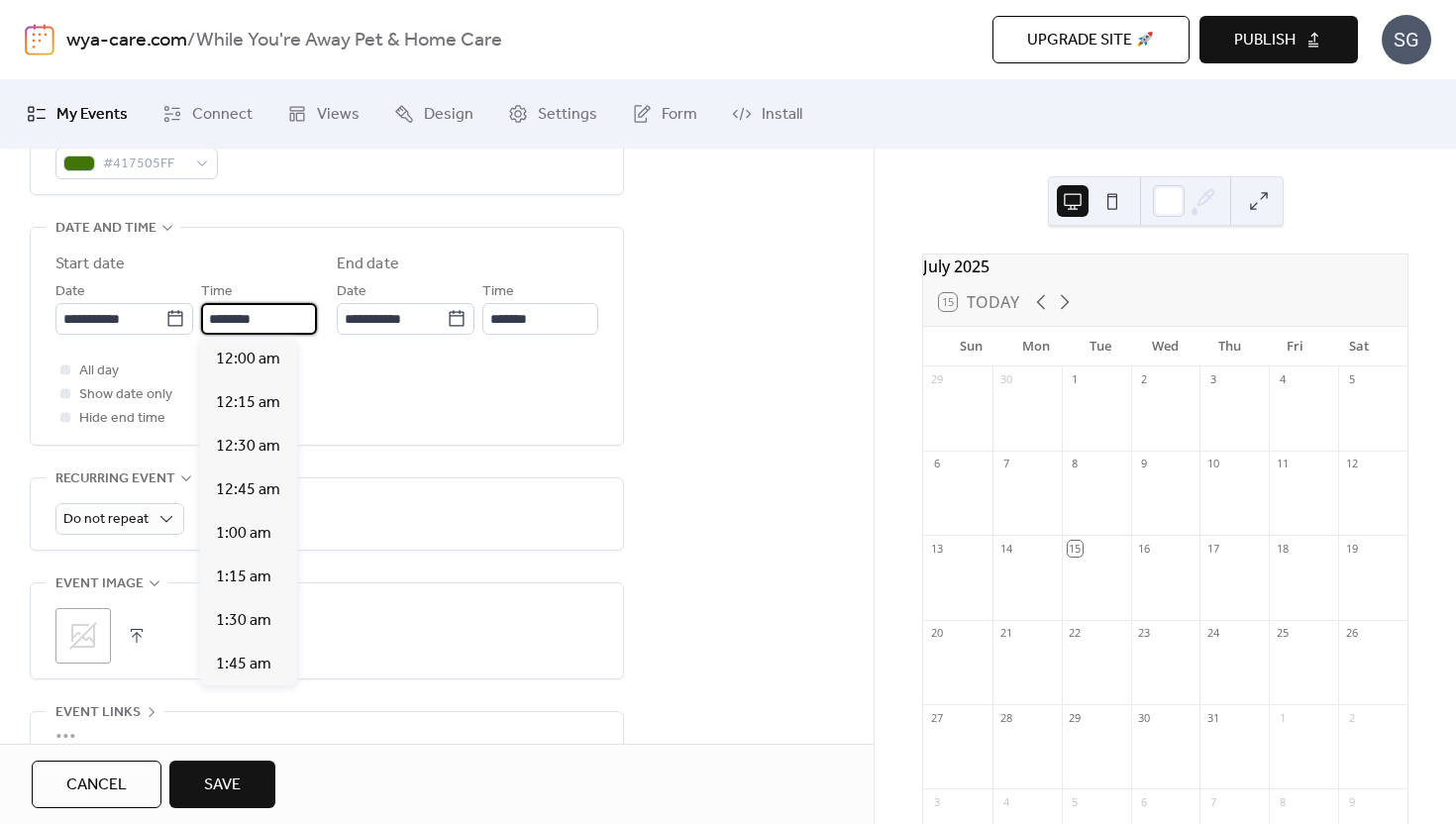 click on "********" at bounding box center [259, 319] 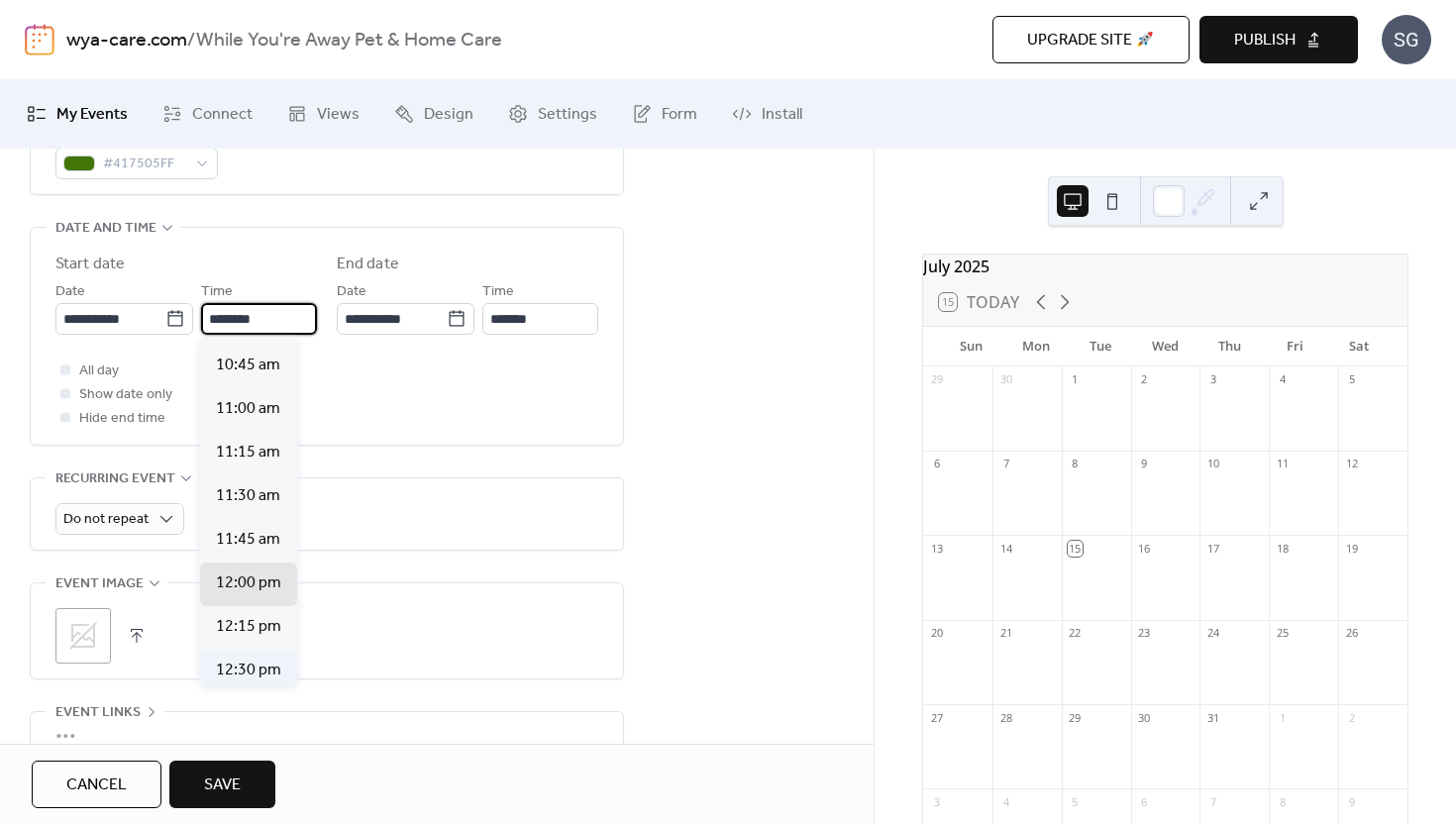 scroll, scrollTop: 1702, scrollLeft: 0, axis: vertical 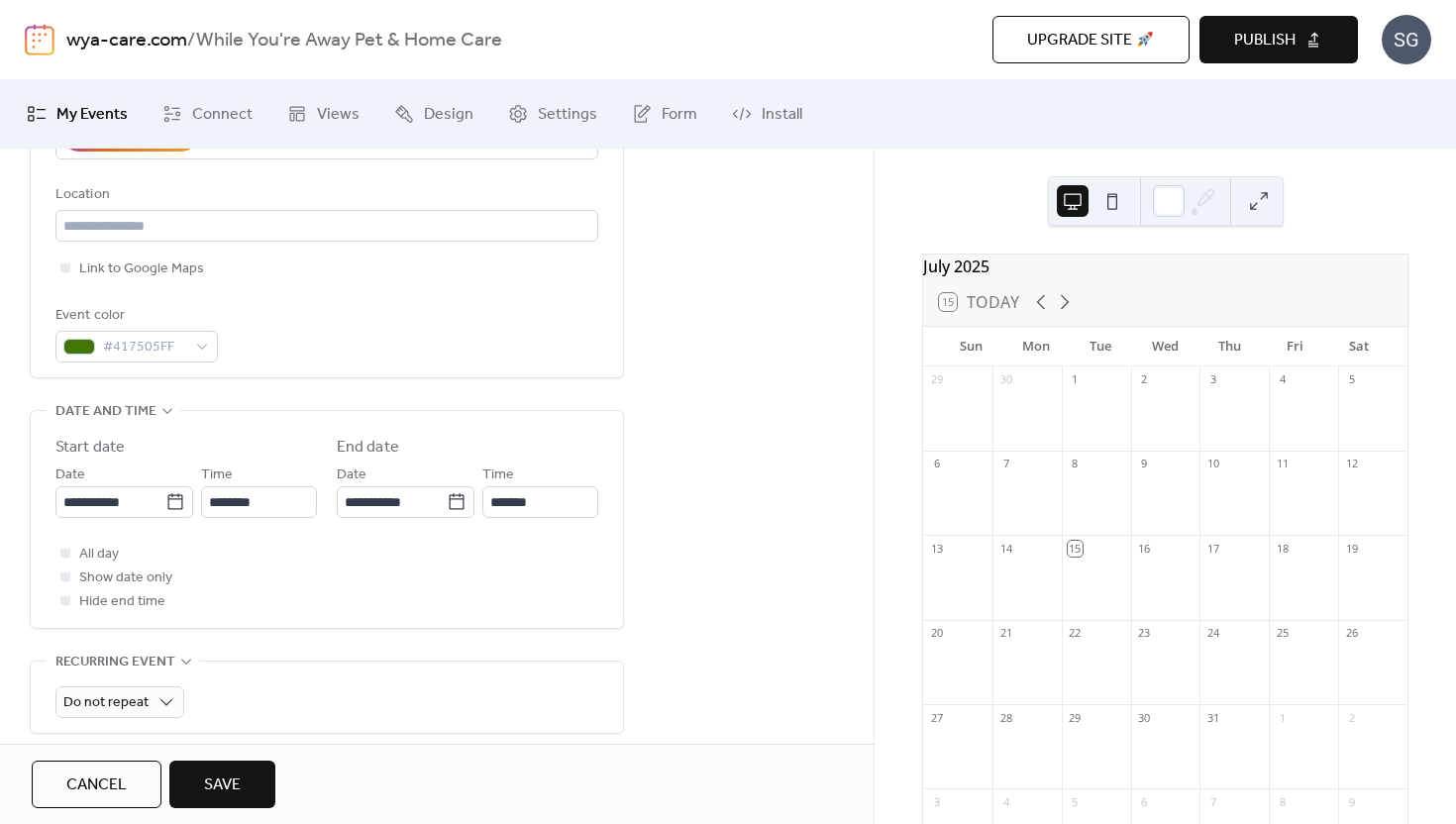 click on "**********" at bounding box center [327, 111] 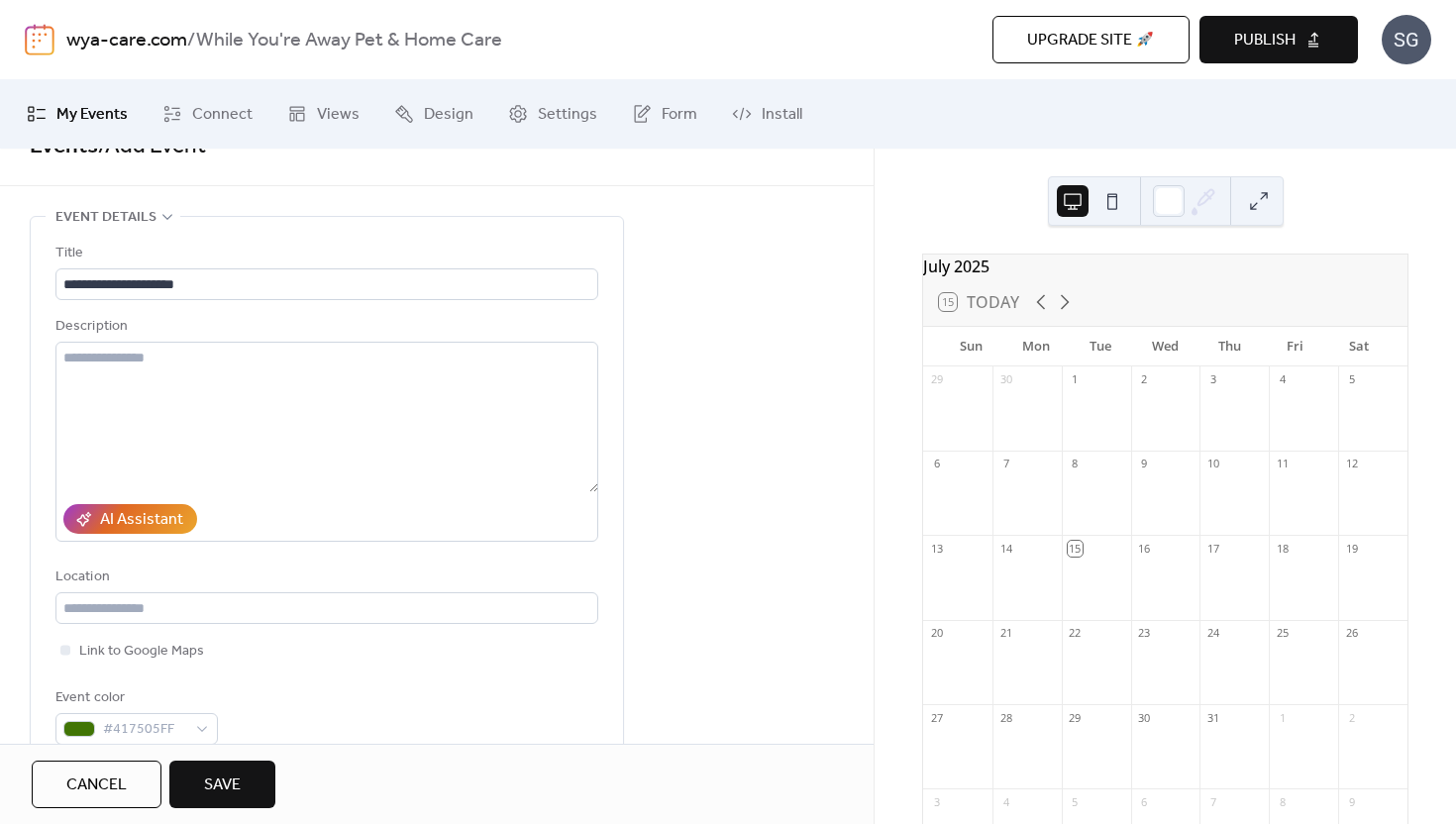 scroll, scrollTop: 40, scrollLeft: 0, axis: vertical 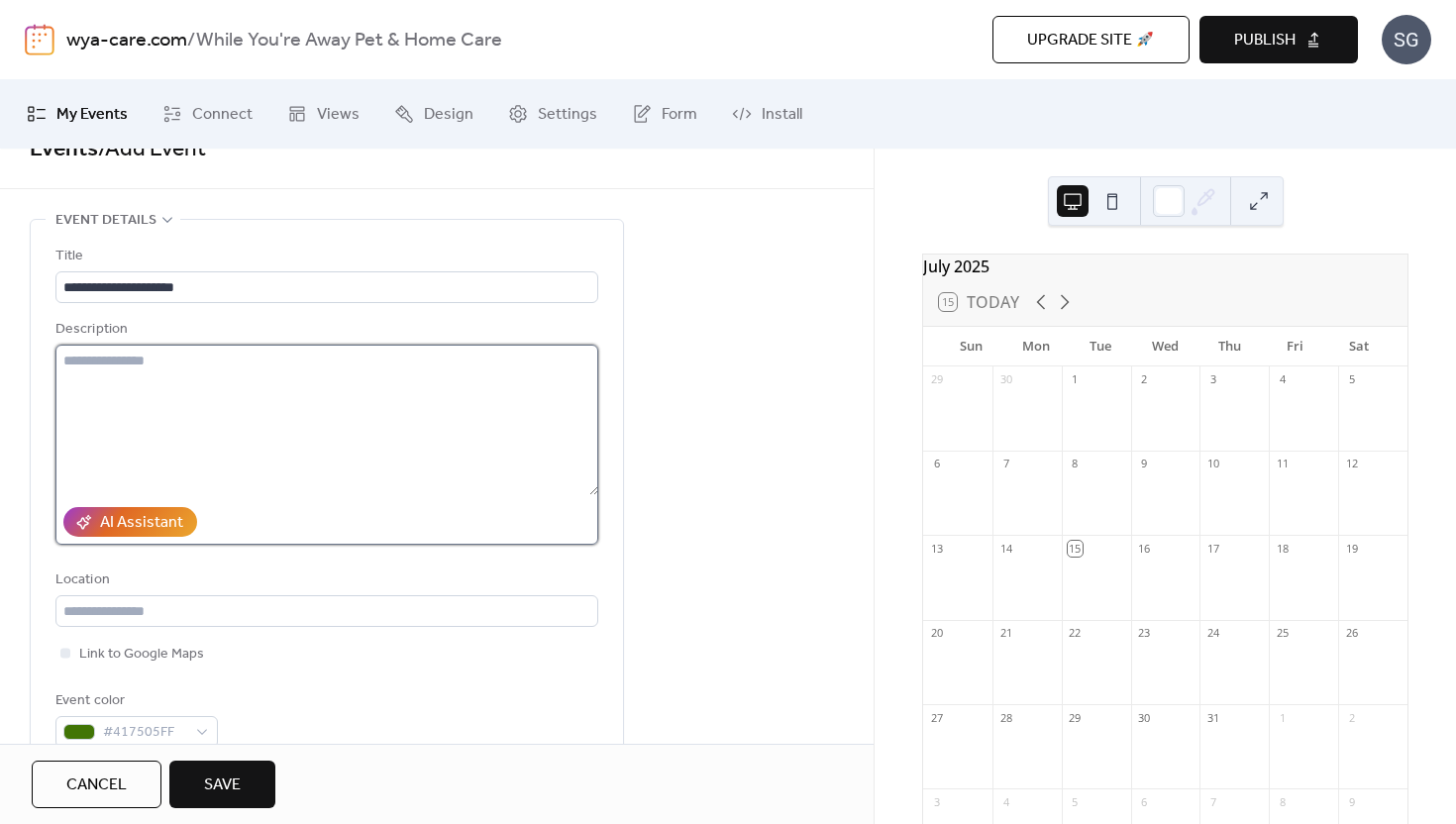 click at bounding box center (327, 420) 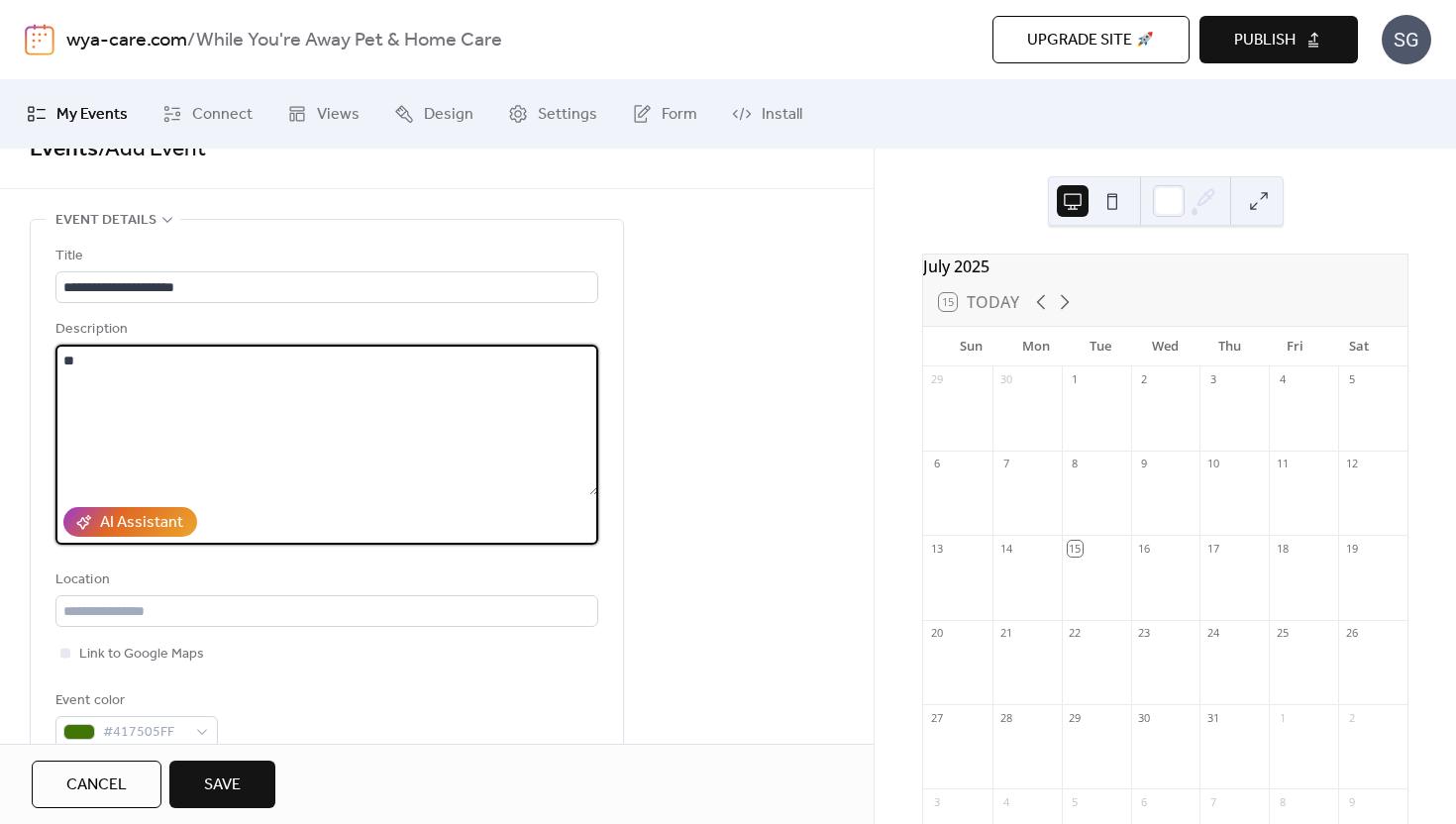 type on "*" 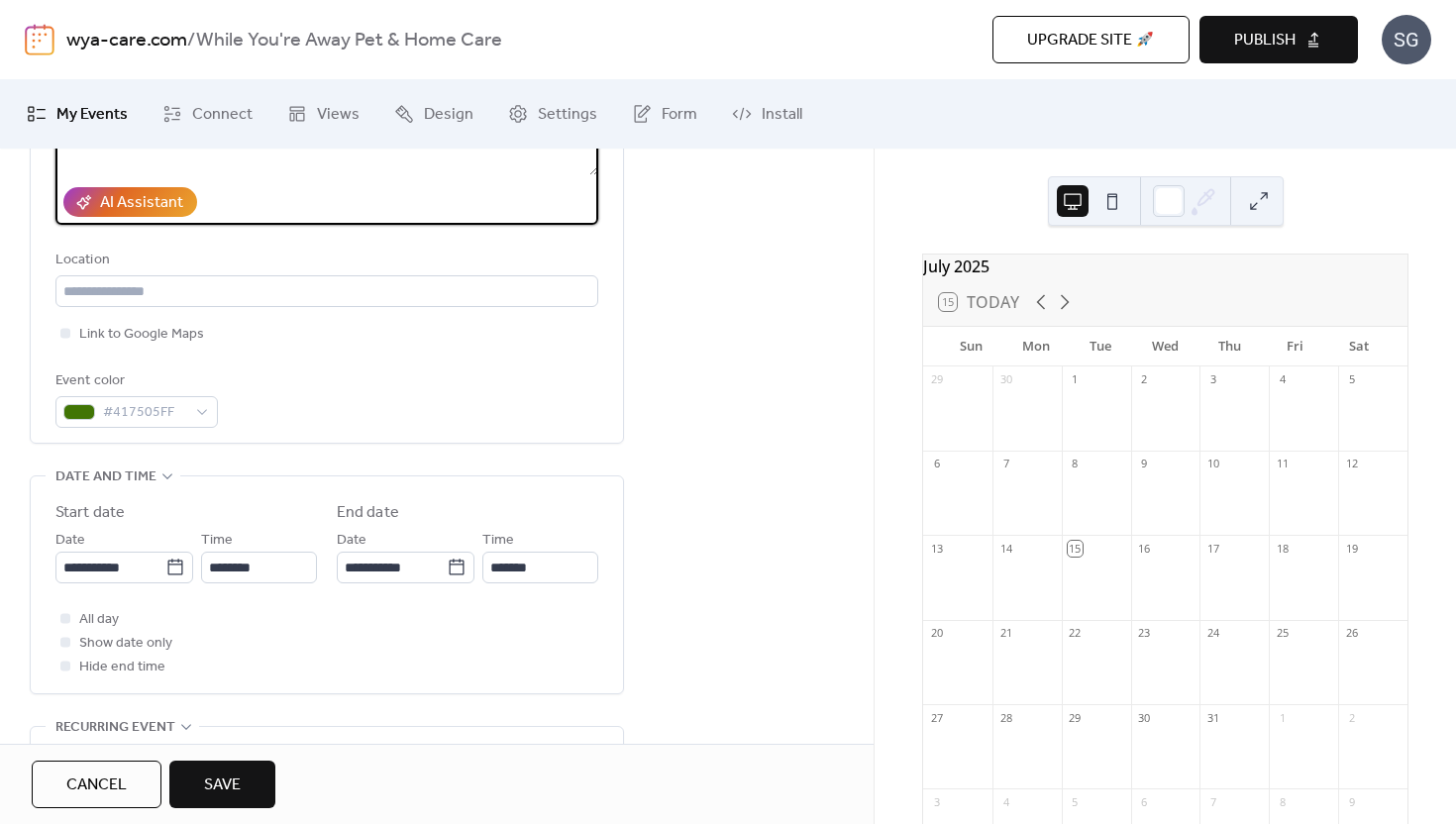 scroll, scrollTop: 377, scrollLeft: 0, axis: vertical 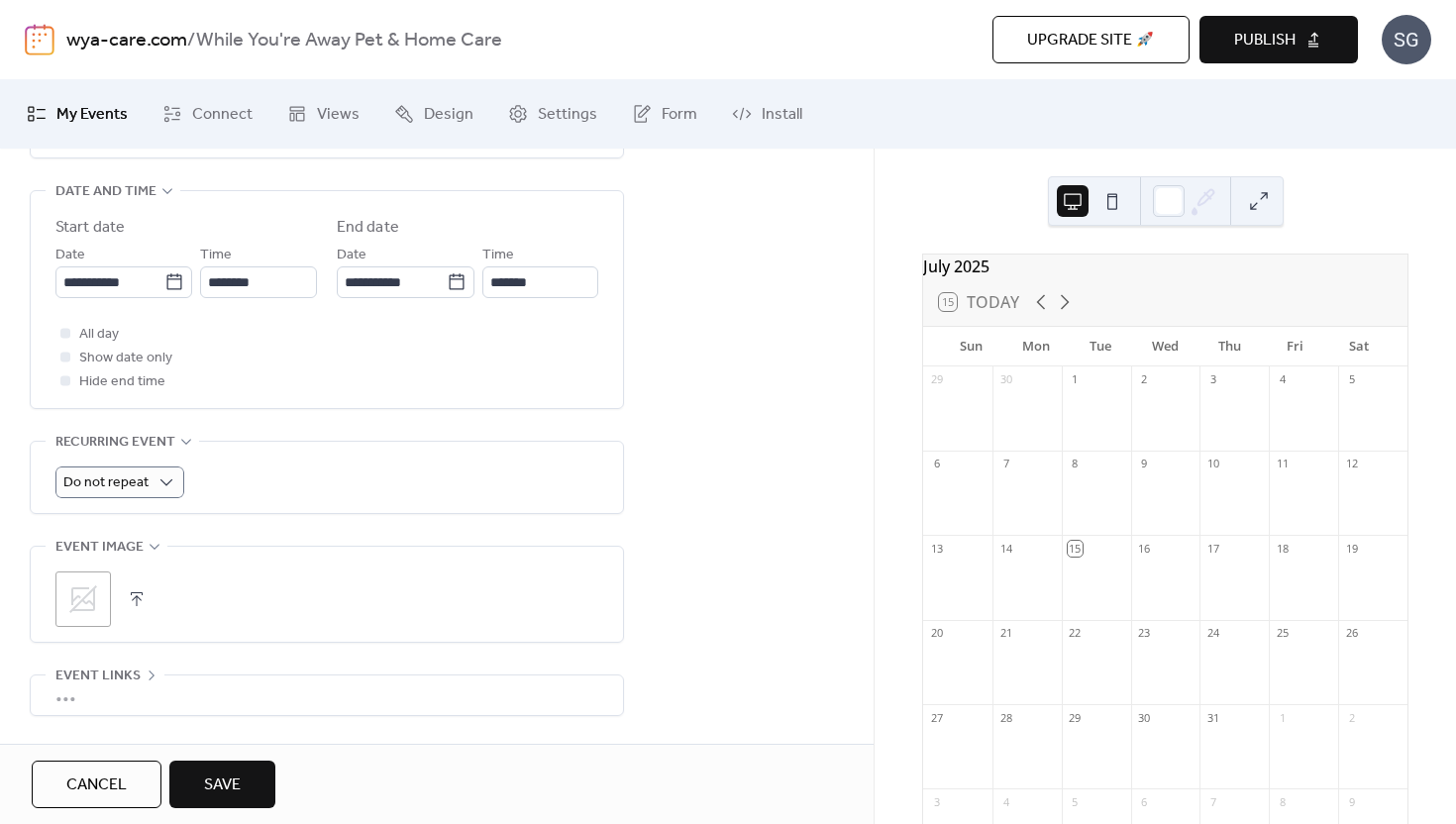 type on "**********" 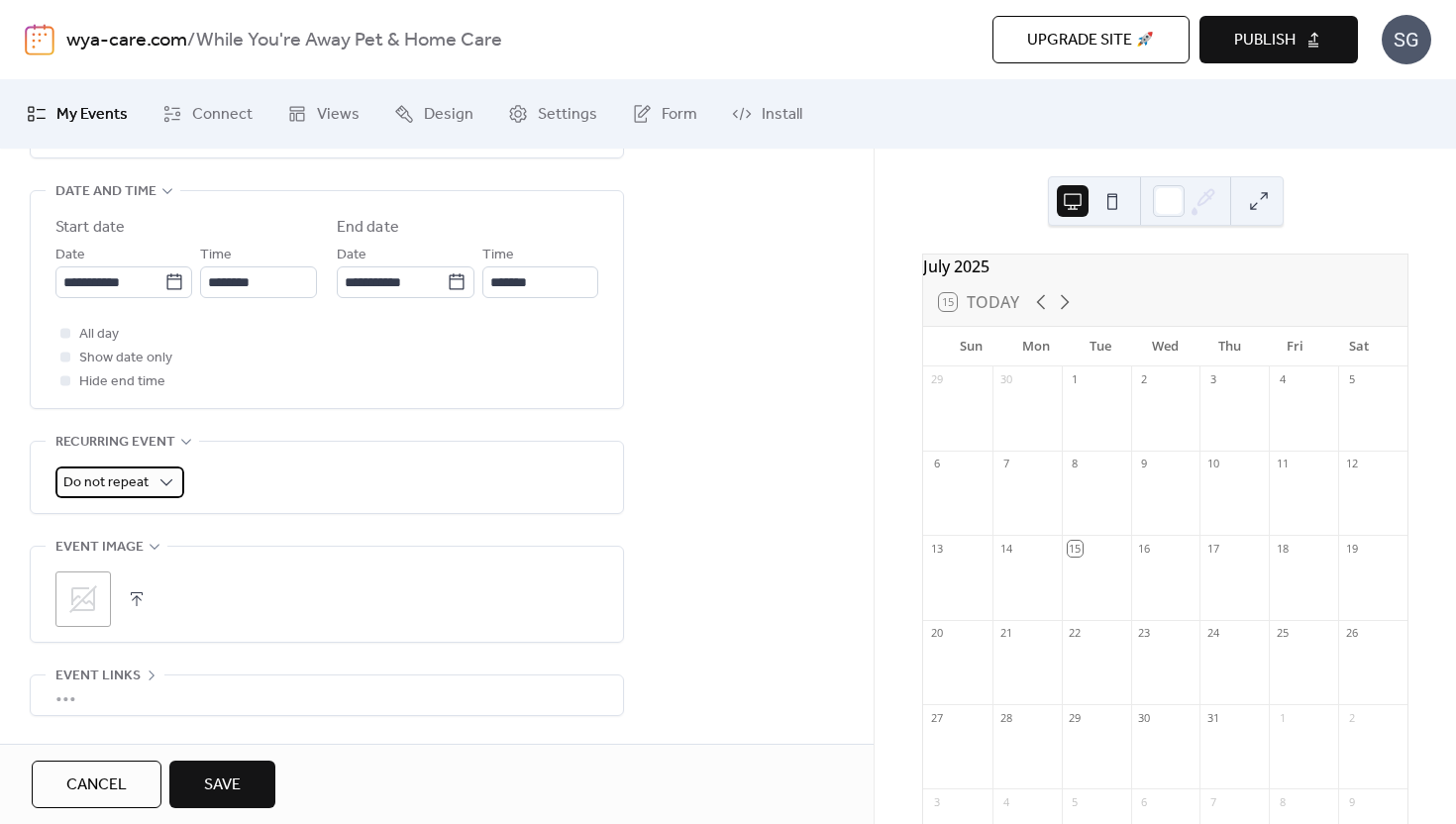 click on "Do not repeat" at bounding box center (120, 482) 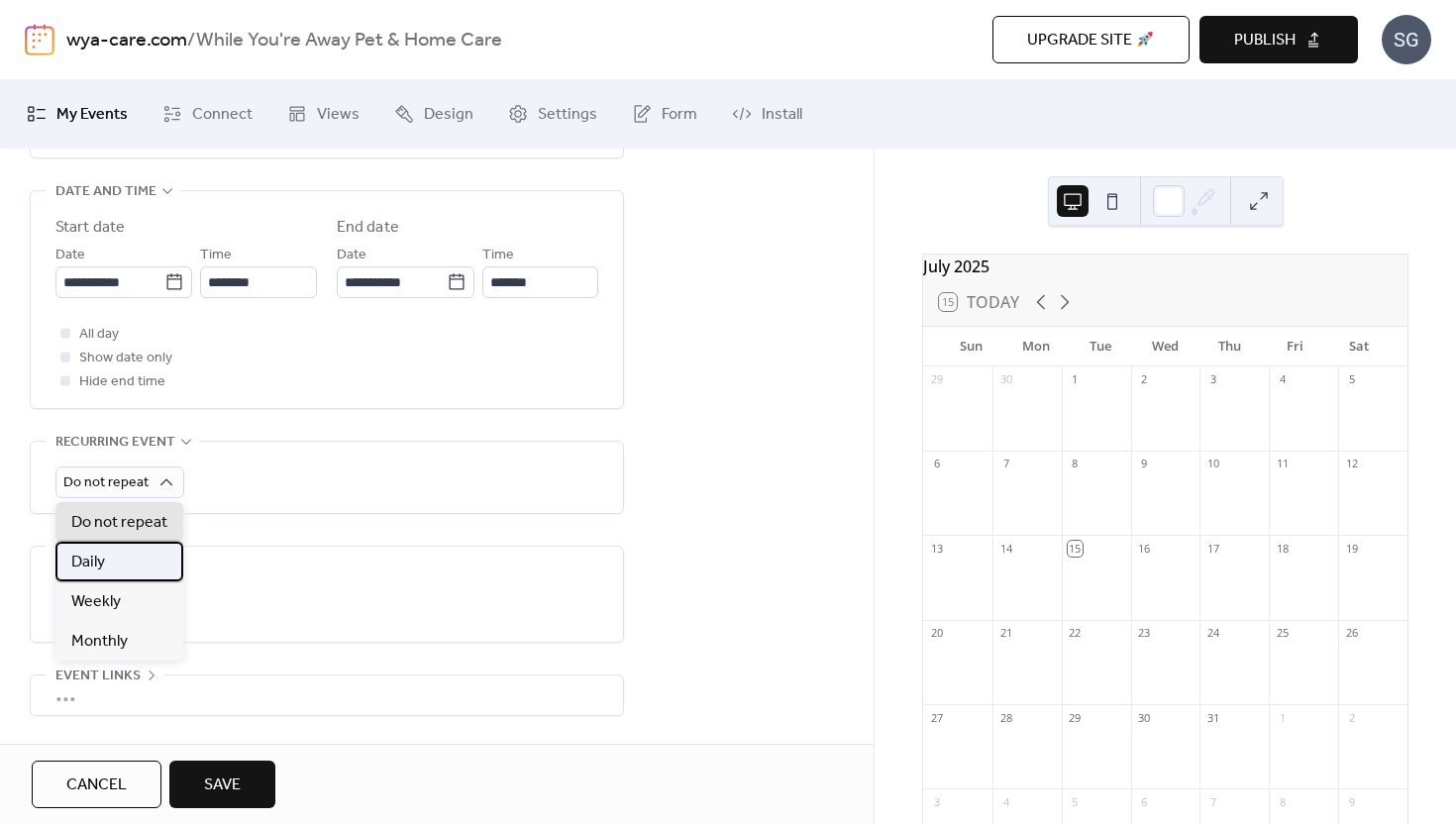 click on "Daily" at bounding box center (119, 562) 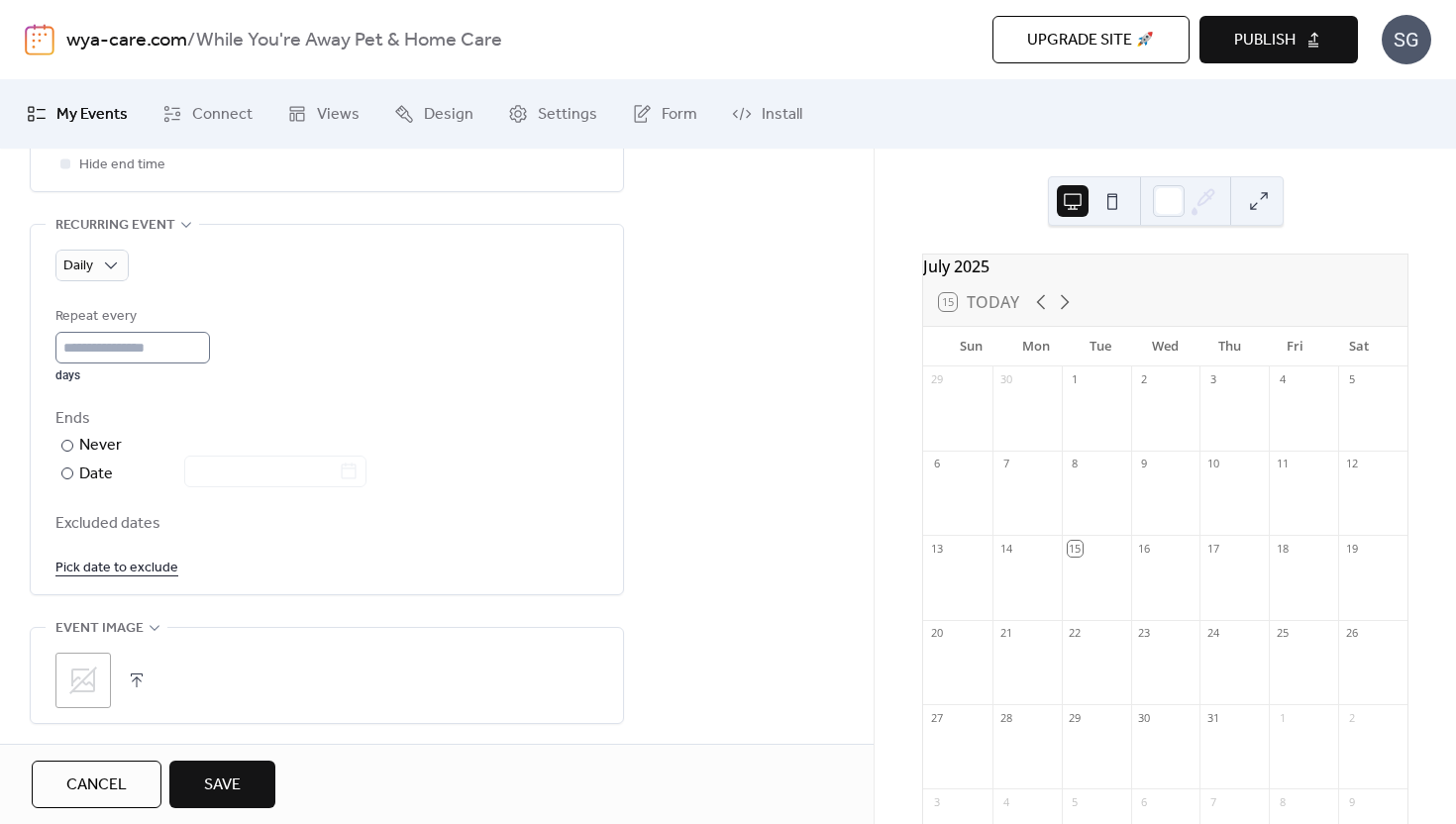 scroll, scrollTop: 867, scrollLeft: 0, axis: vertical 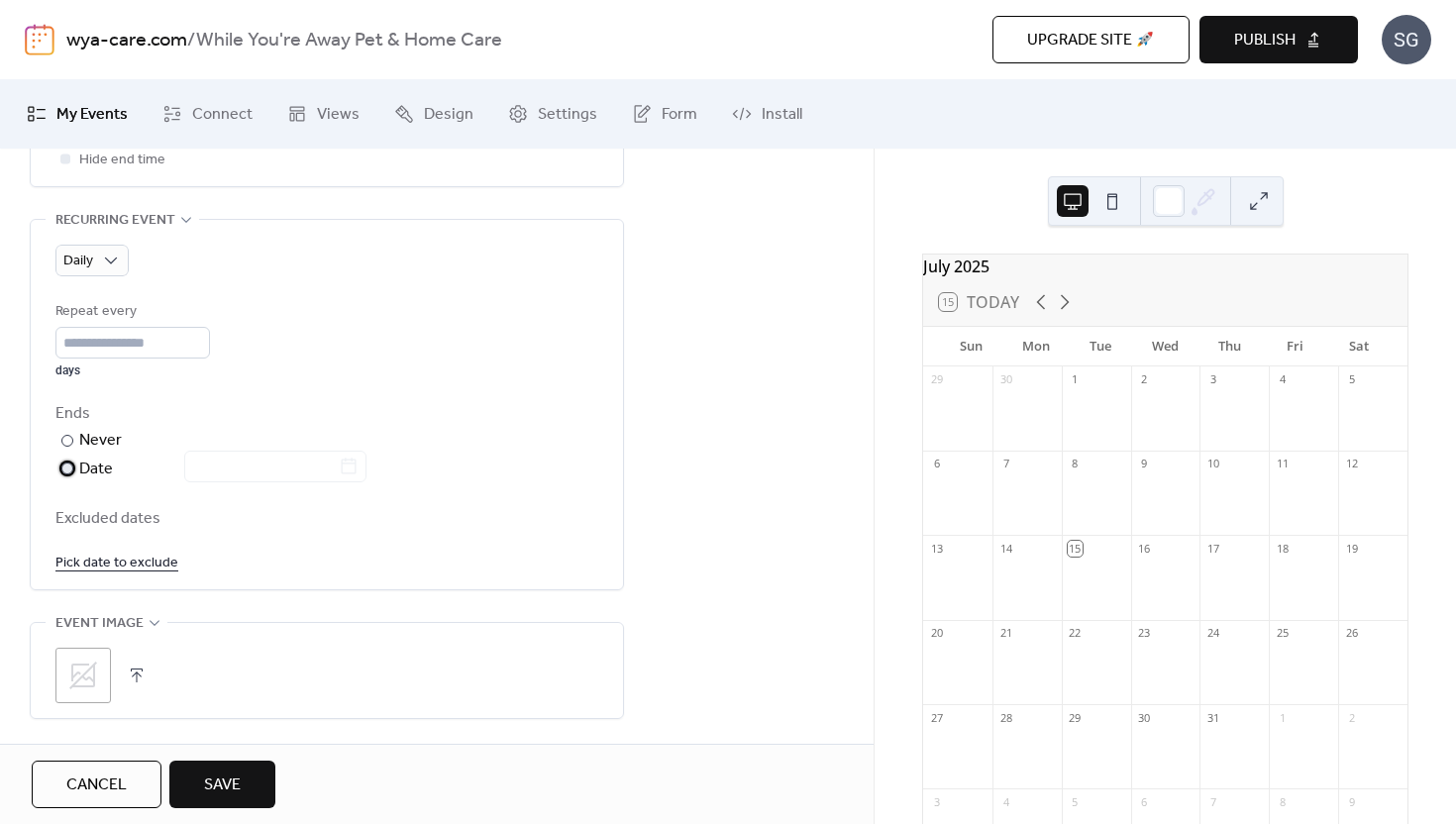click on "​" at bounding box center [65, 468] 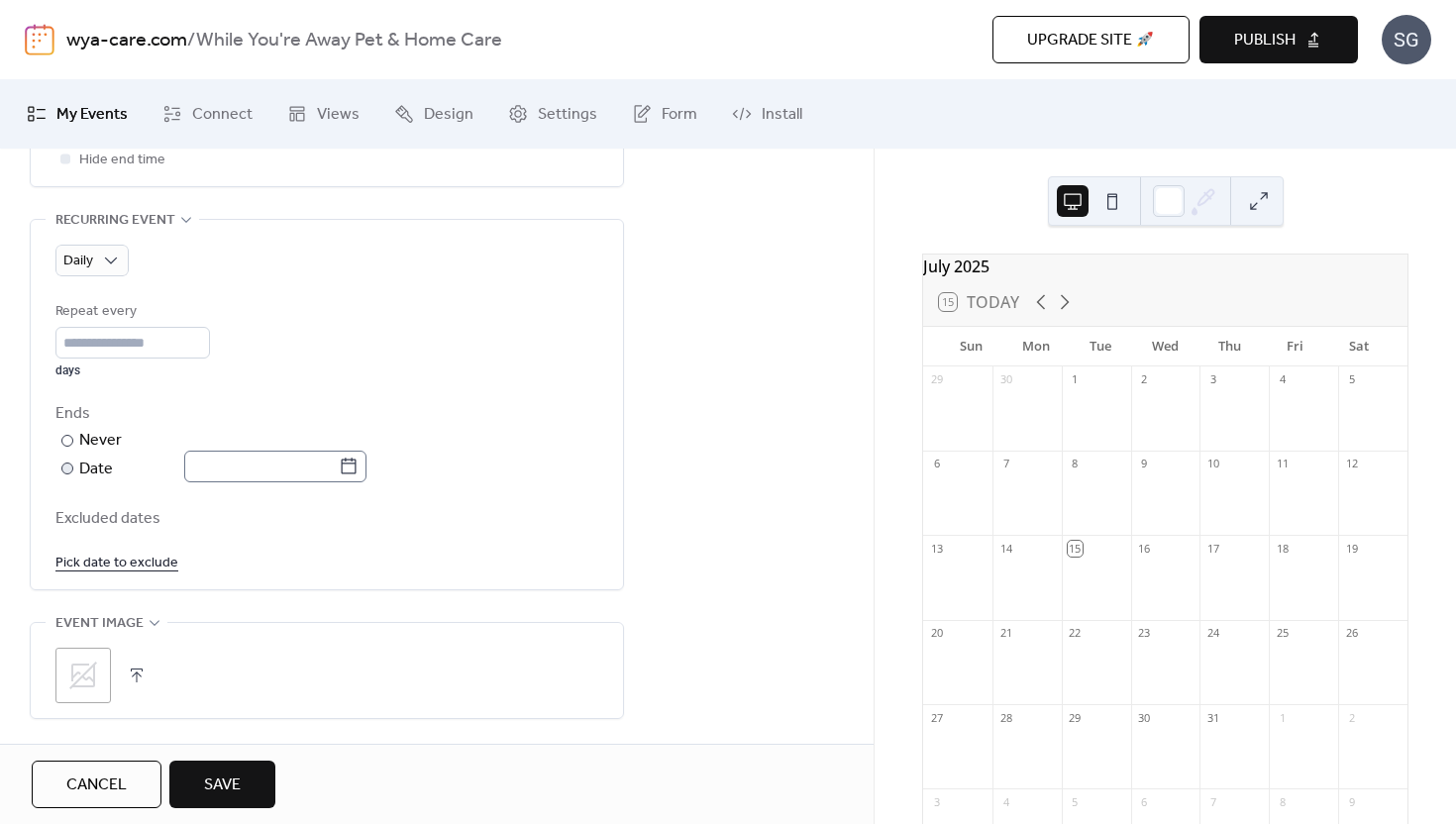 click at bounding box center [275, 466] 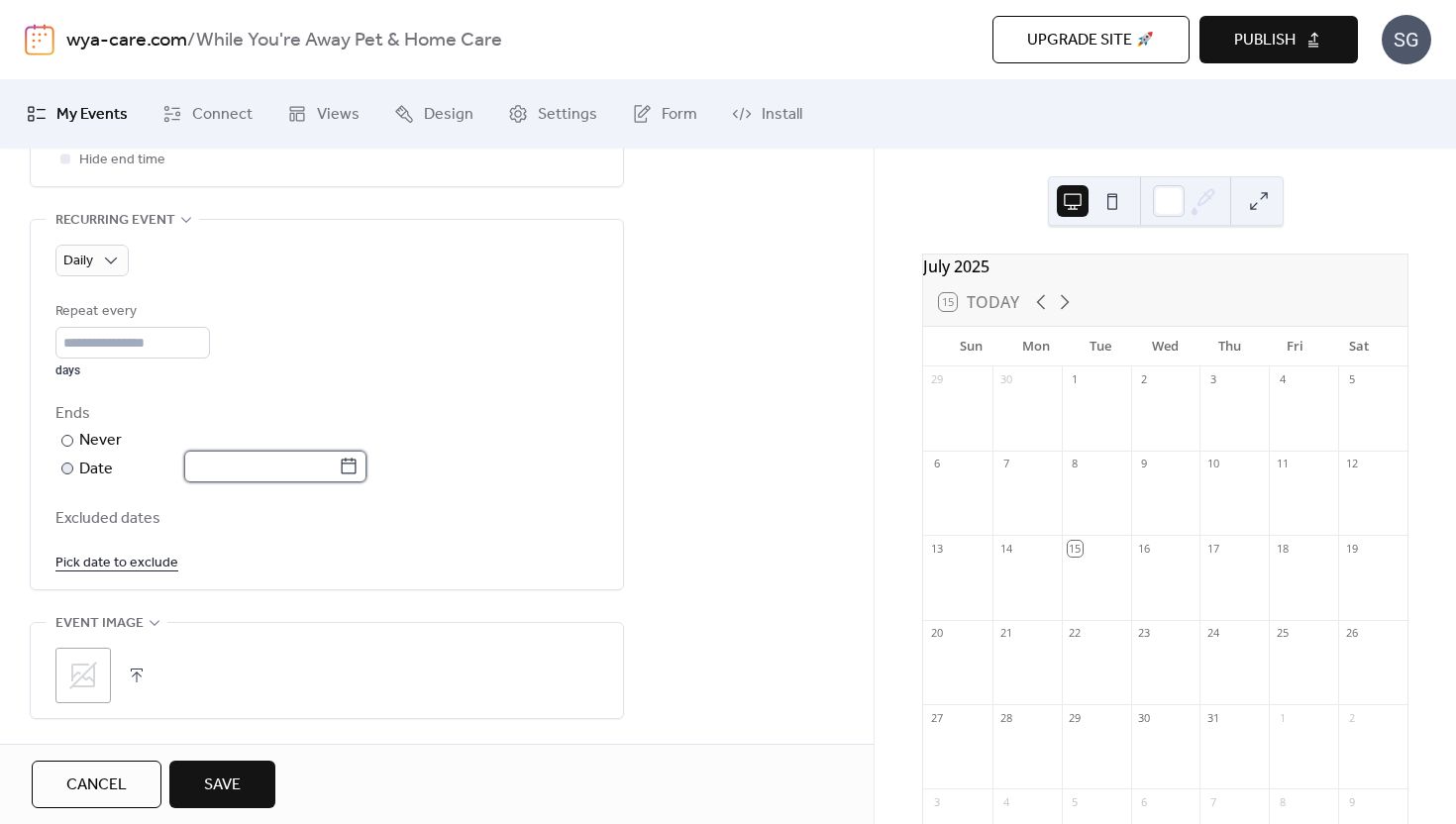 click at bounding box center (261, 466) 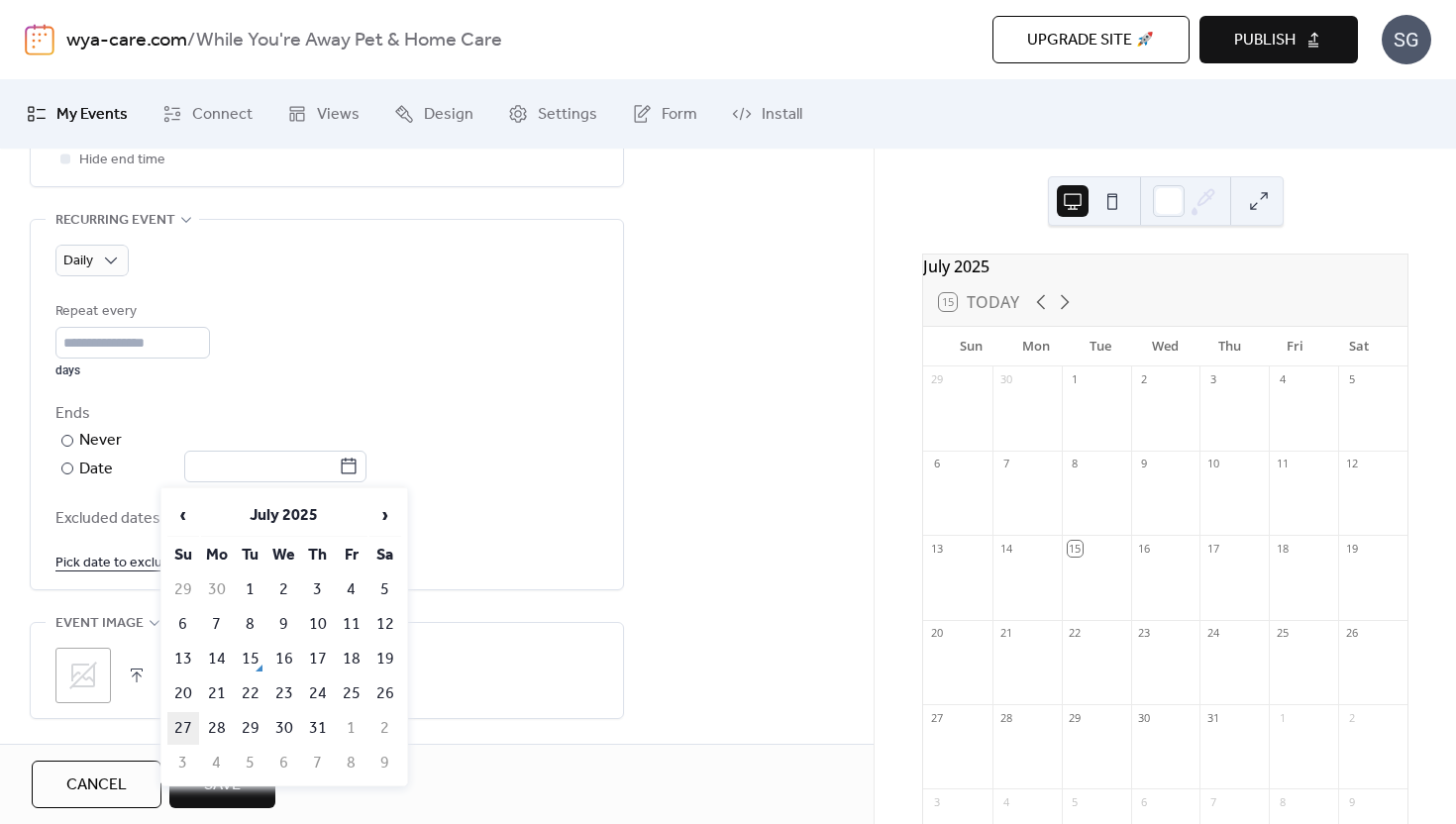 click on "27" at bounding box center [183, 728] 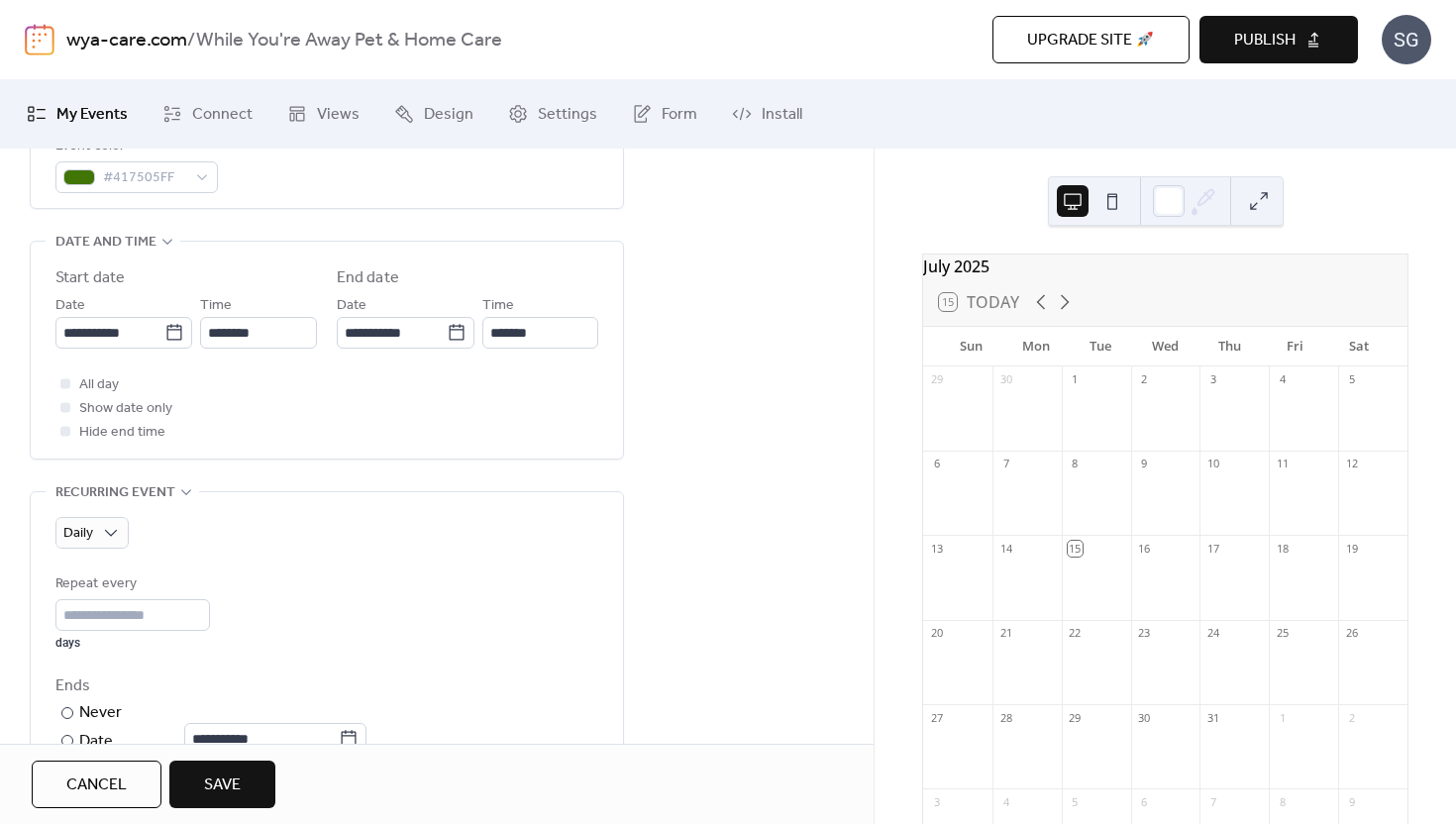 scroll, scrollTop: 592, scrollLeft: 0, axis: vertical 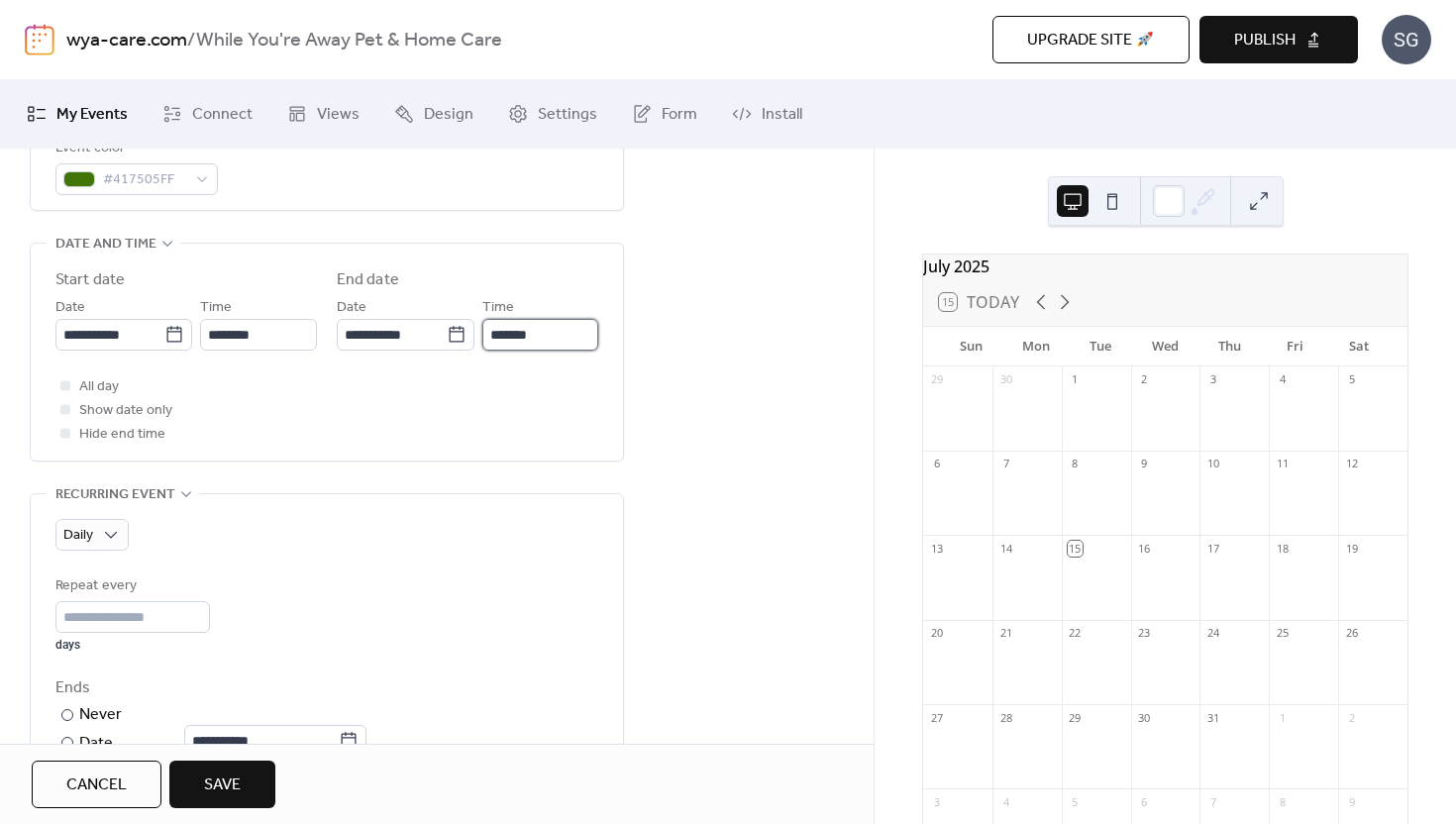 click on "*******" at bounding box center [540, 335] 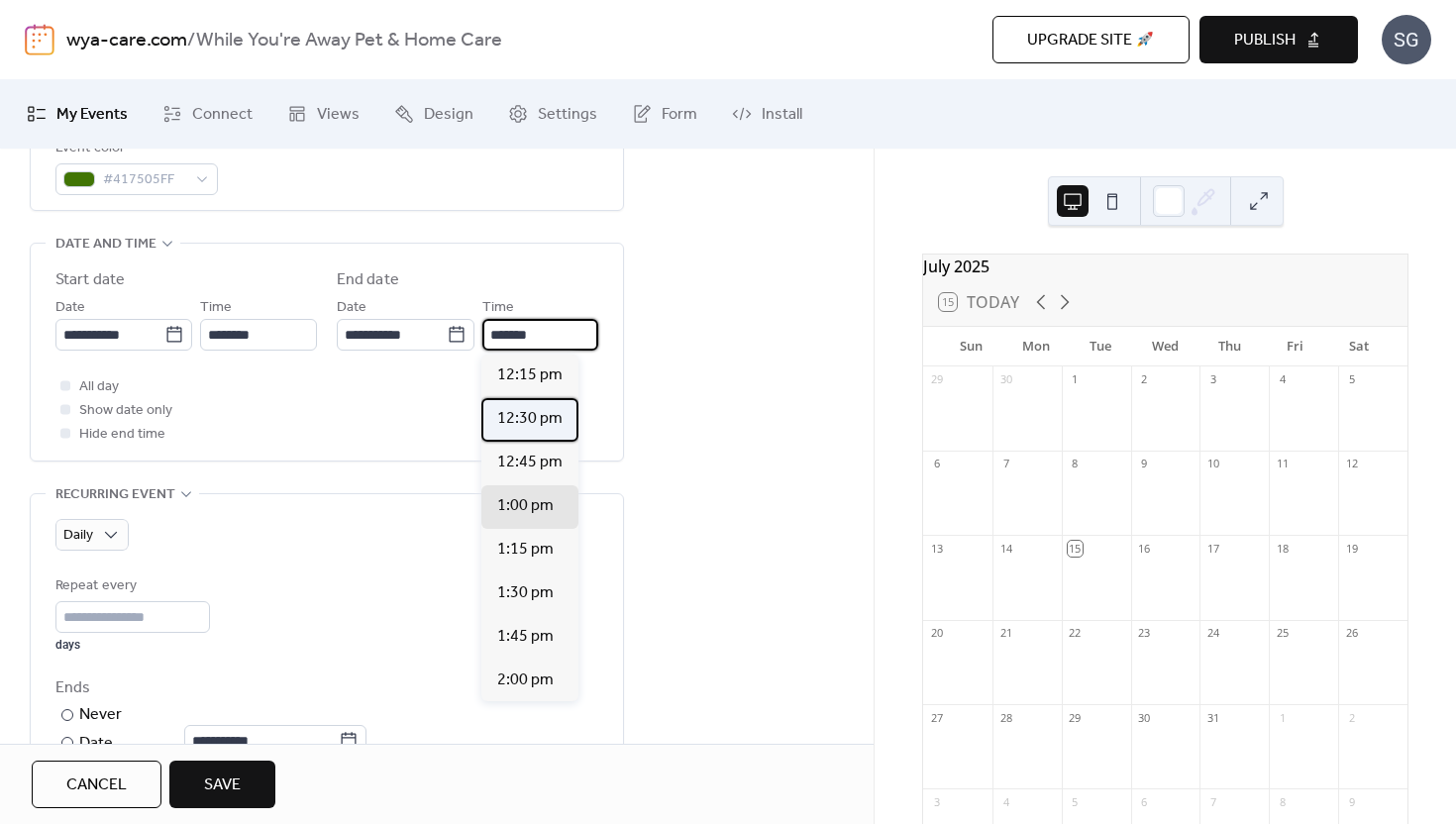 click on "12:30 pm" at bounding box center [530, 419] 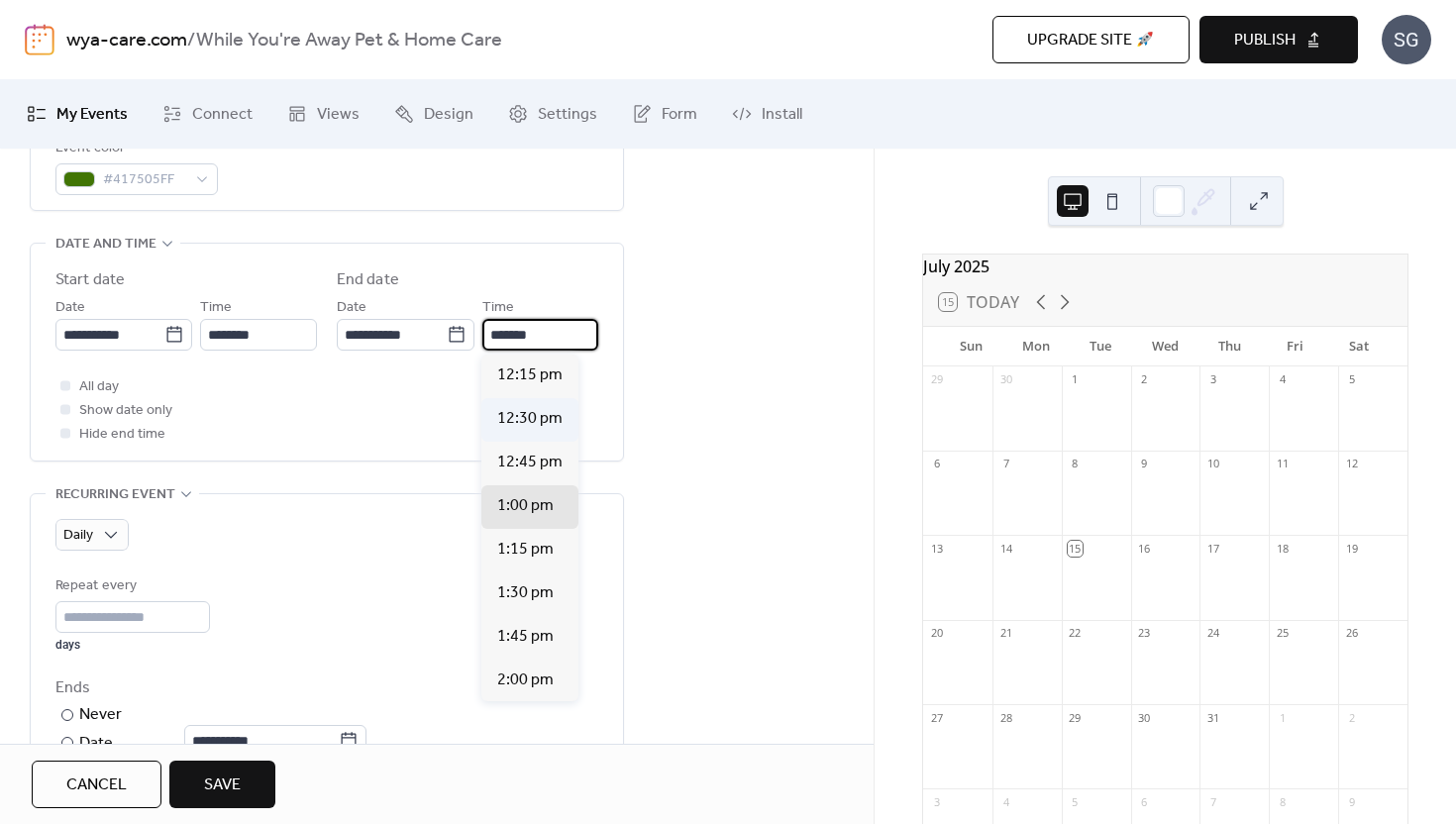 type on "********" 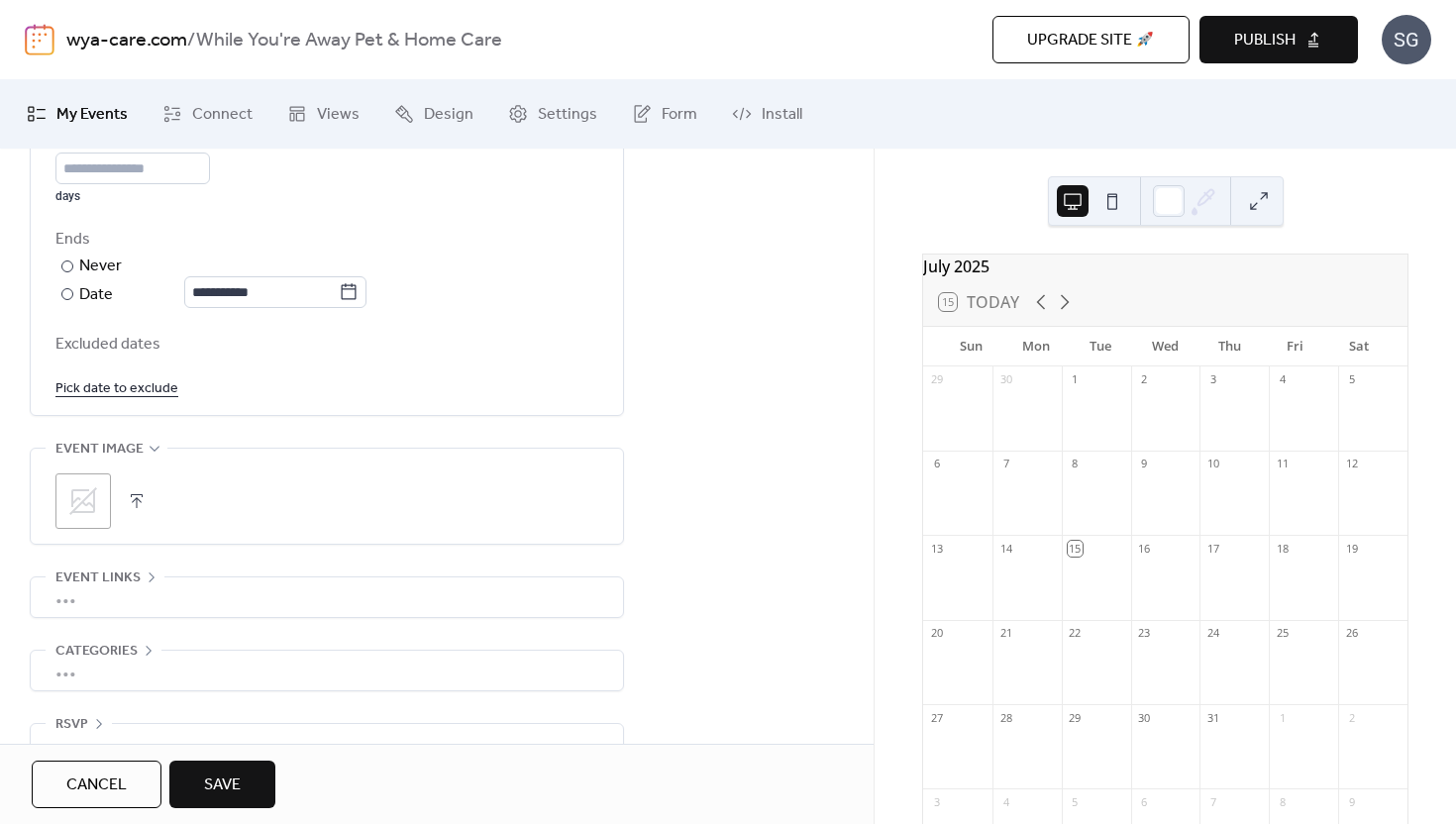 scroll, scrollTop: 1044, scrollLeft: 0, axis: vertical 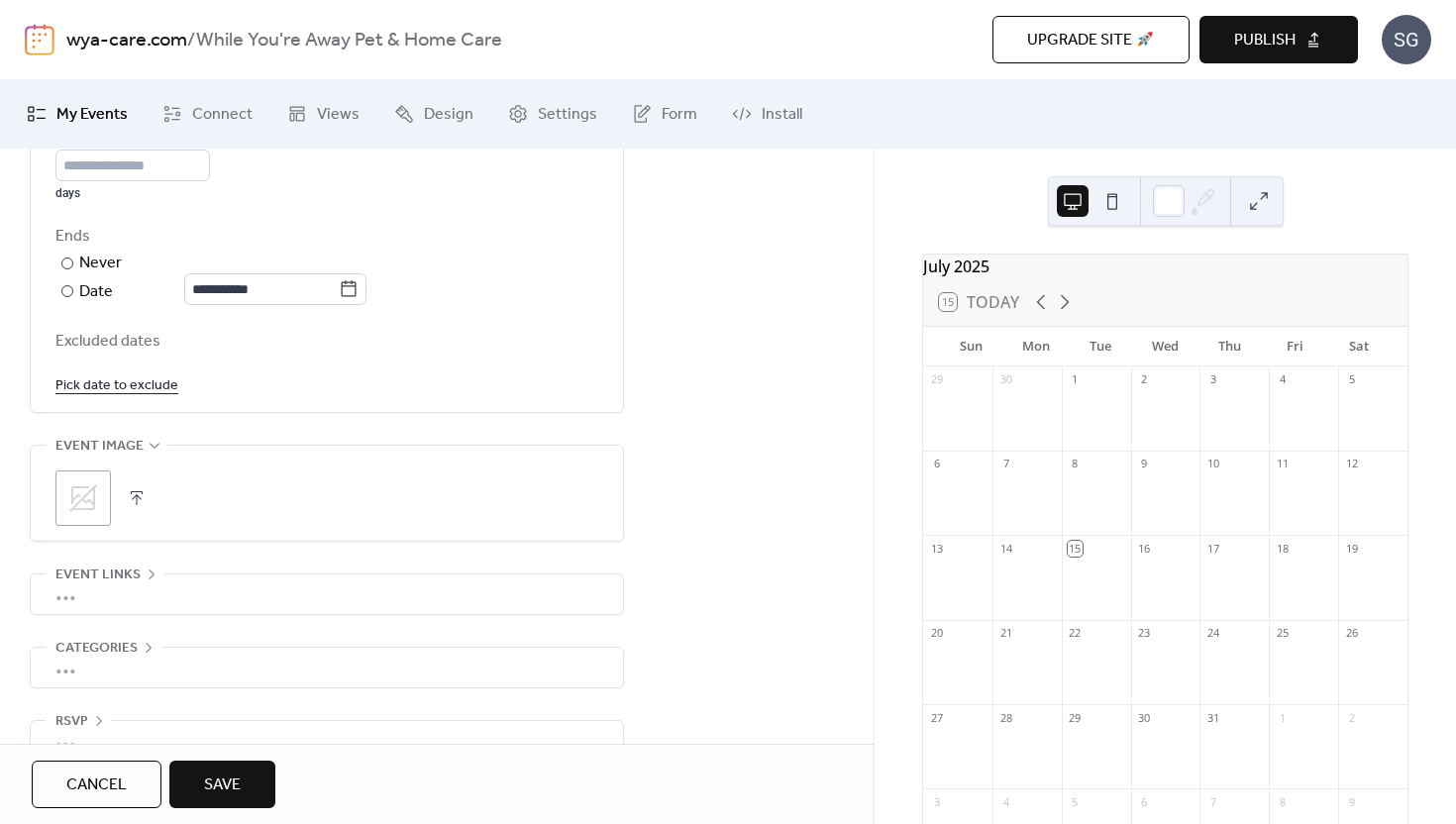 click on "Save" at bounding box center [222, 785] 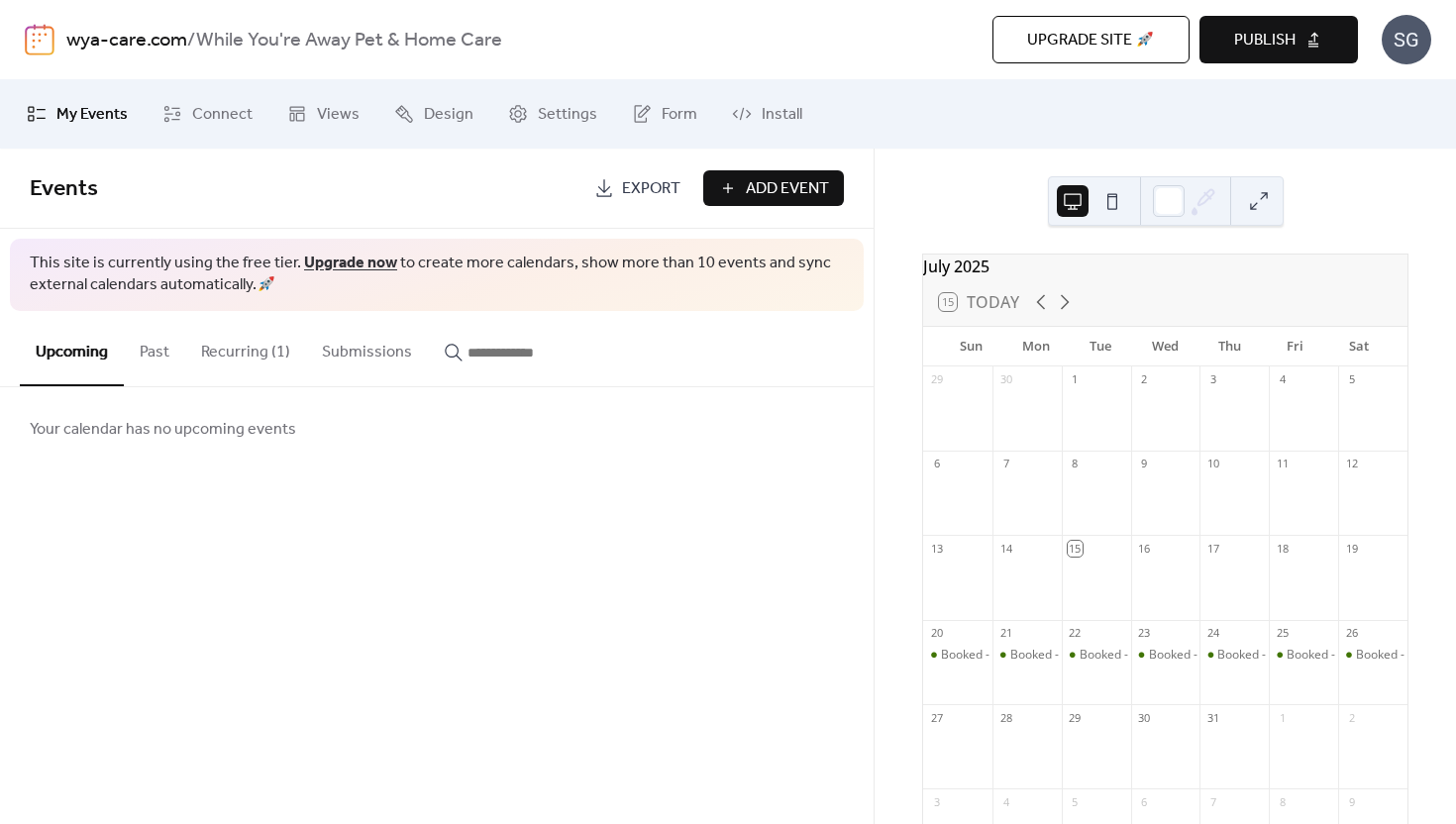 click on "Recurring (1)" at bounding box center [246, 348] 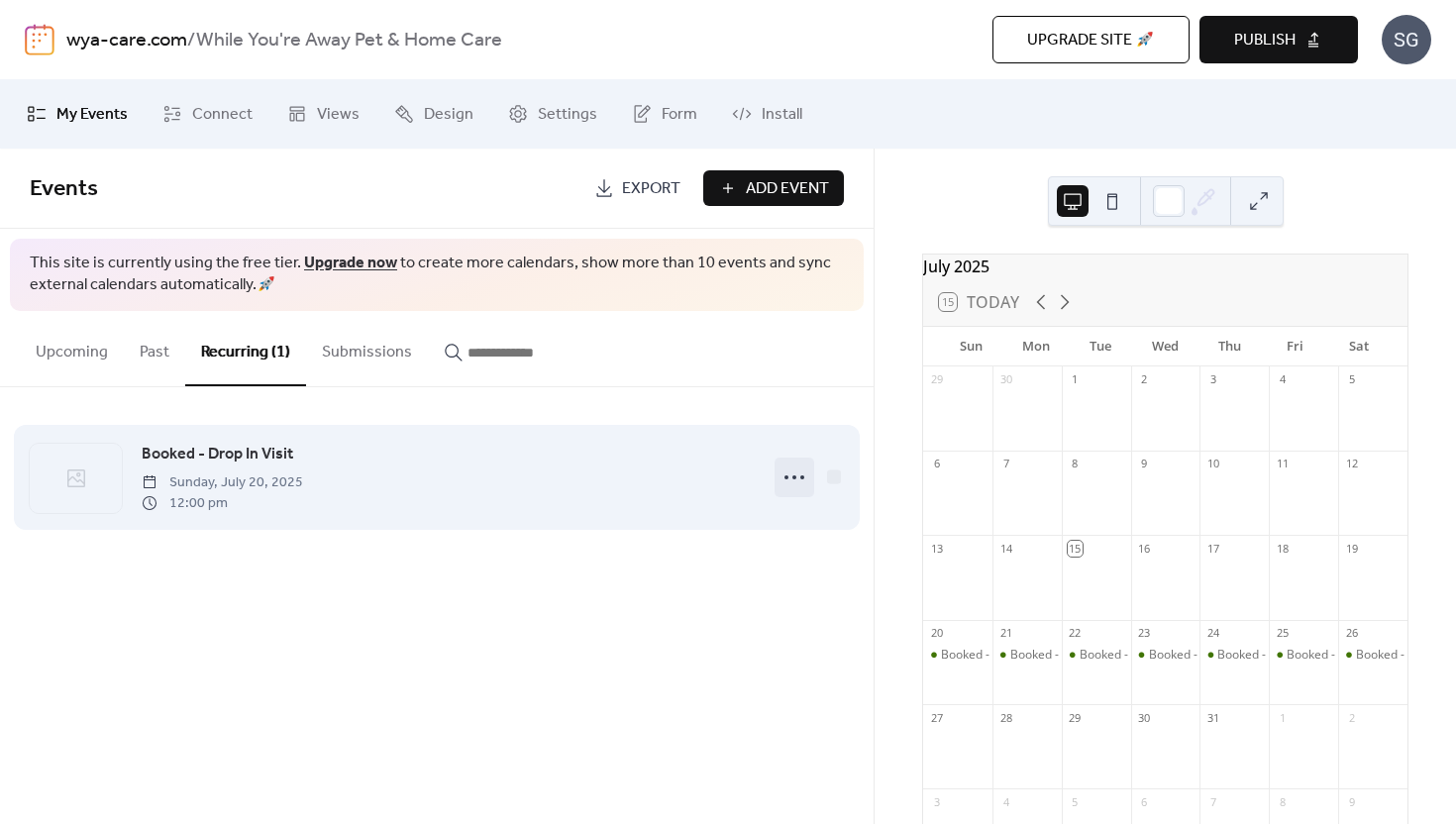 click 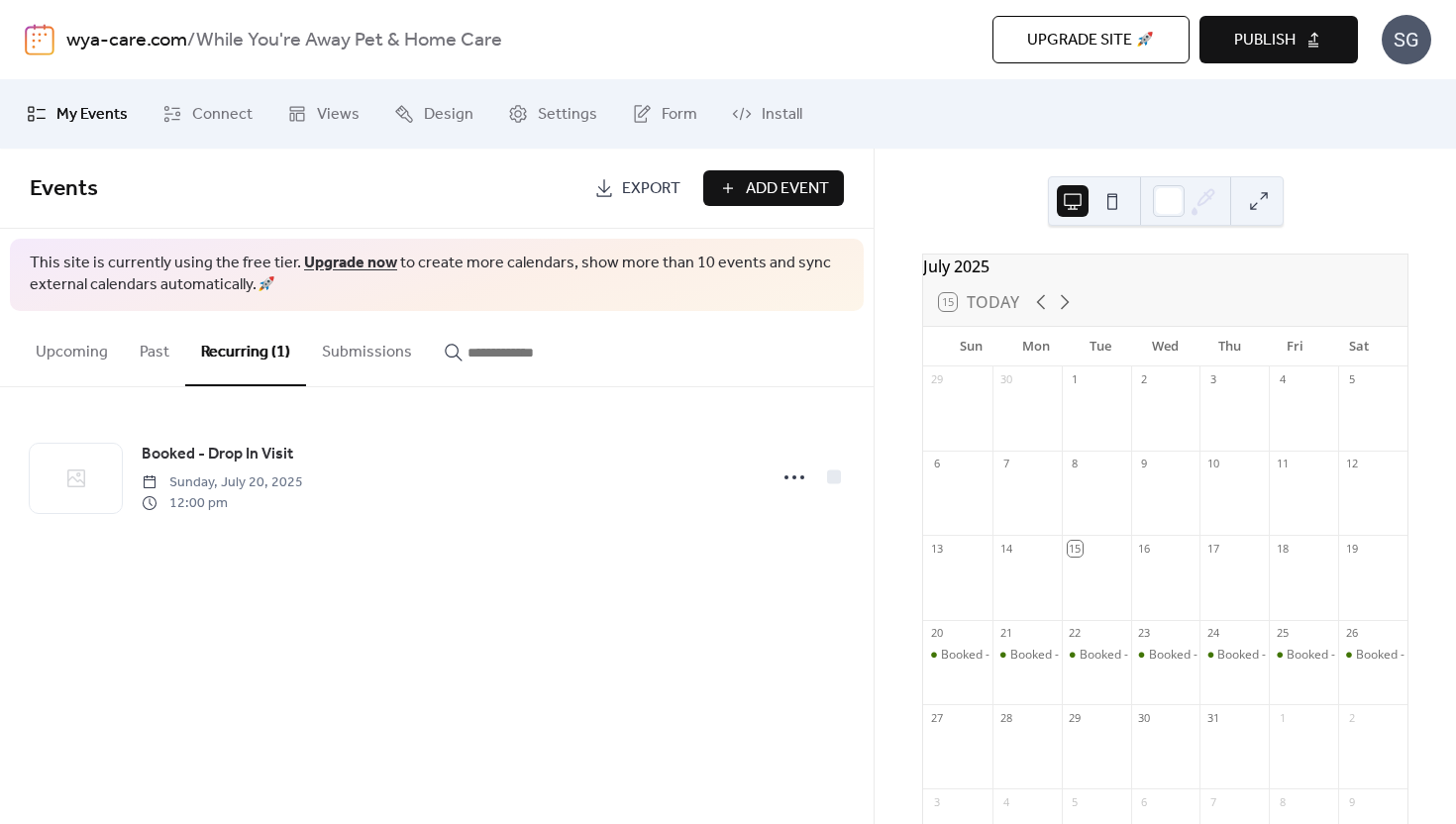 click on "Events Export Add Event This site is currently using the free tier. Upgrade now to create more calendars, show more than 10 events and sync external calendars automatically. Upcoming Past Recurring (1) Submissions Your calendar has no upcoming events Booked - Drop In Visit [DAY], [MONTH] [DATE] [TIME] Cancel" at bounding box center [437, 486] 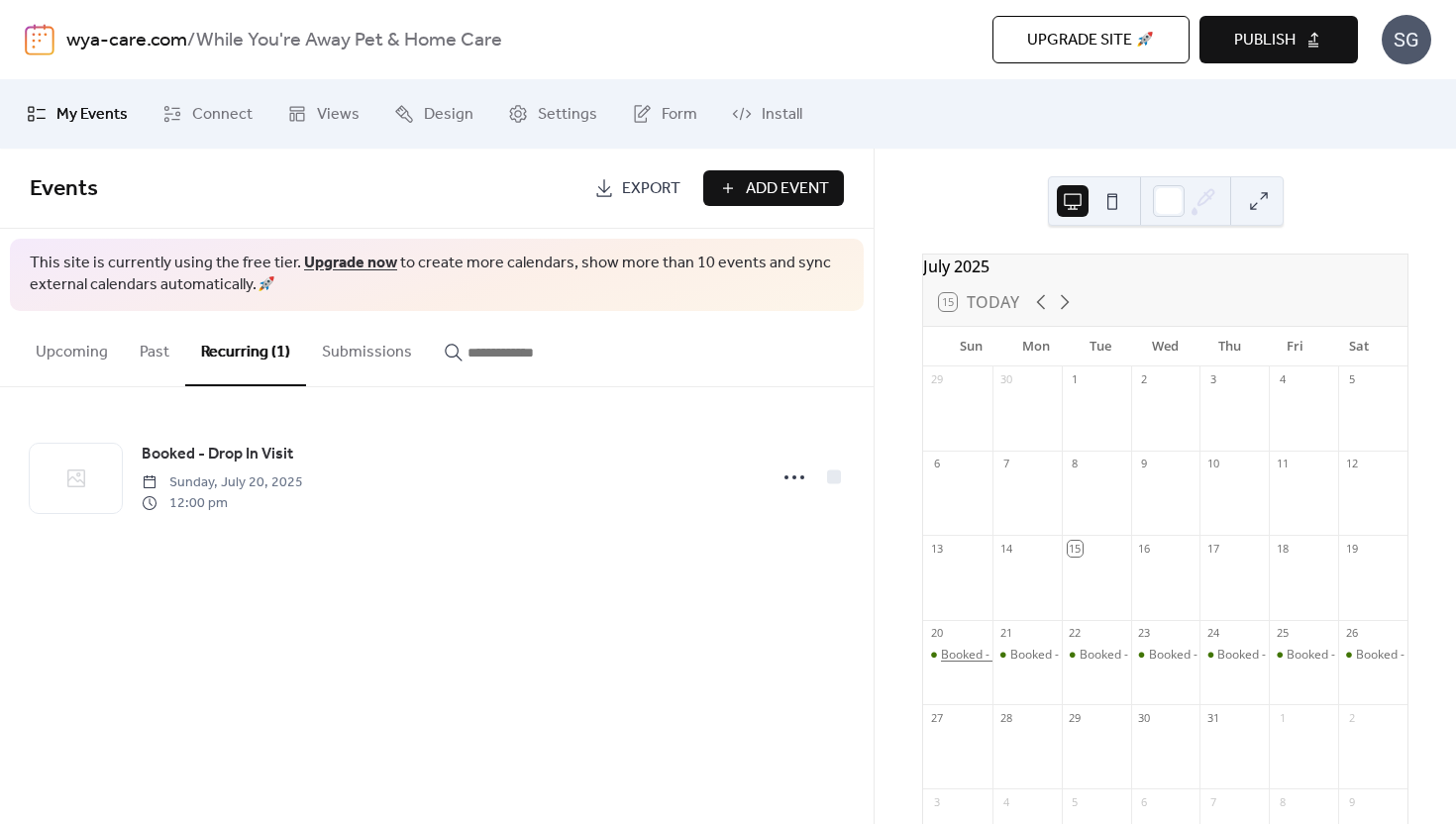 click on "Booked - Drop In Visit" at bounding box center [999, 655] 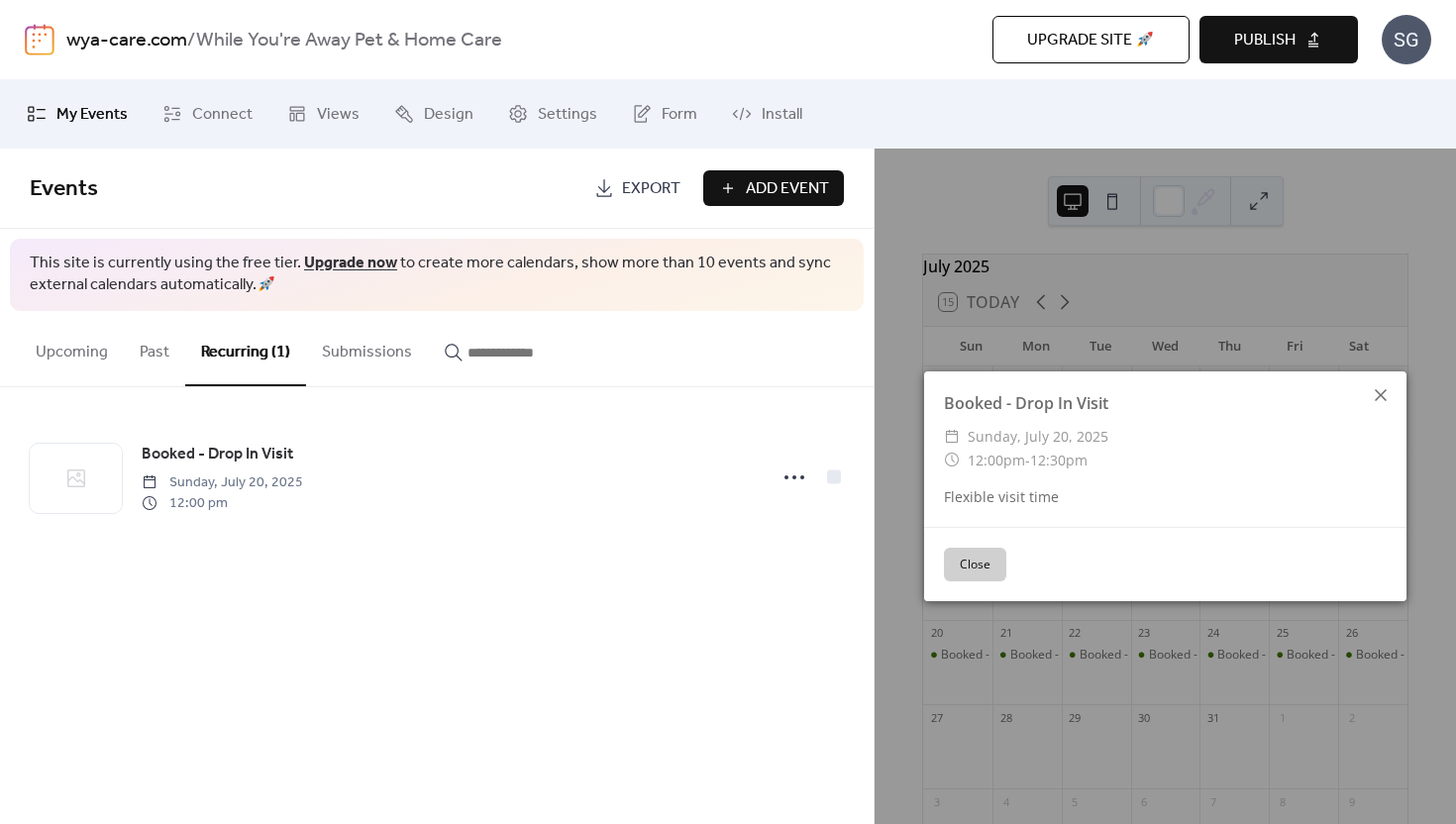 click 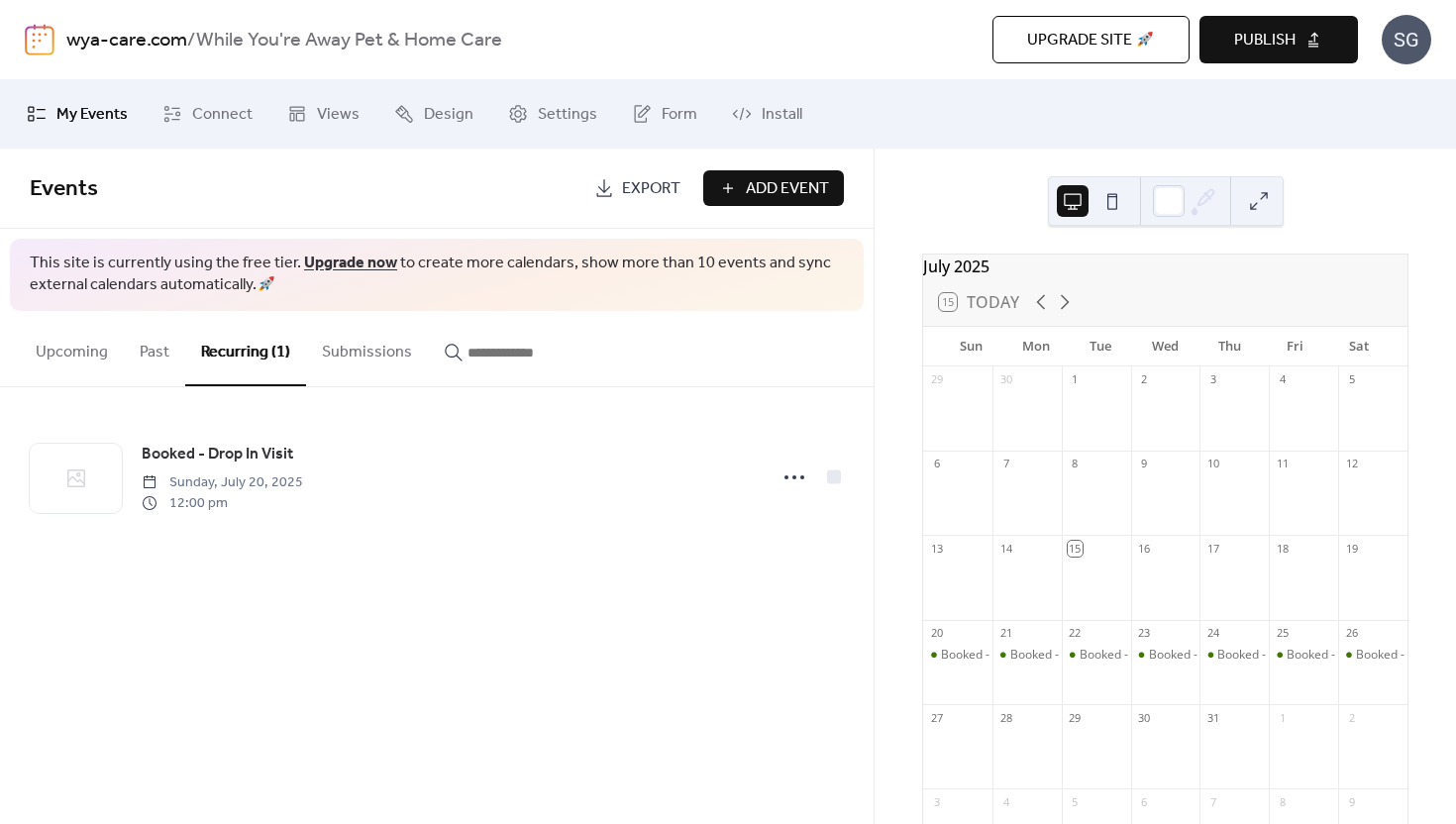 click on "Upcoming" at bounding box center (71, 348) 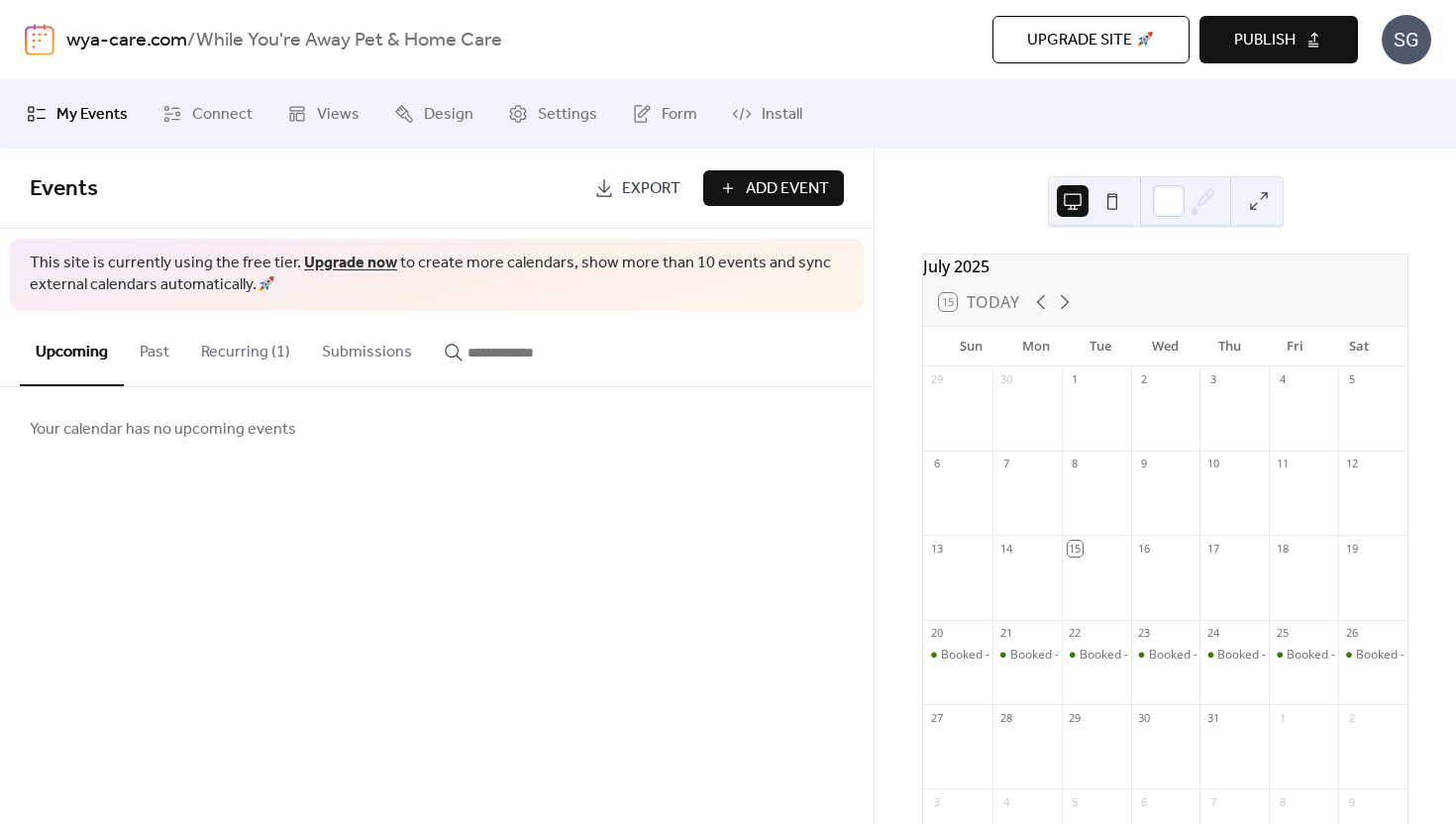 click on "Add Event" at bounding box center [787, 189] 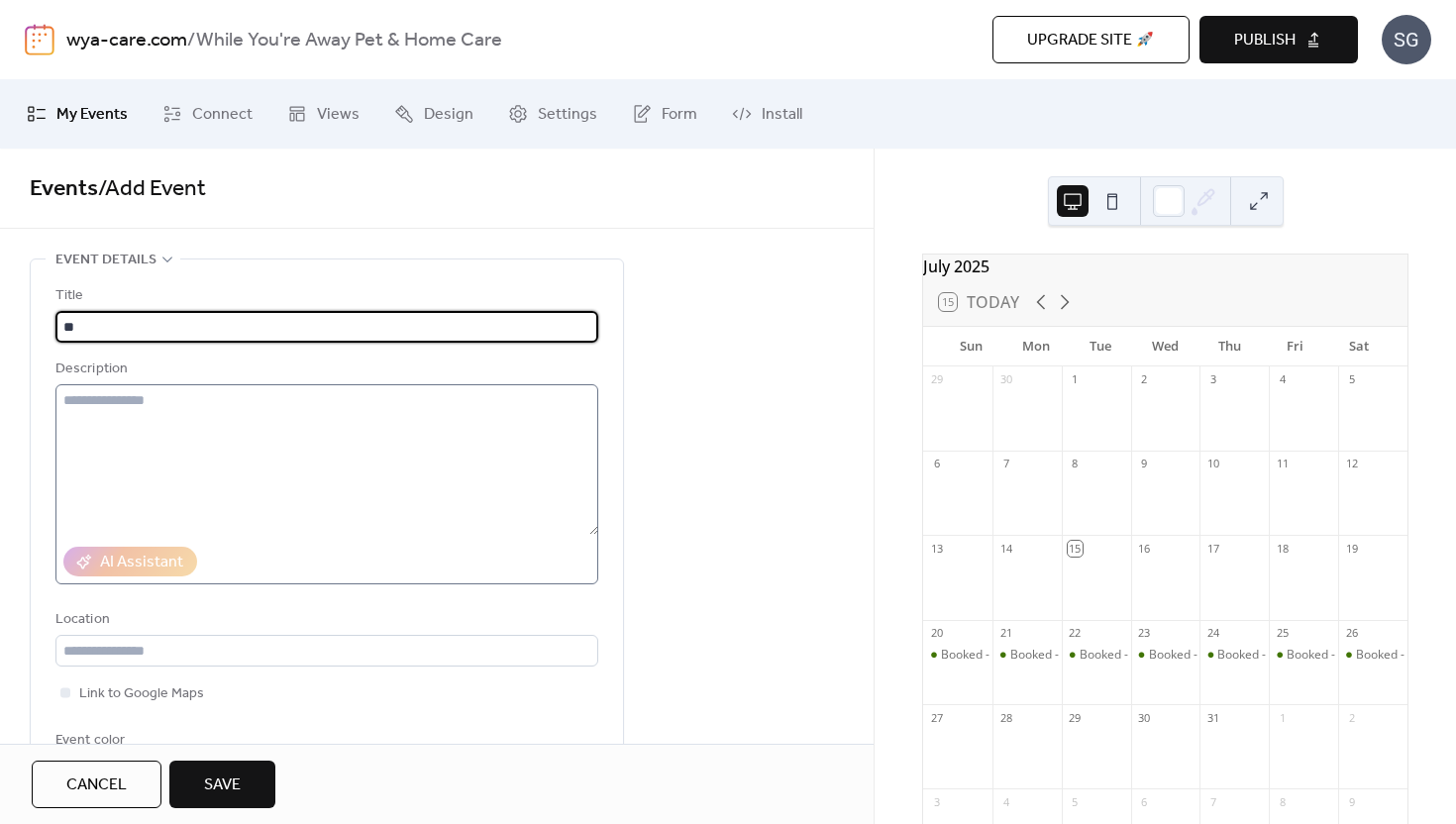 type on "*" 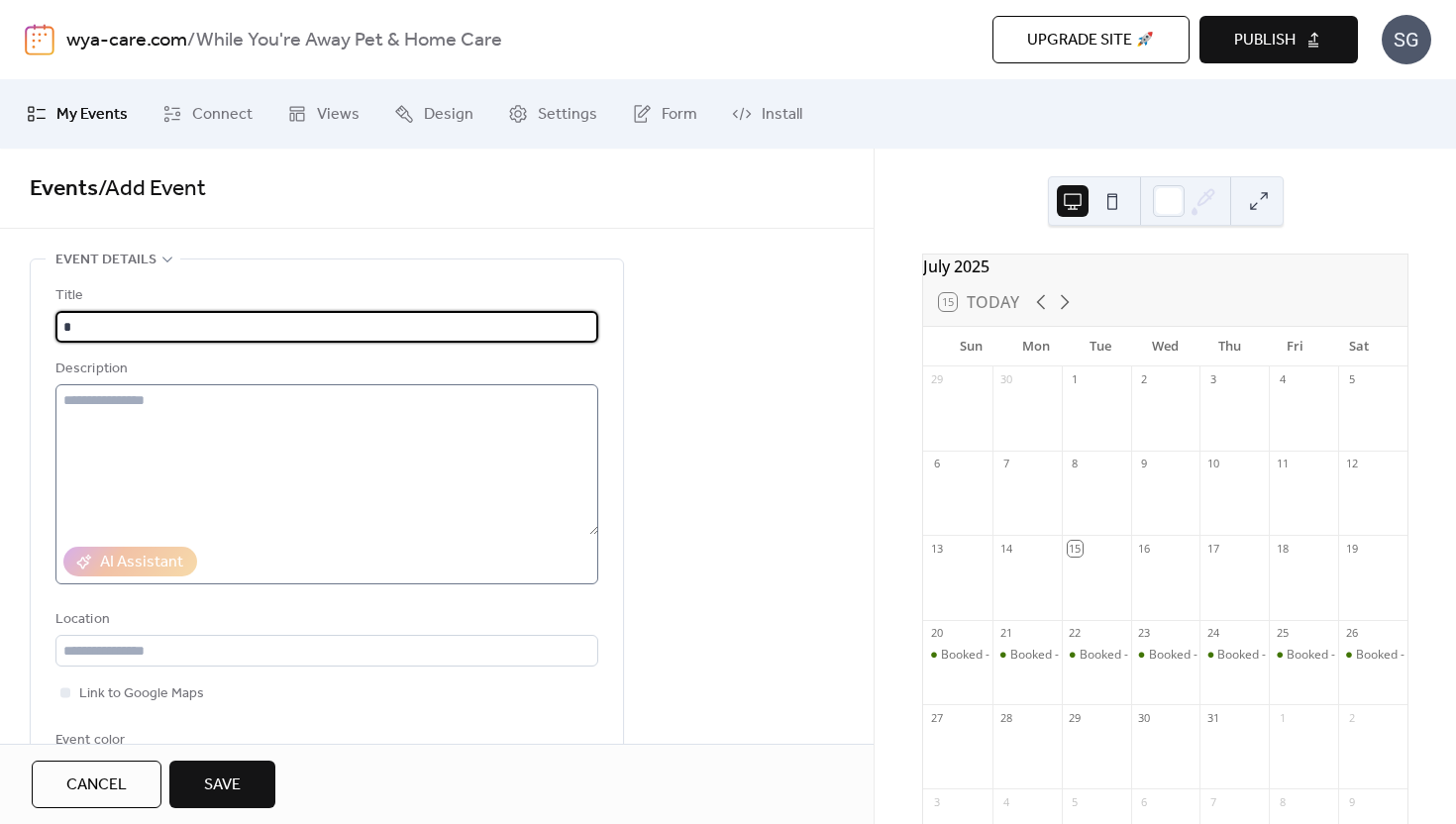 type 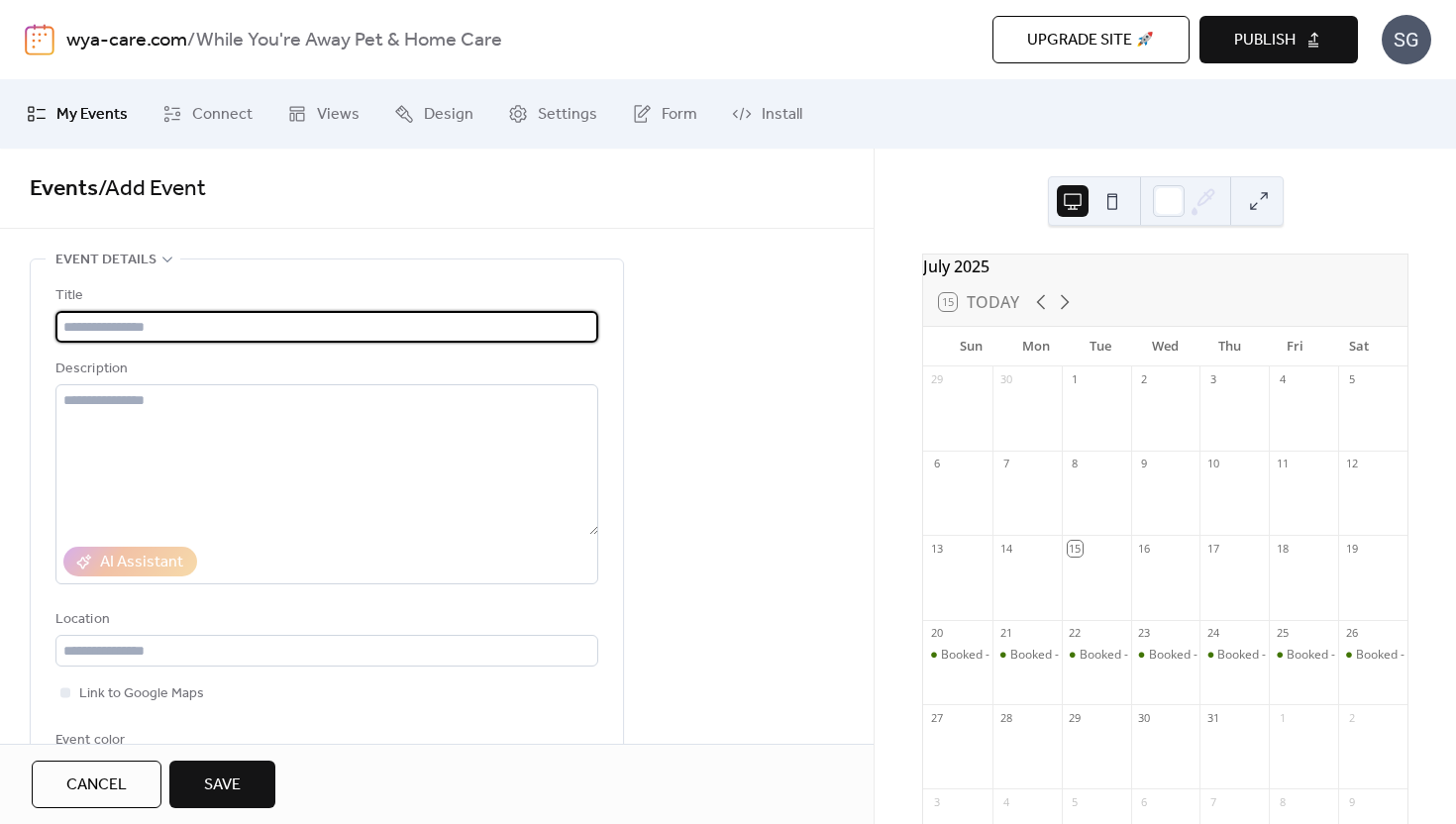 click on "Cancel" at bounding box center (96, 785) 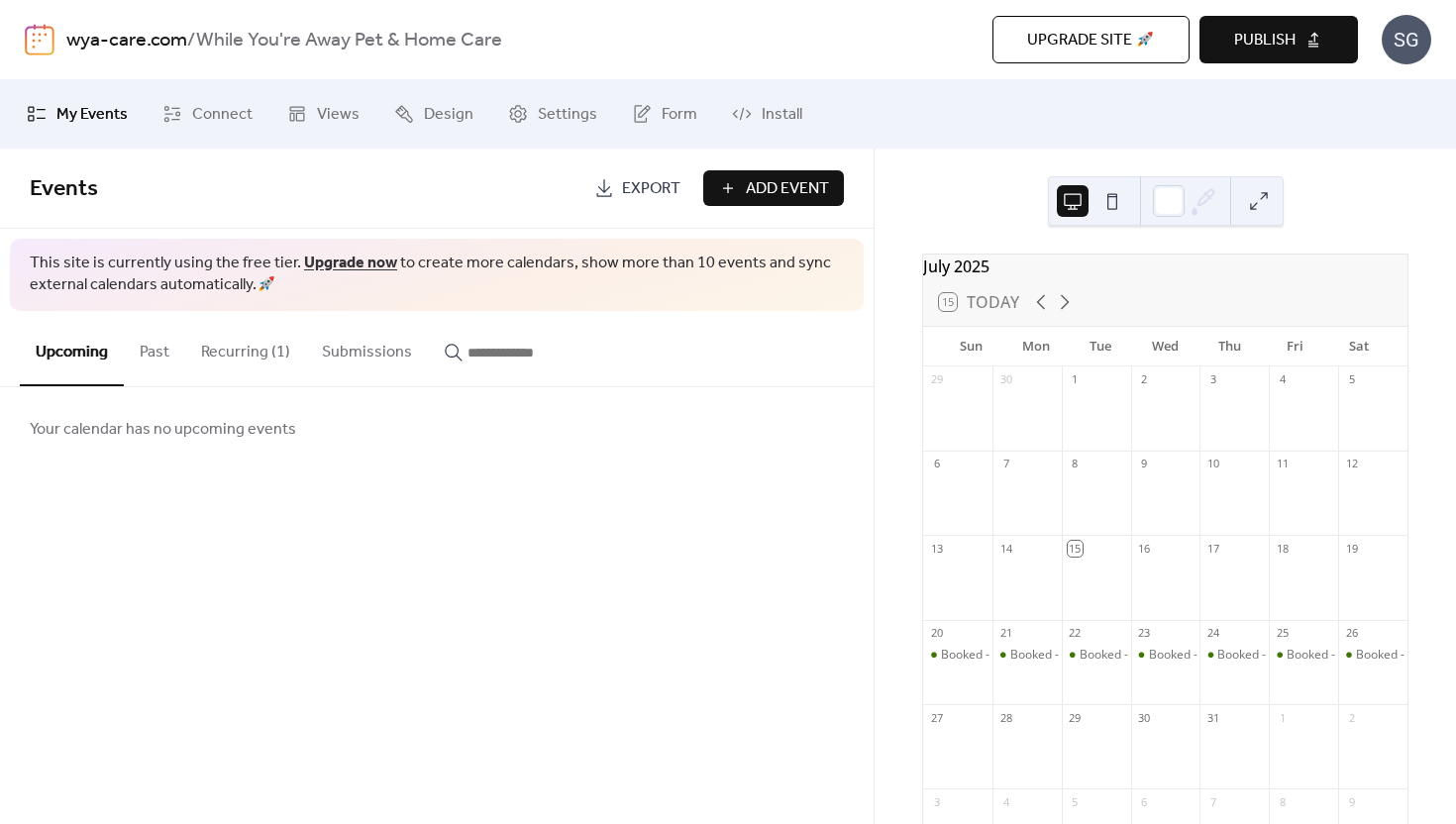 click on "Recurring (1)" at bounding box center (246, 348) 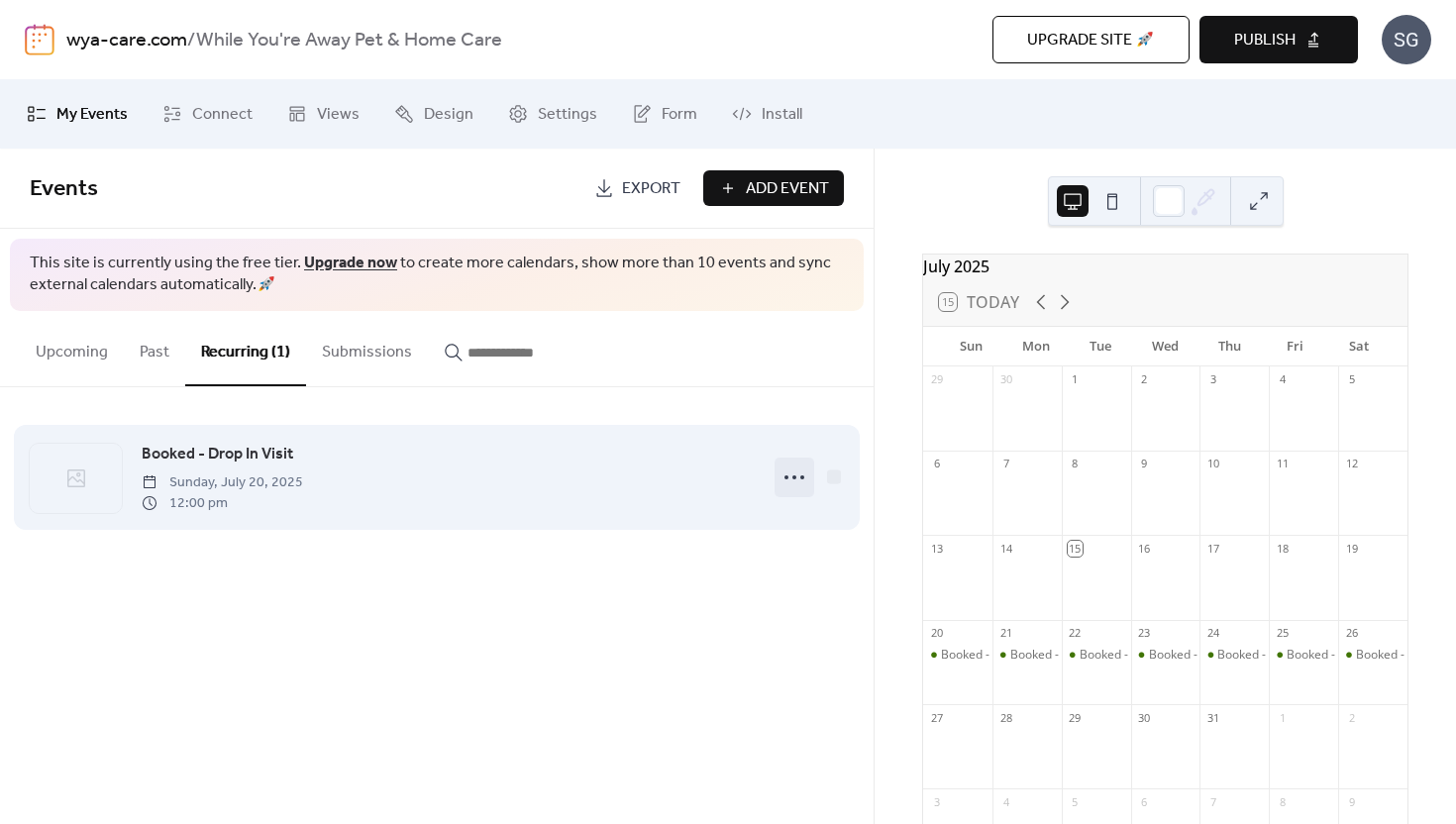 click 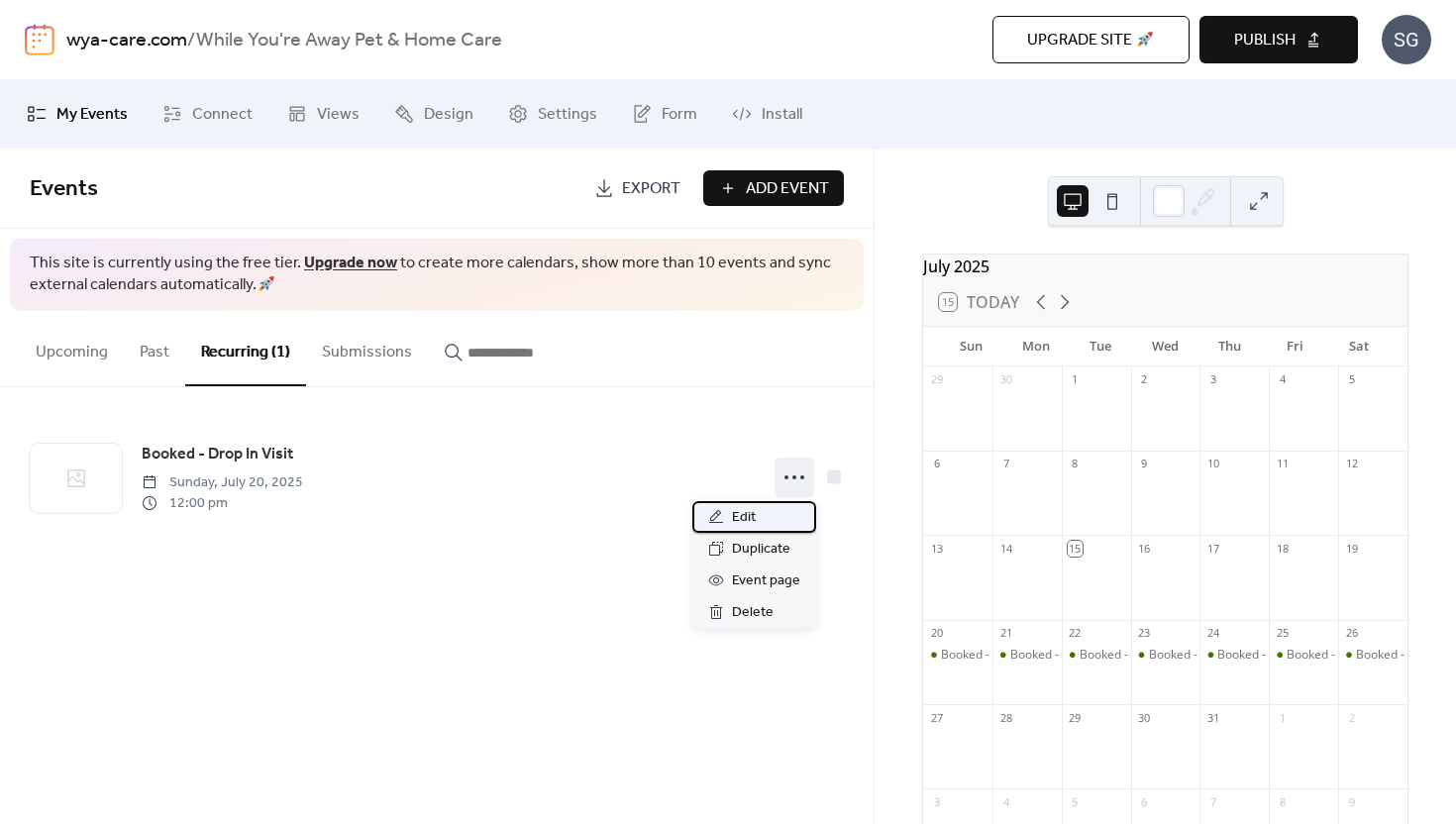 click on "Edit" at bounding box center [754, 517] 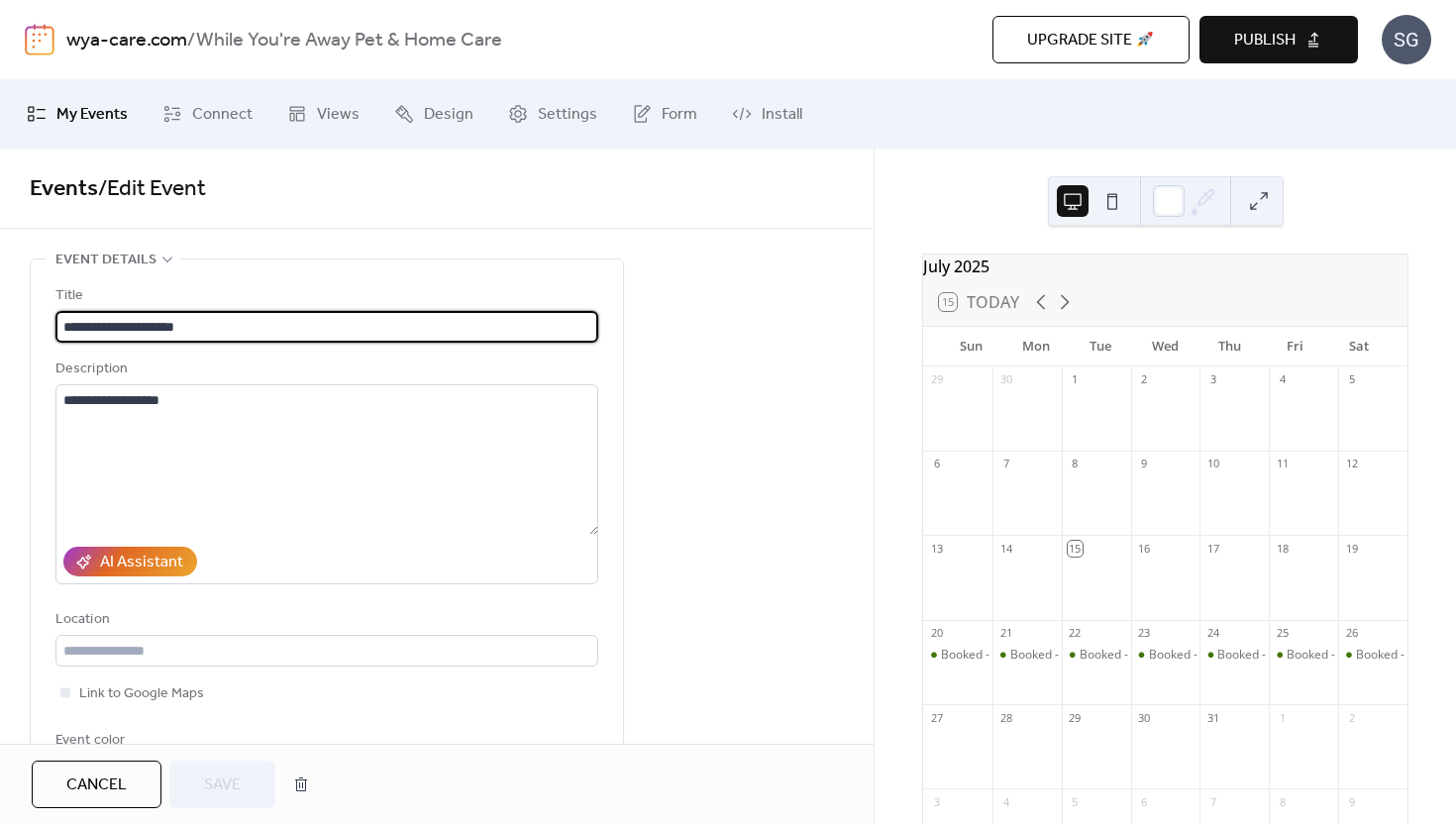 scroll, scrollTop: 1, scrollLeft: 0, axis: vertical 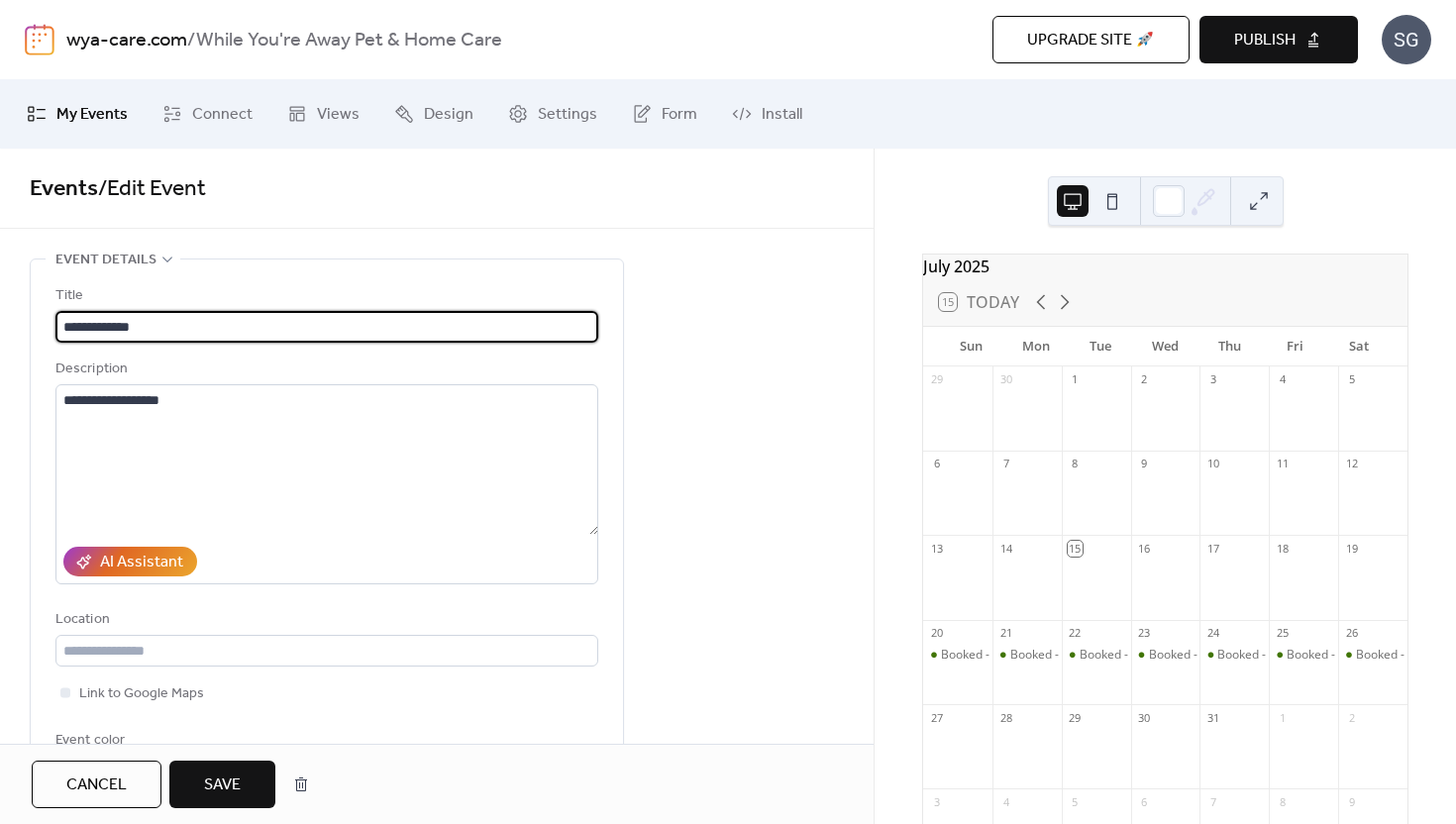 type on "**********" 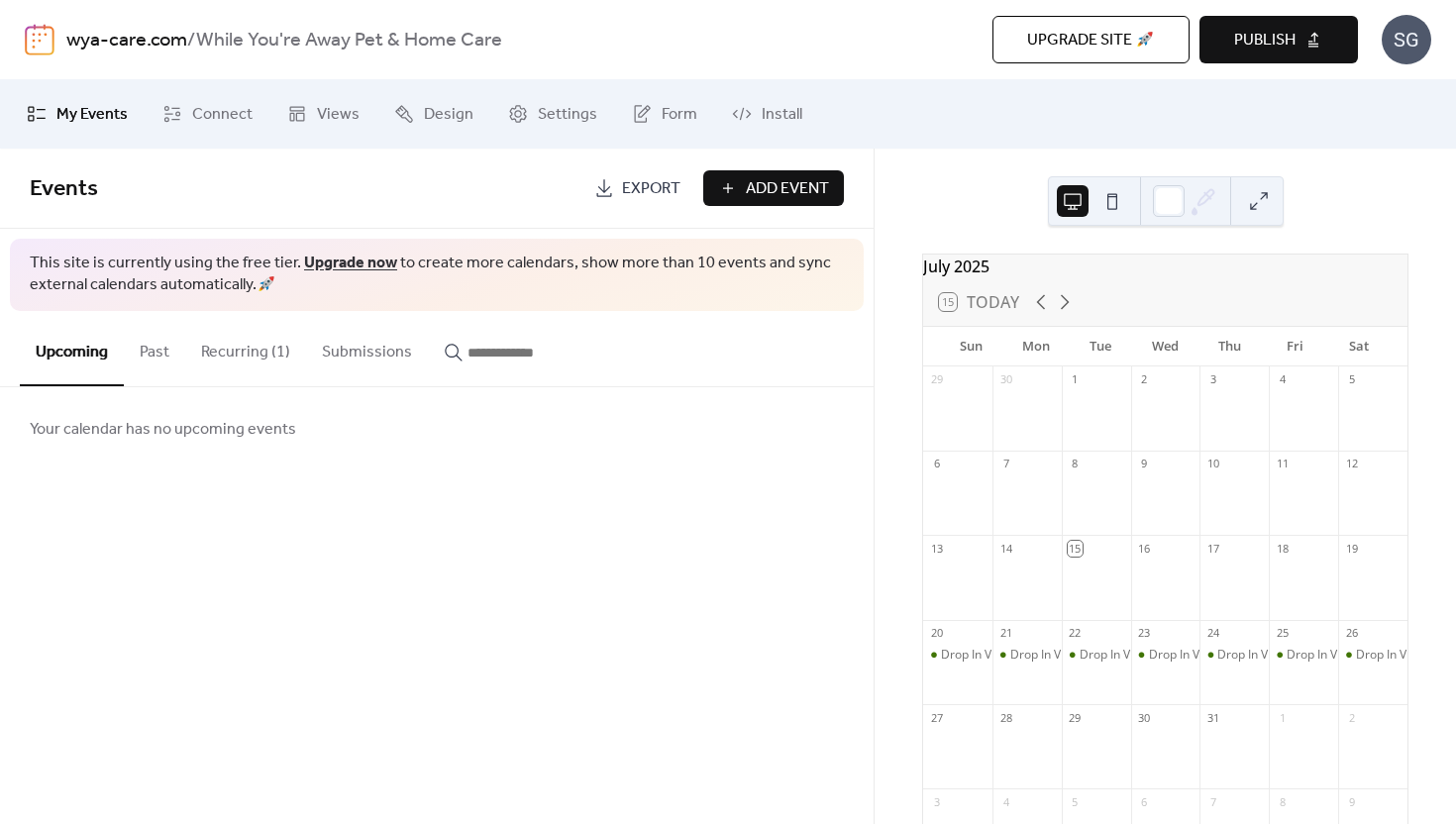 click on "Add Event" at bounding box center [787, 189] 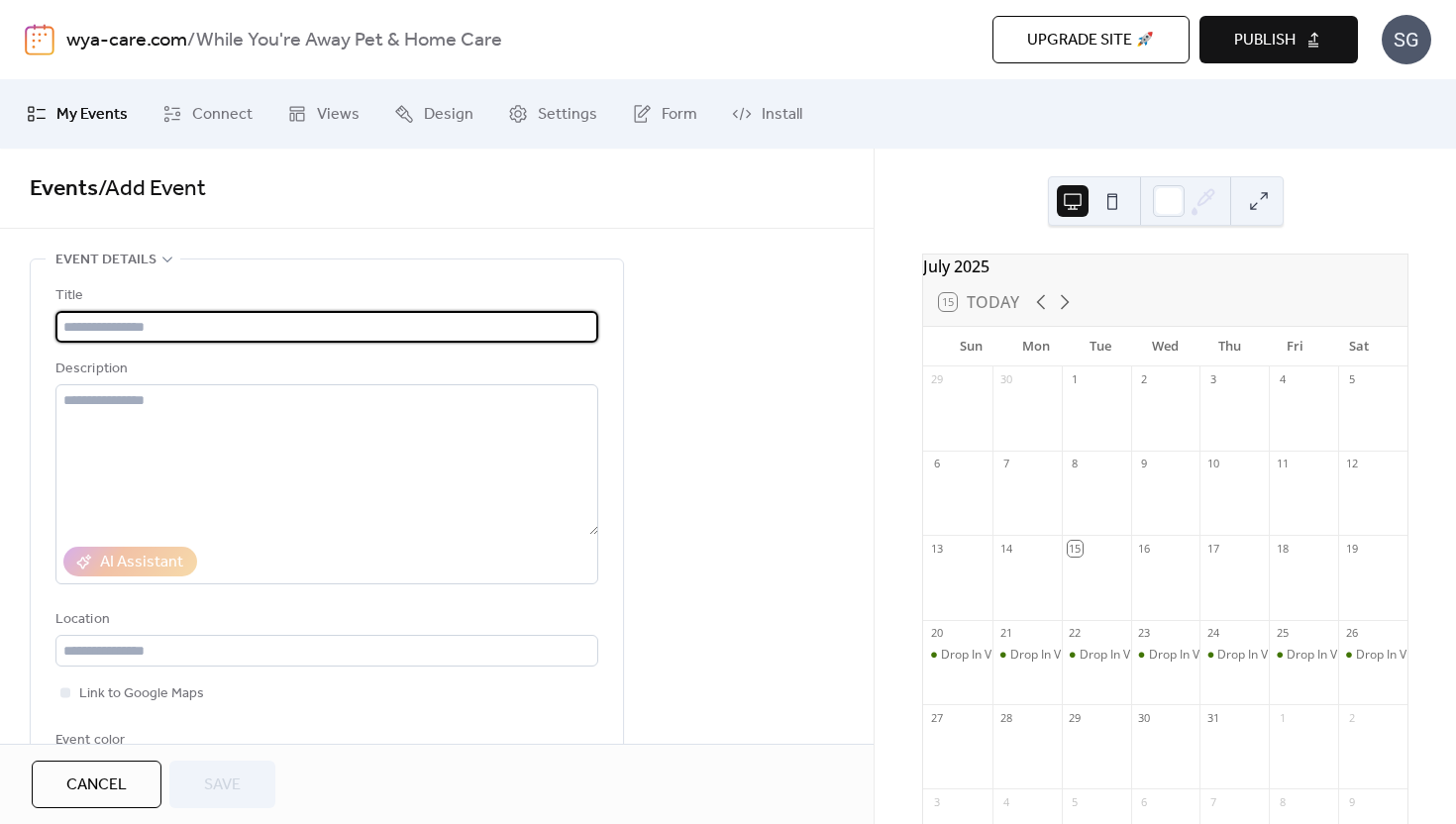 click at bounding box center [327, 327] 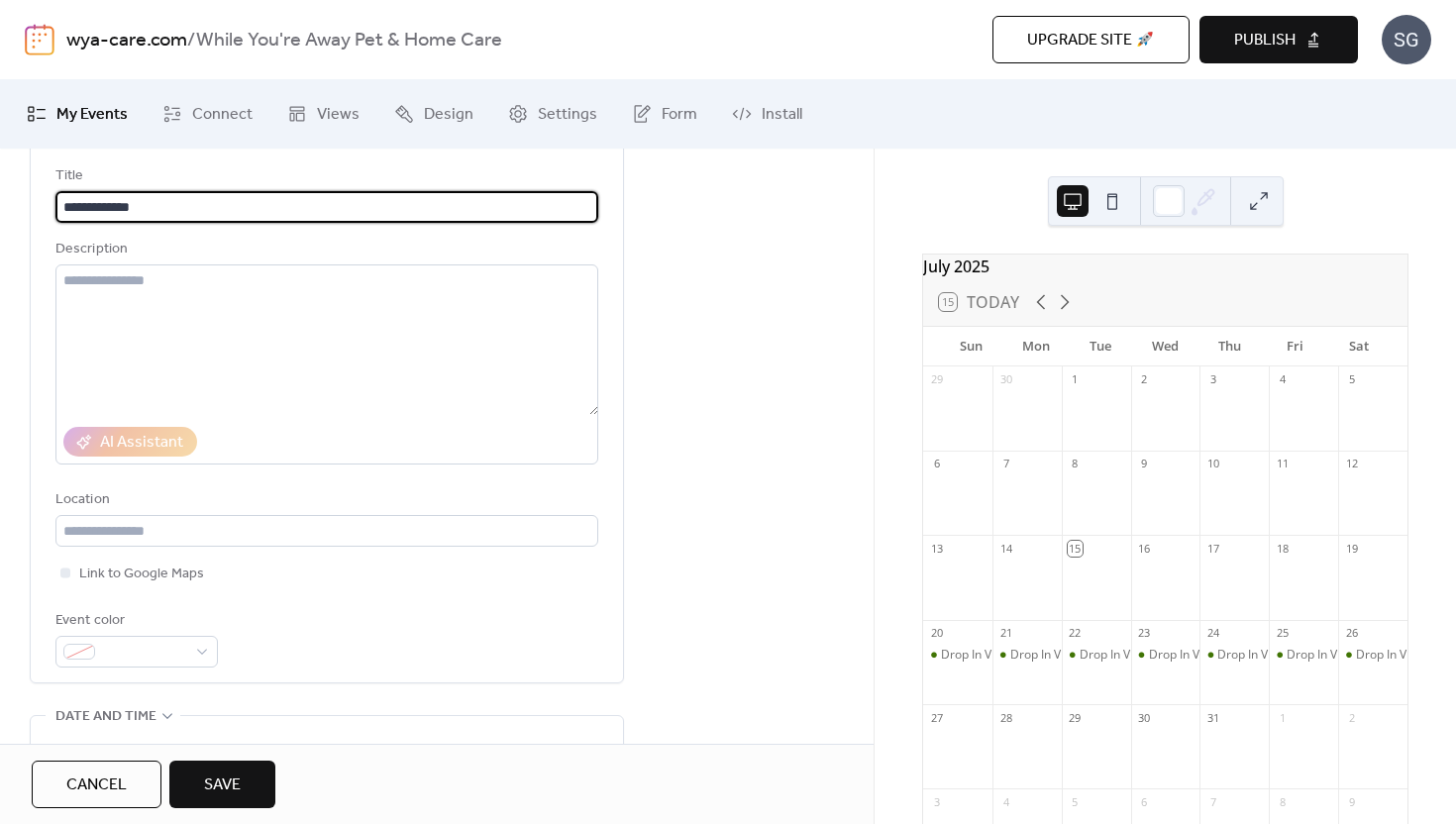 scroll, scrollTop: 140, scrollLeft: 0, axis: vertical 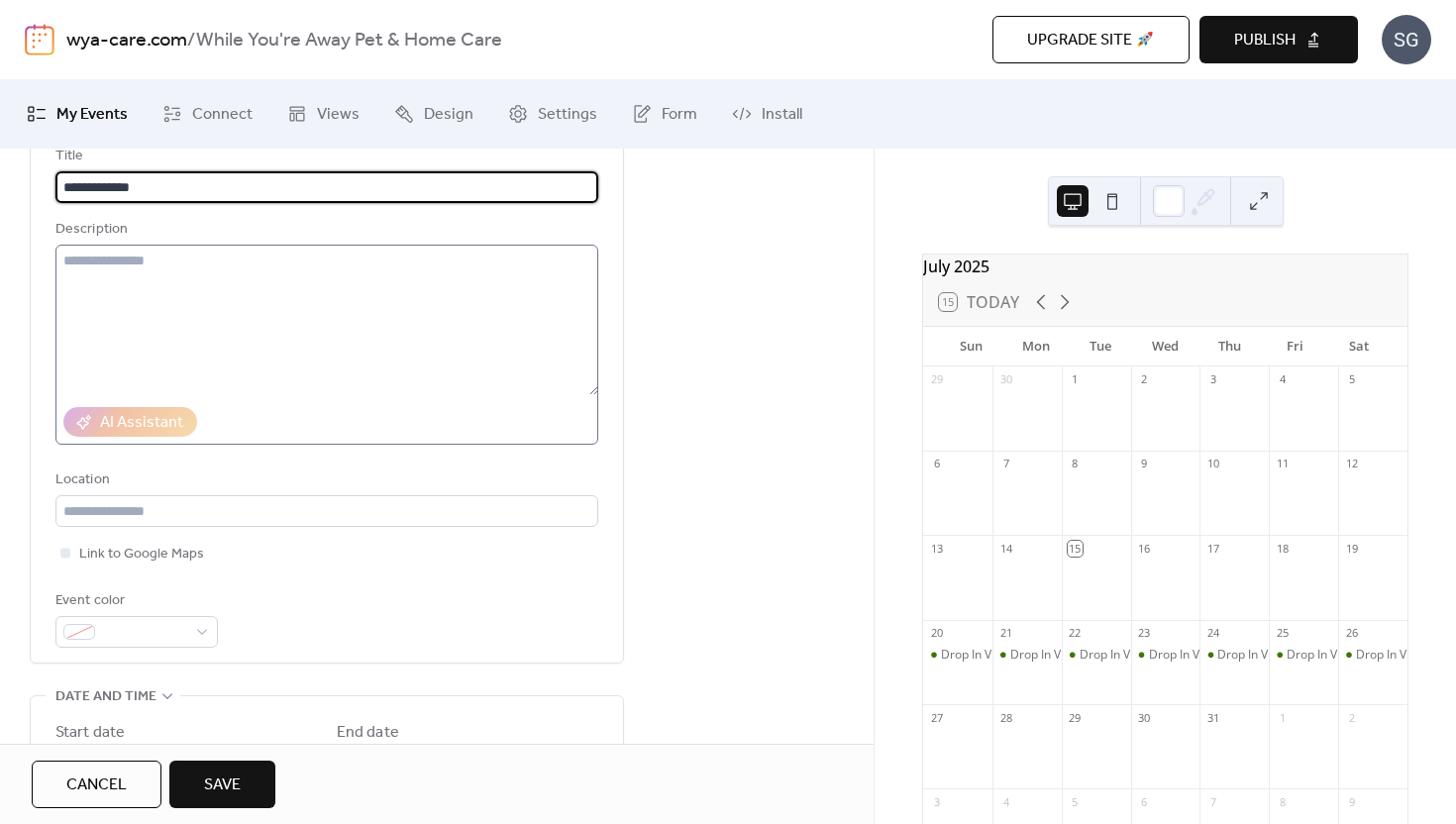 type on "**********" 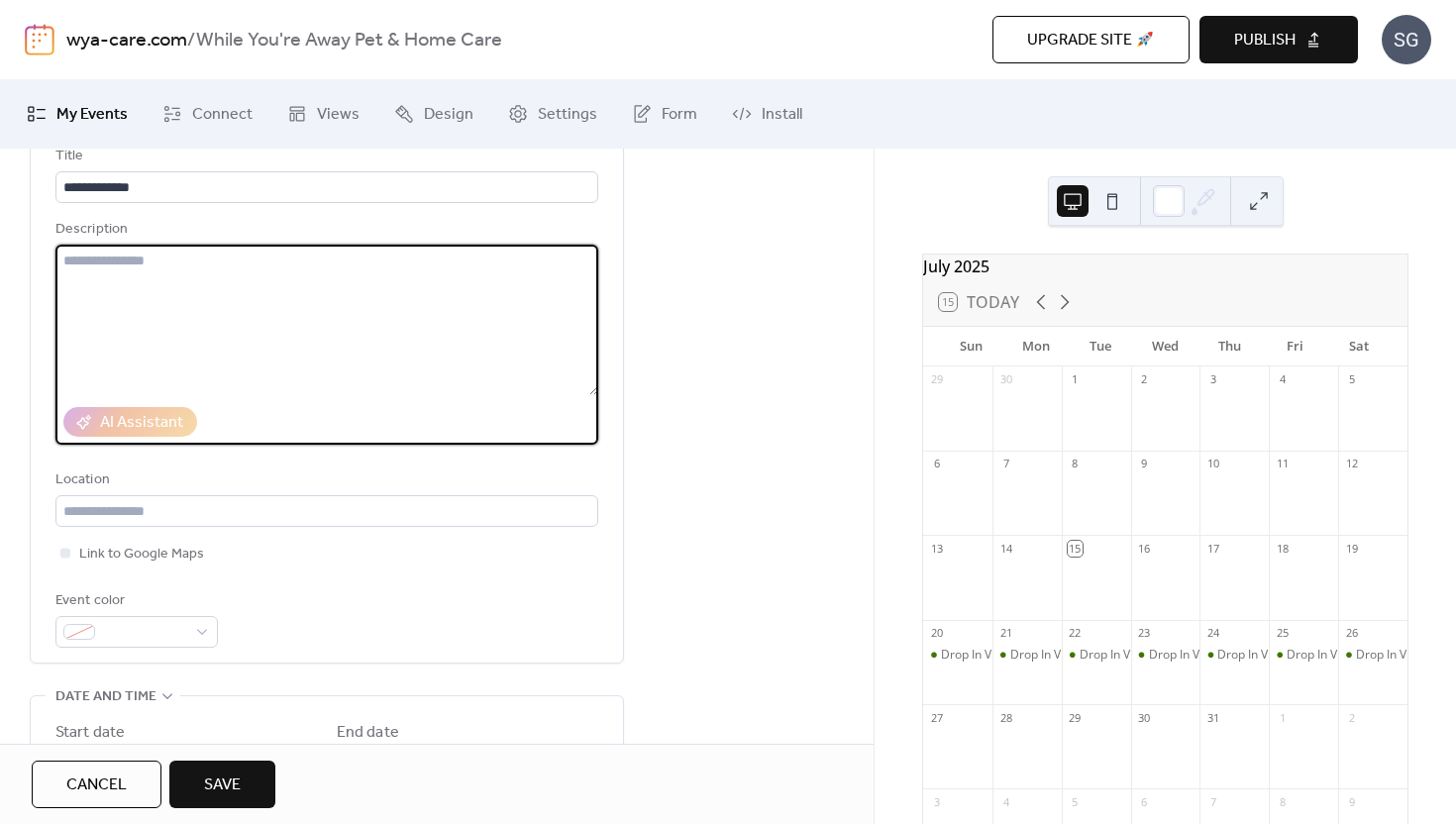 click at bounding box center [327, 320] 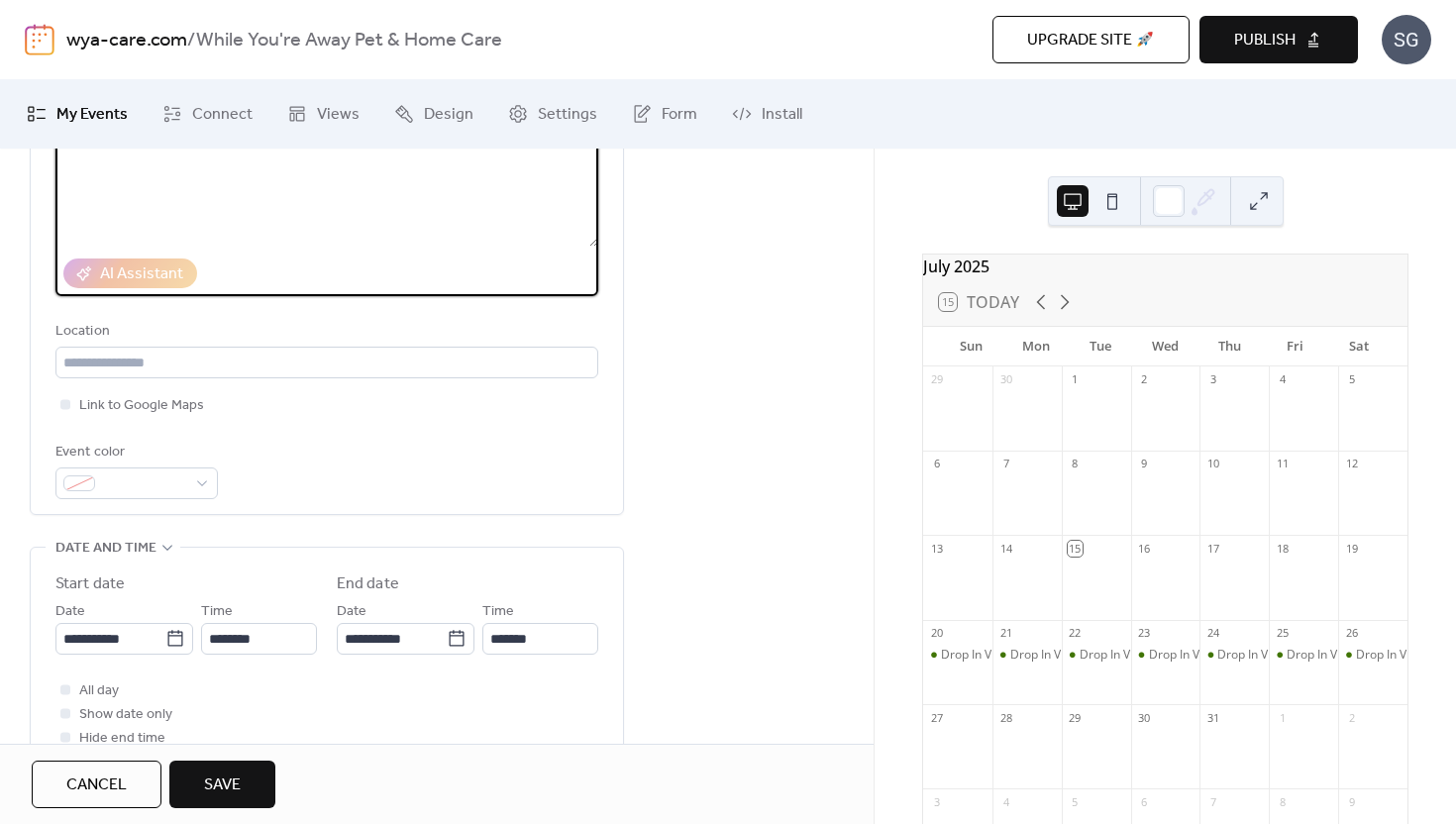 scroll, scrollTop: 324, scrollLeft: 0, axis: vertical 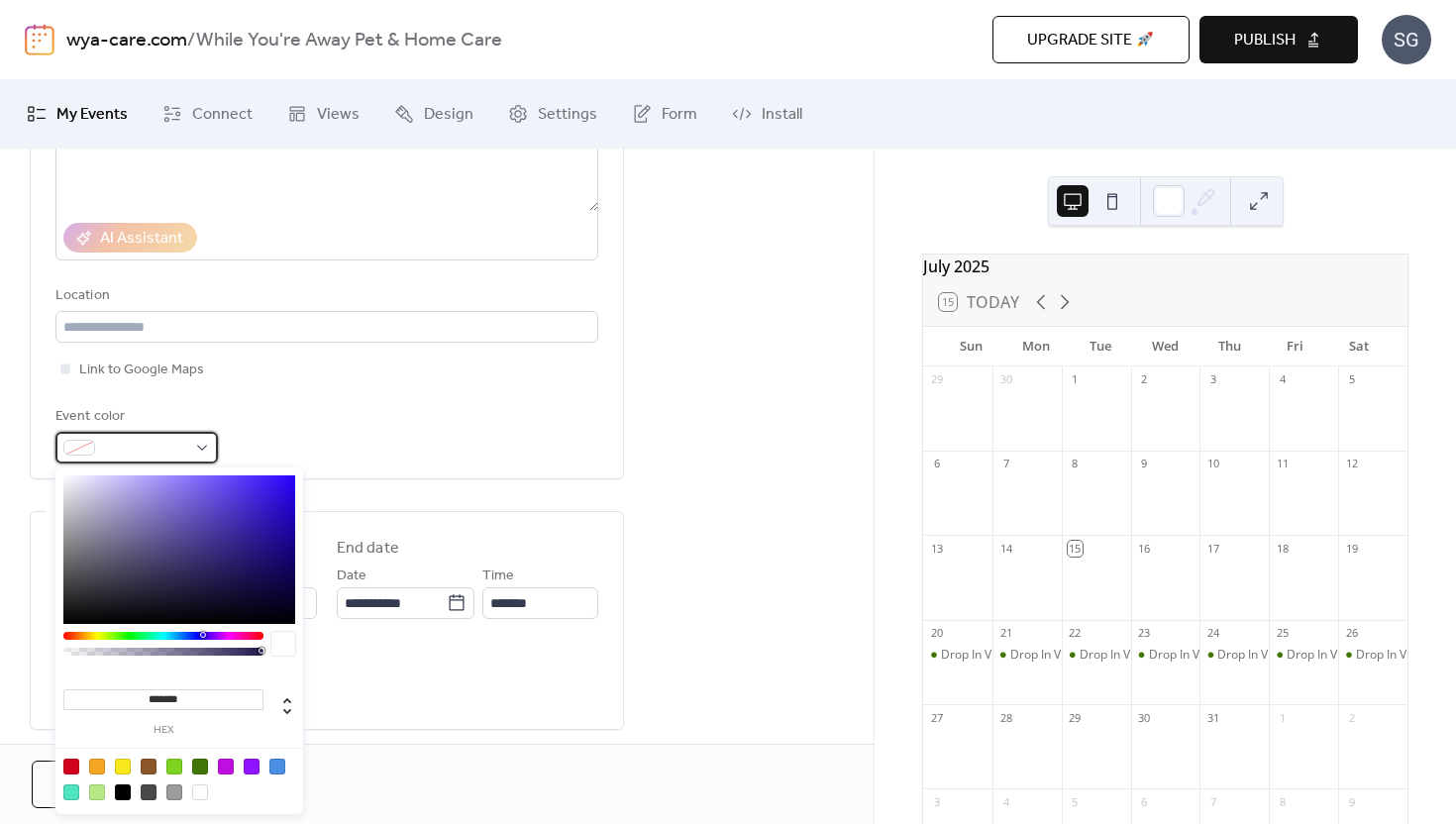 click at bounding box center (145, 449) 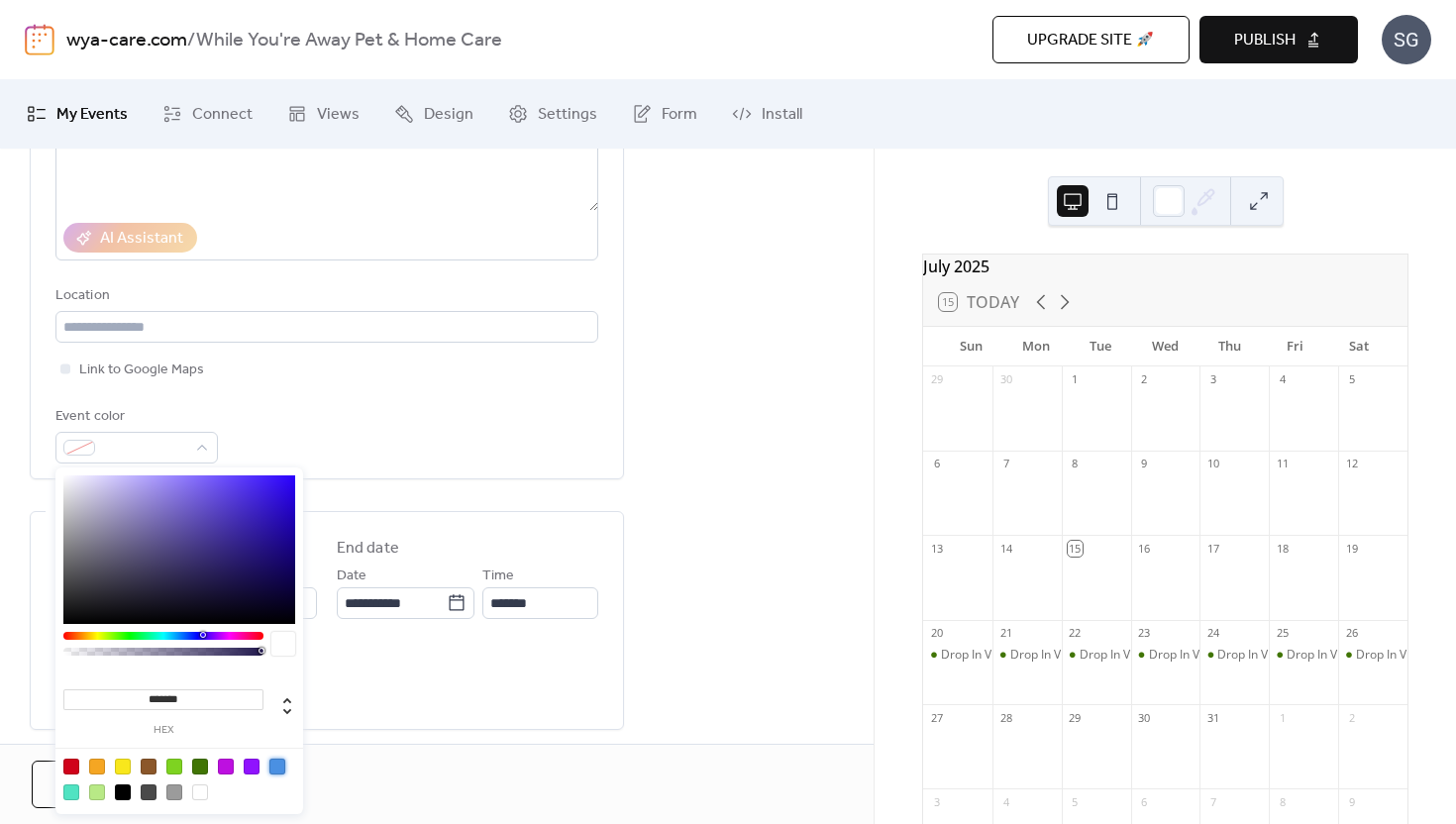 click at bounding box center (277, 767) 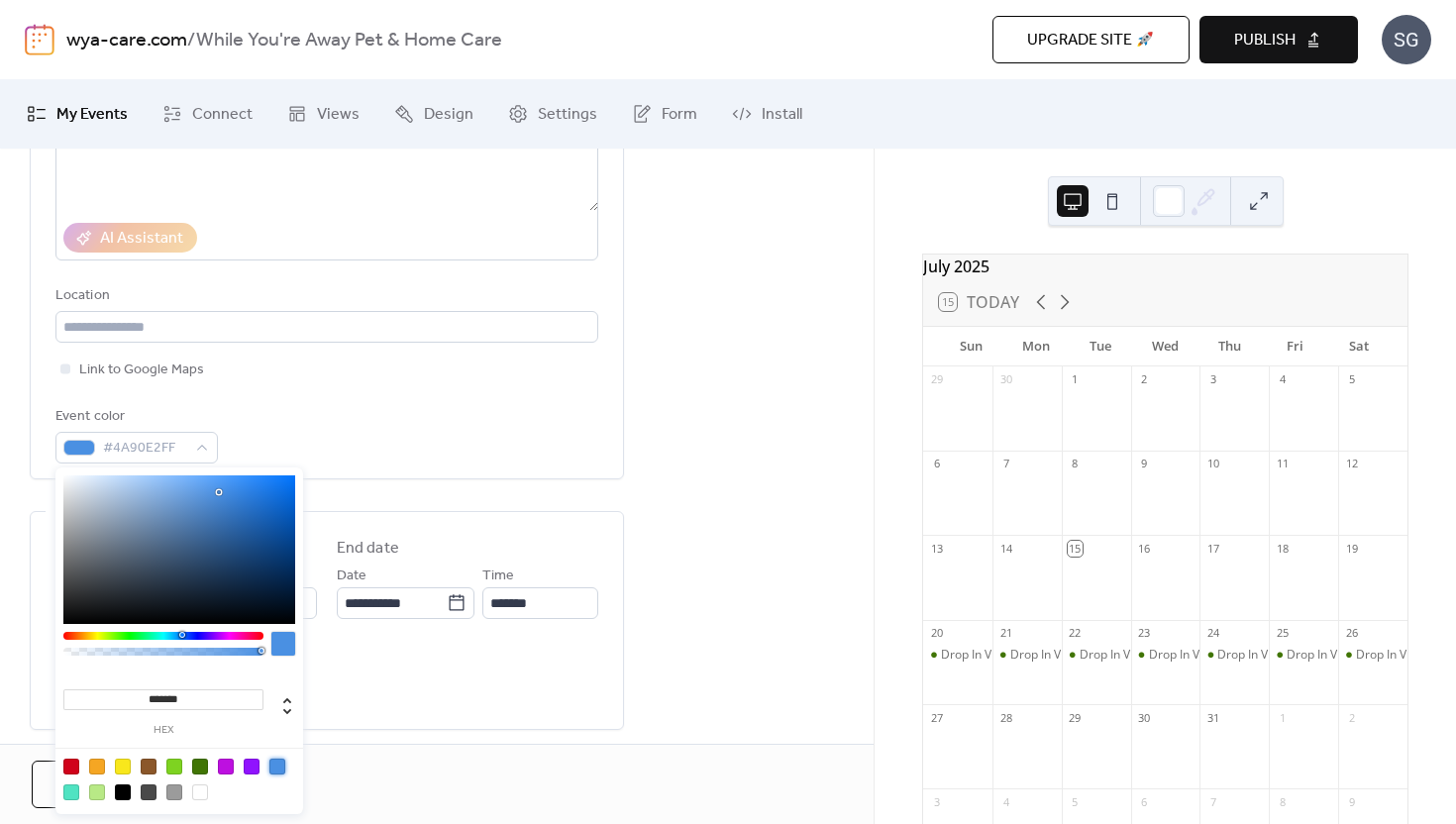 click on "**********" at bounding box center [327, 559] 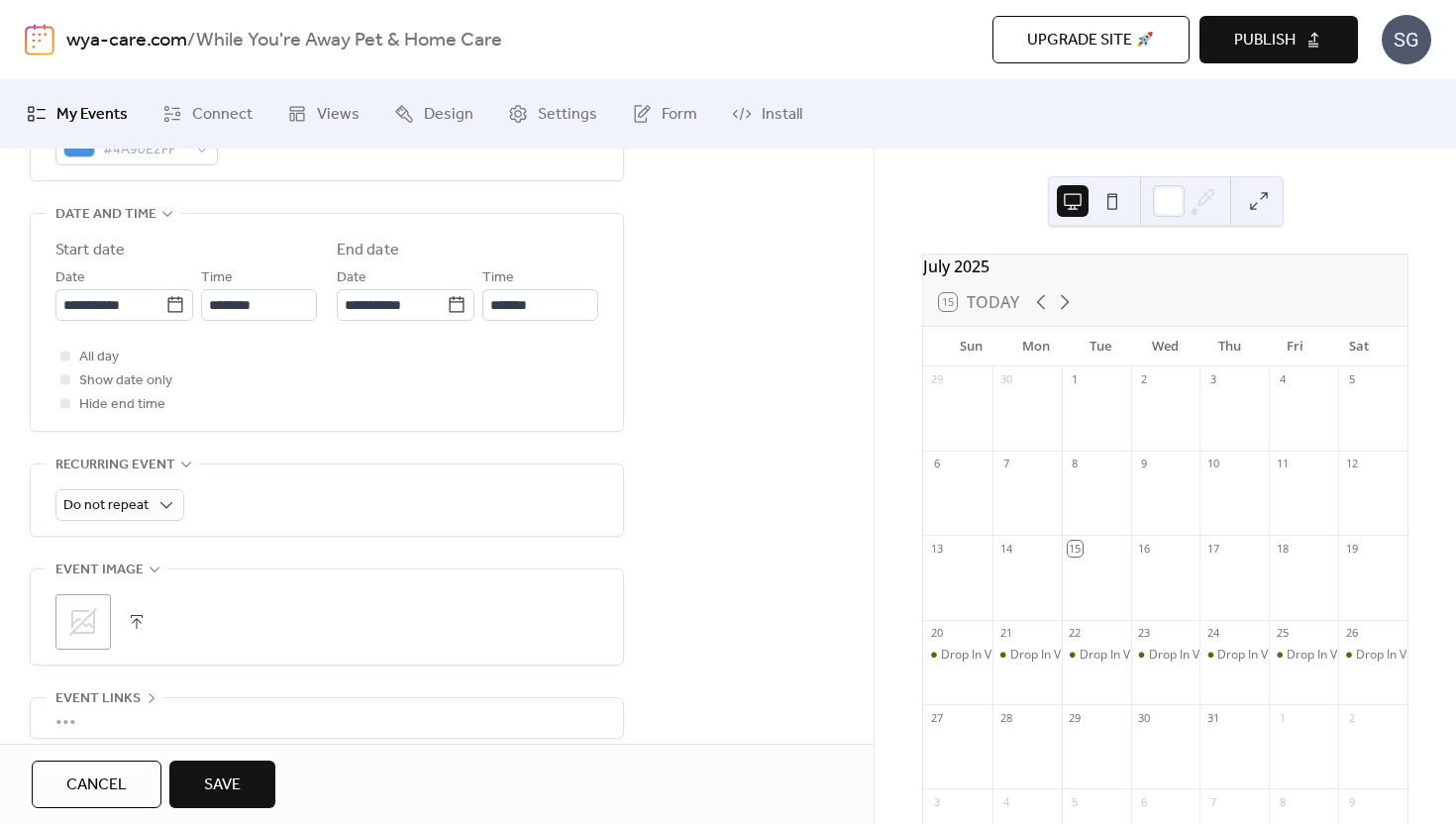 scroll, scrollTop: 653, scrollLeft: 0, axis: vertical 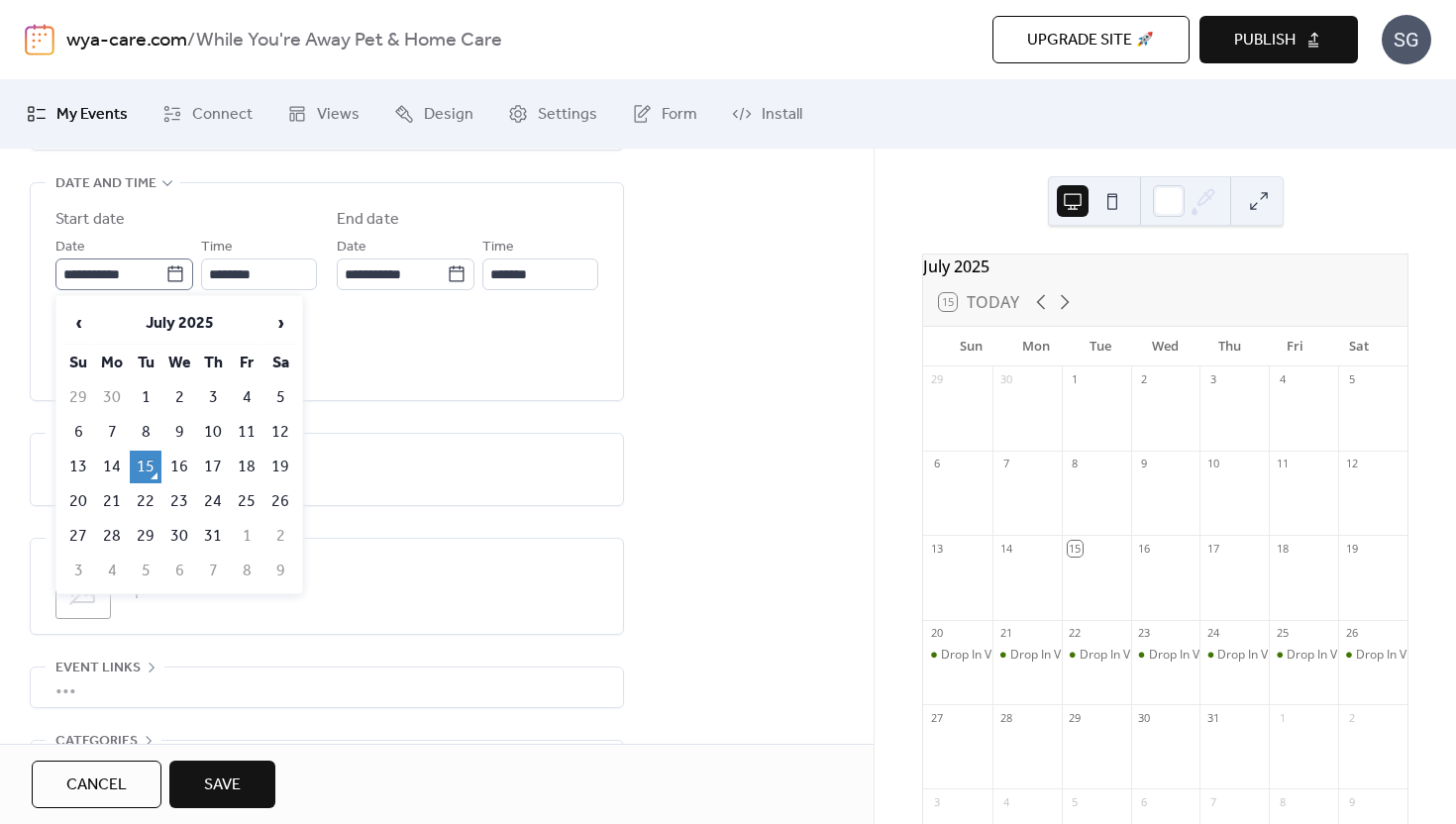 click 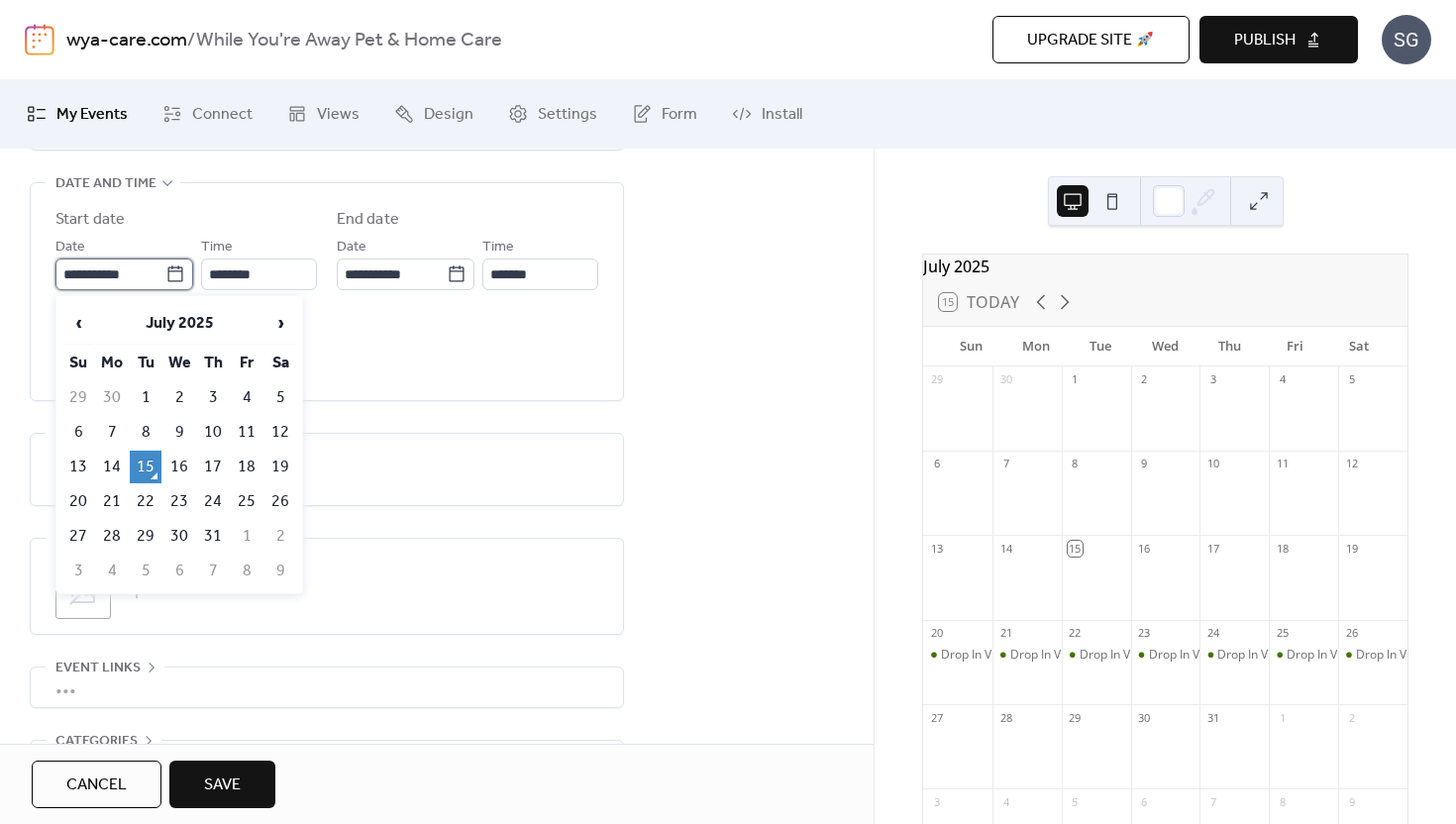 click on "**********" at bounding box center (110, 274) 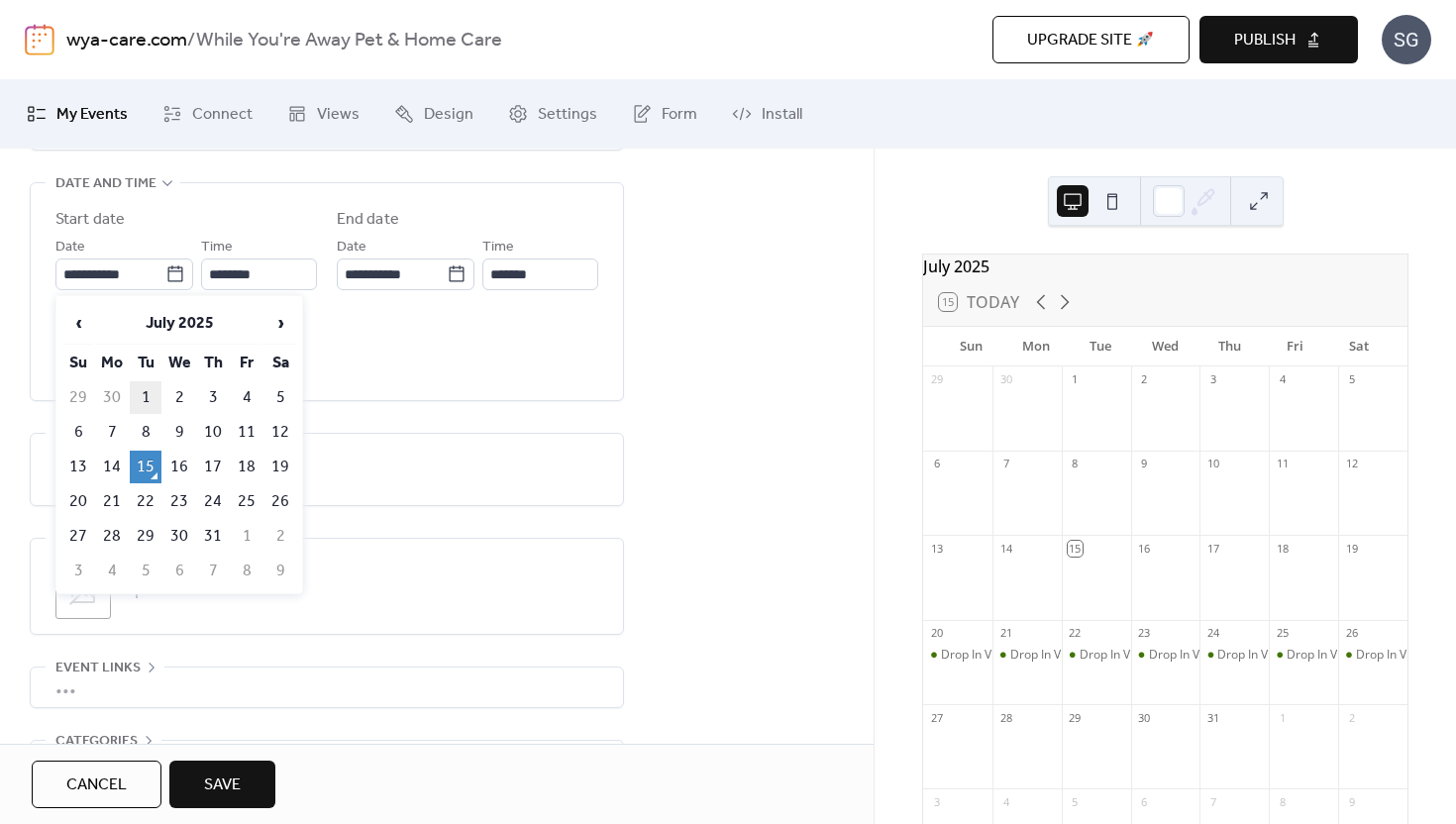 click on "1" at bounding box center [146, 397] 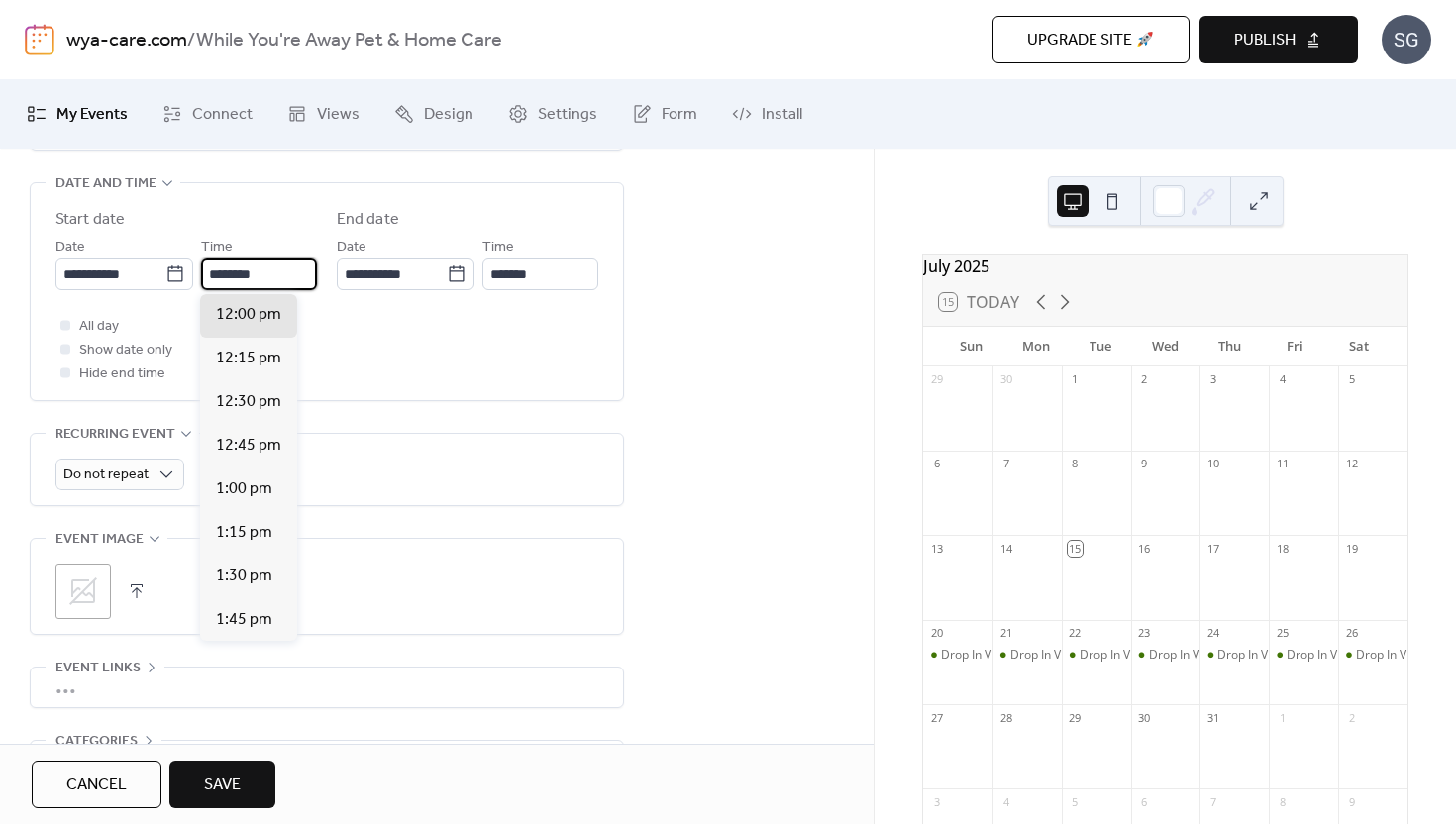 click on "********" at bounding box center [259, 274] 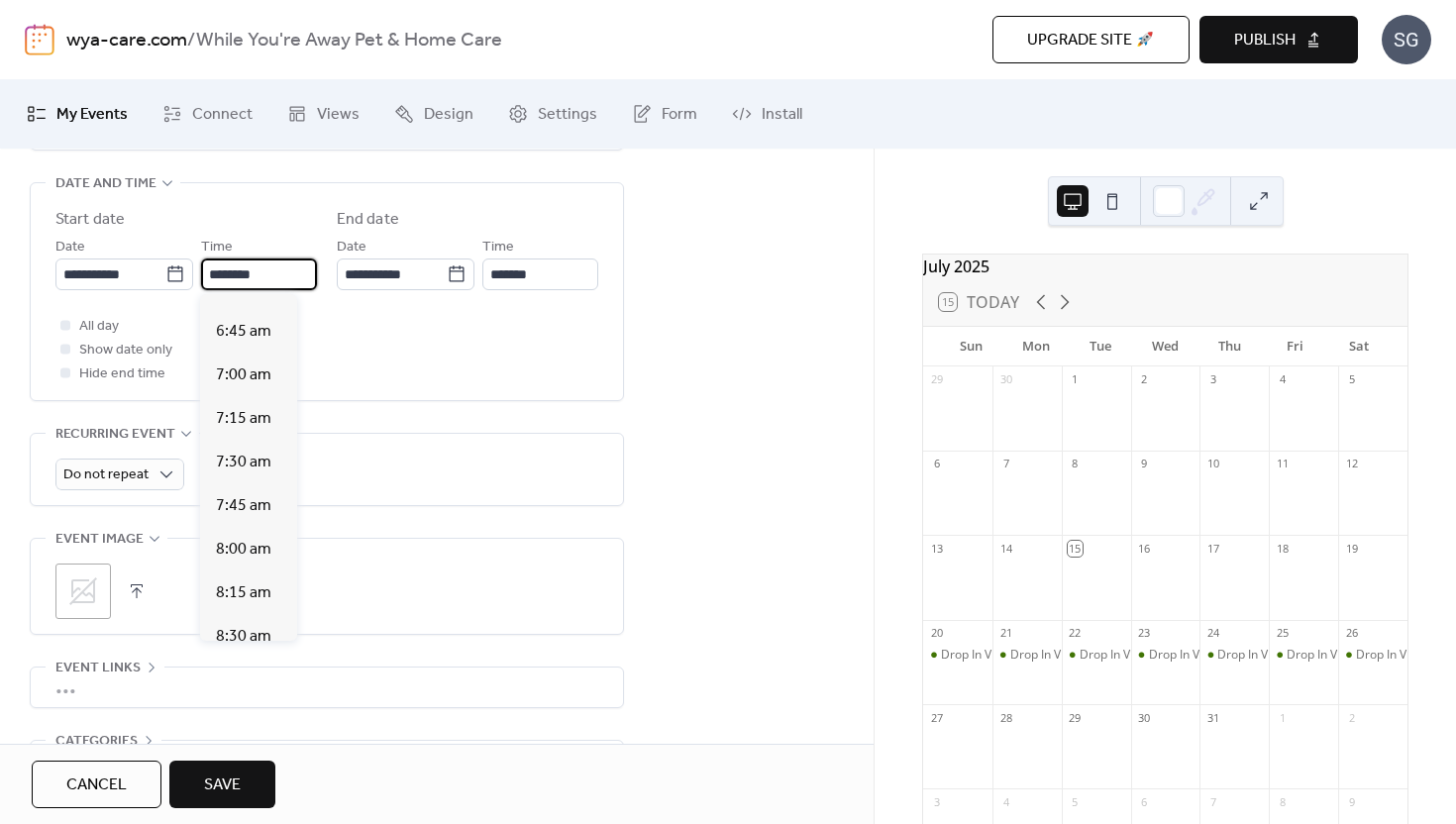 scroll, scrollTop: 1155, scrollLeft: 0, axis: vertical 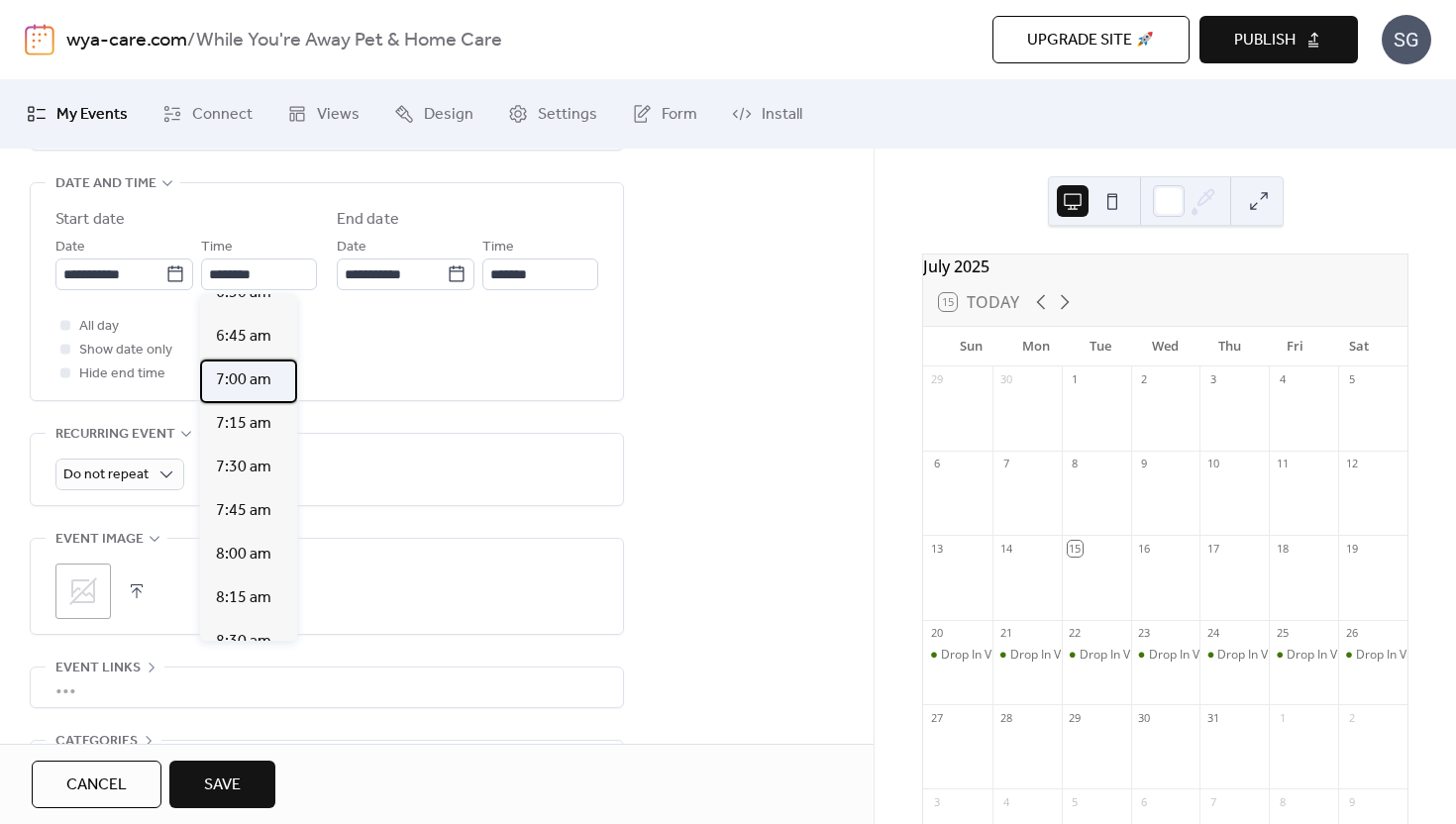 click on "7:00 am" at bounding box center (244, 380) 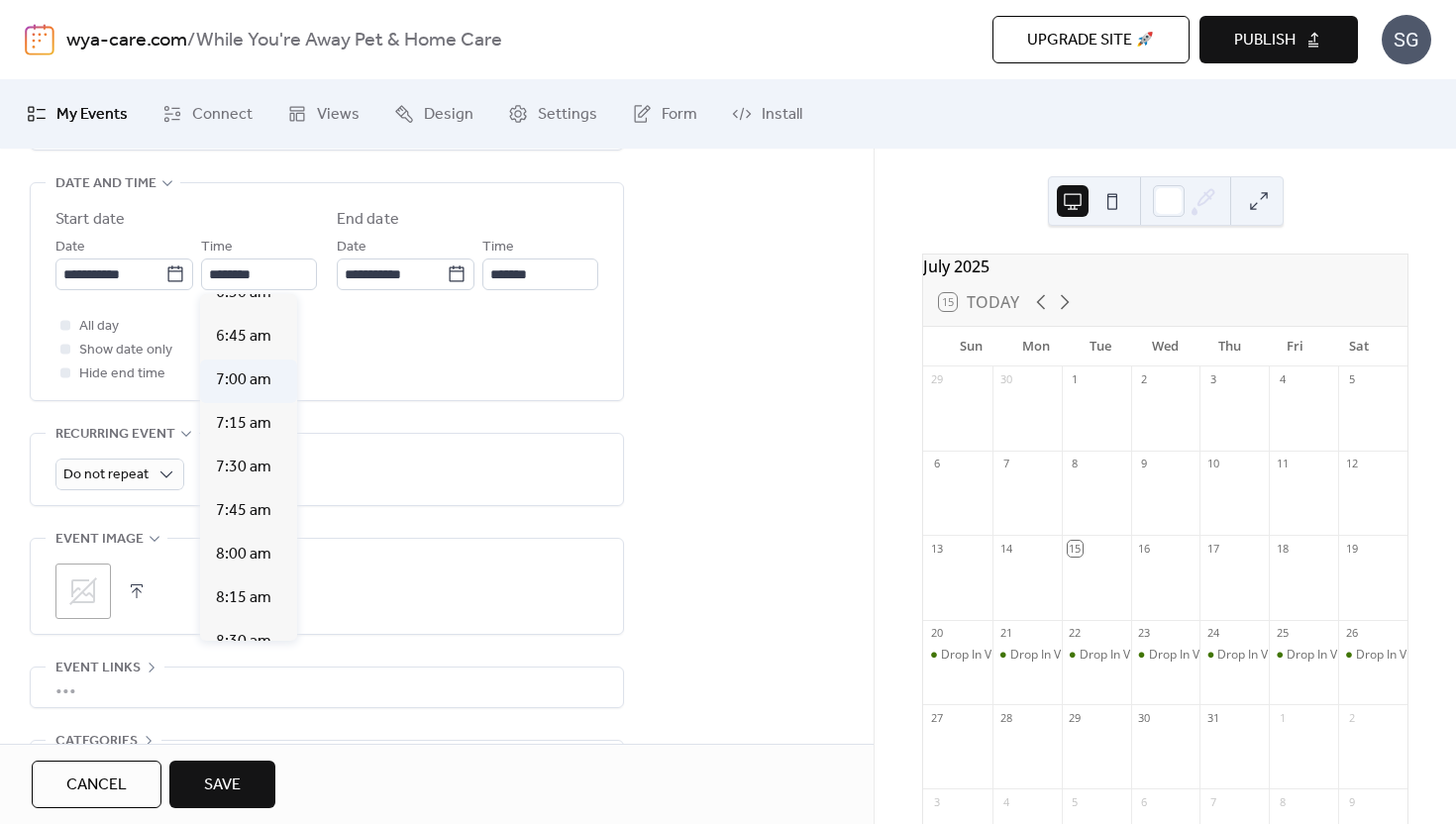 type on "*******" 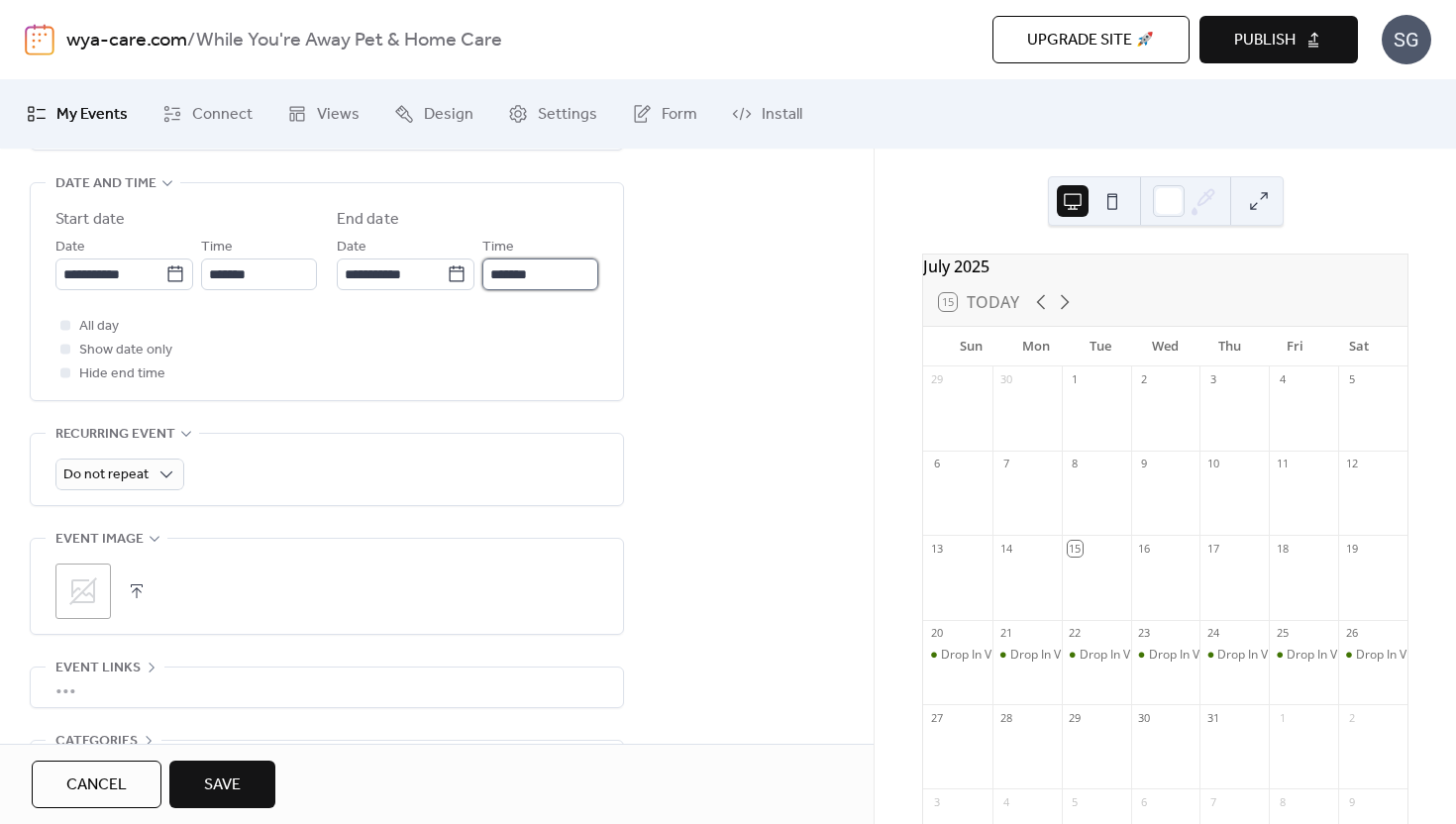 click on "*******" at bounding box center [540, 274] 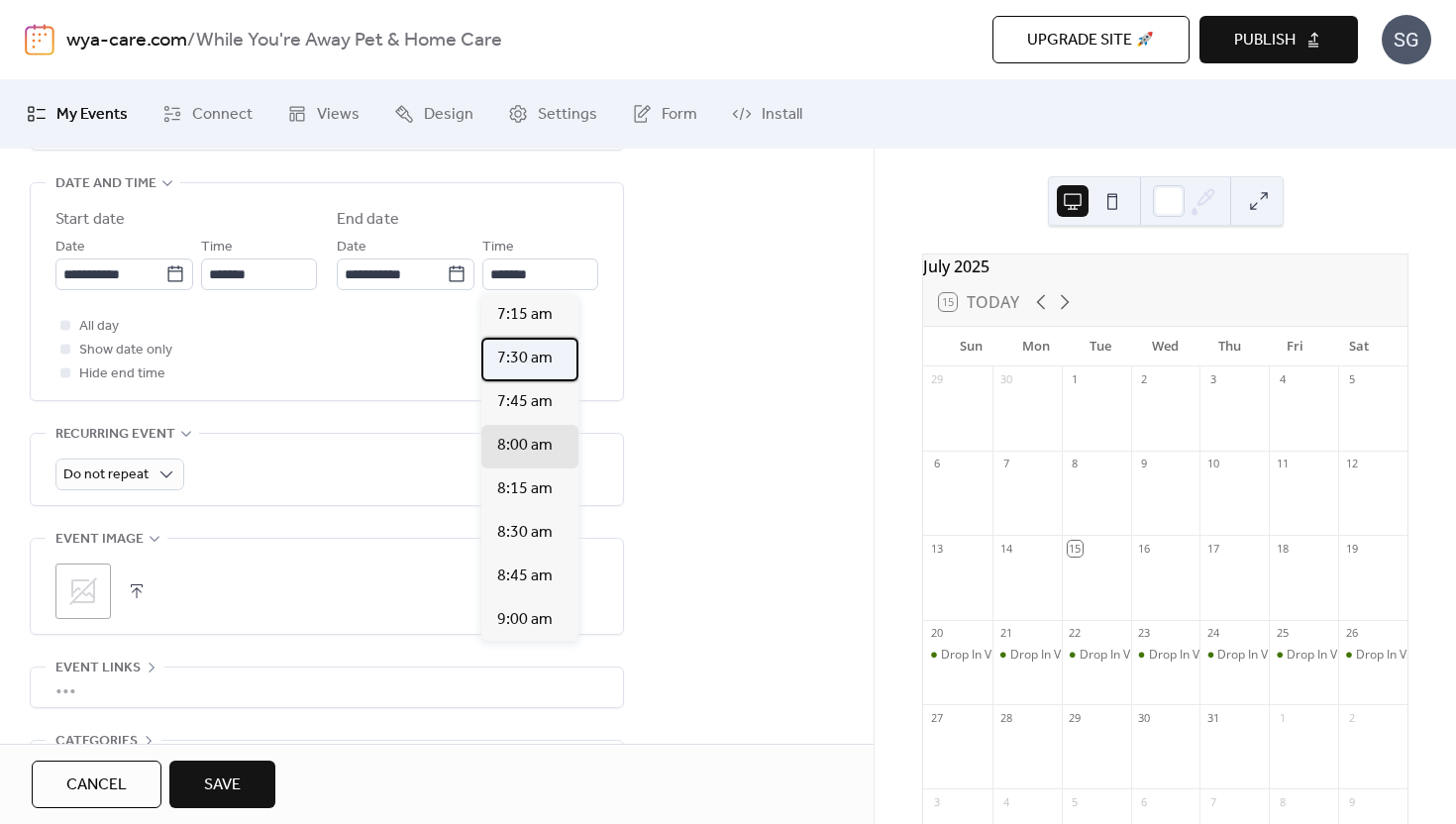 click on "7:30 am" at bounding box center (525, 359) 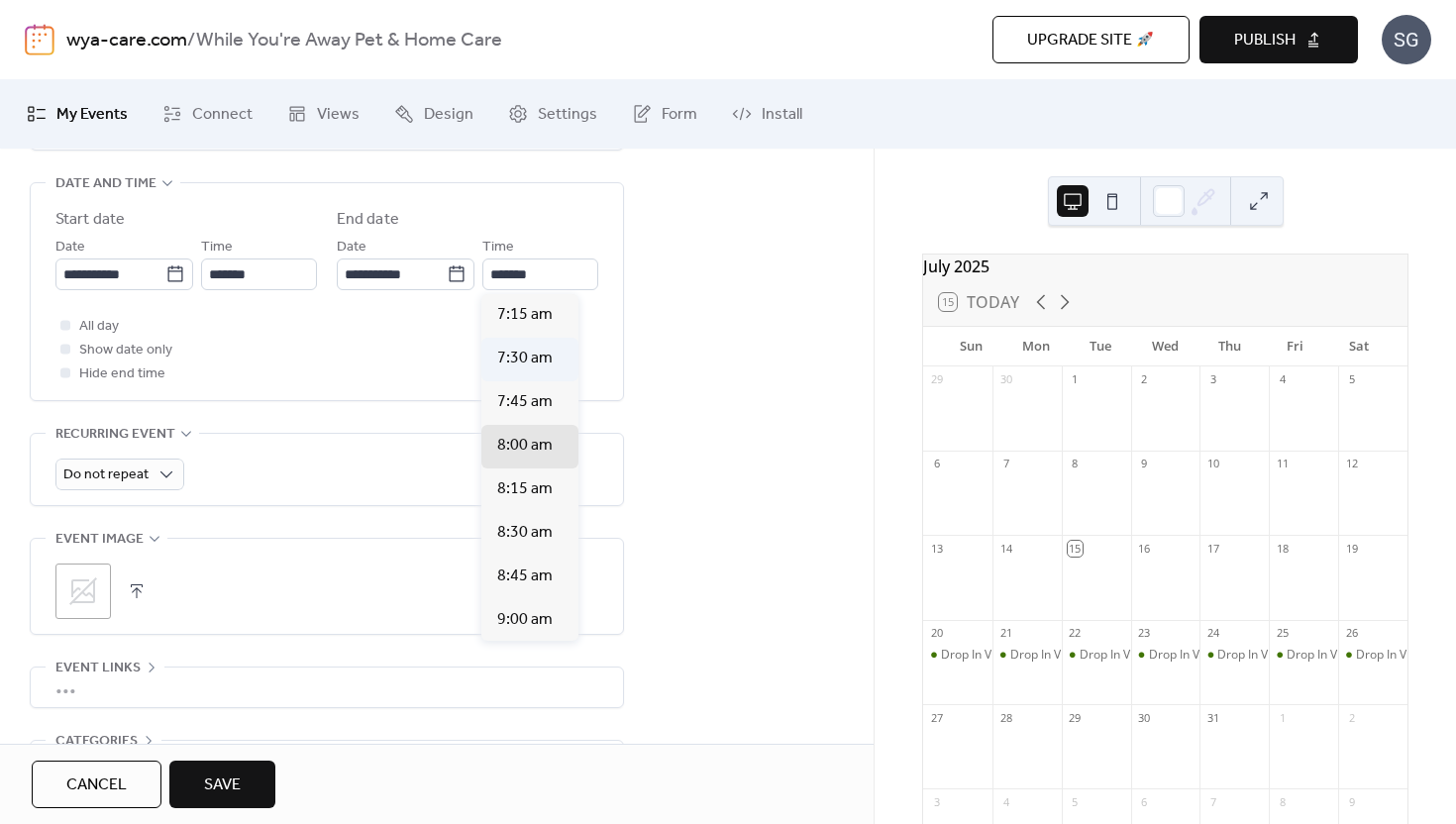 type on "*******" 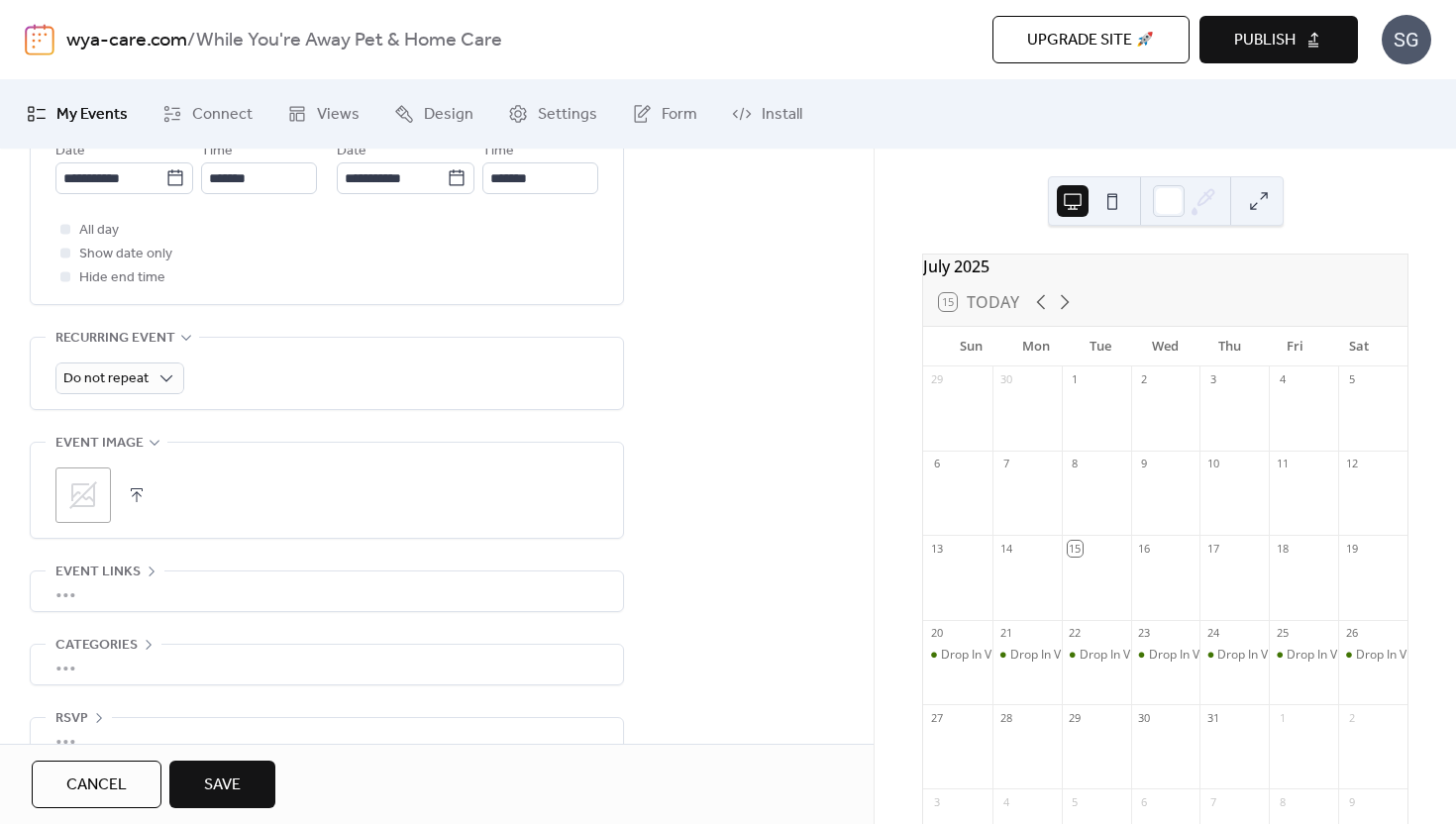 scroll, scrollTop: 787, scrollLeft: 0, axis: vertical 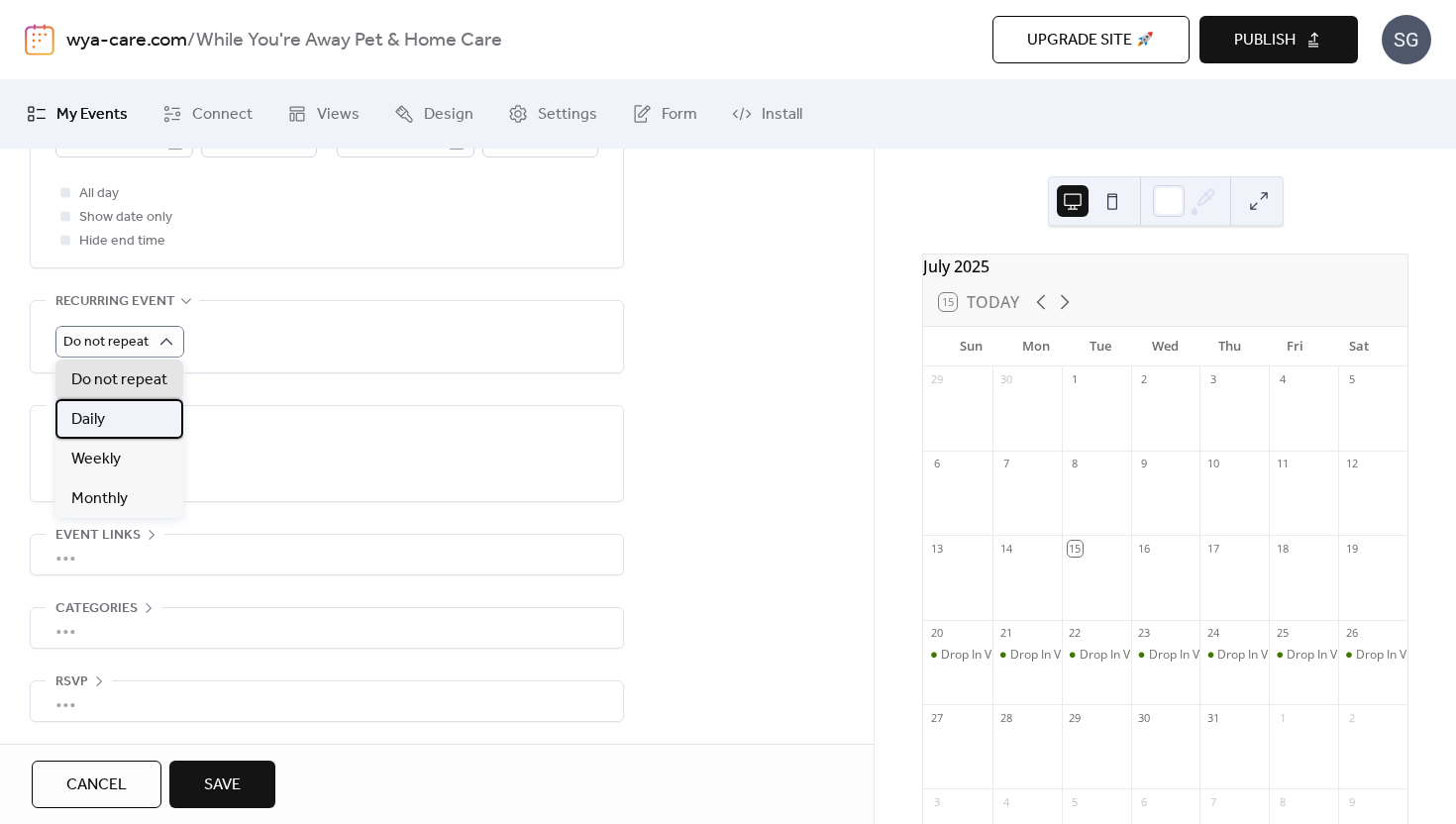 click on "Daily" at bounding box center (119, 419) 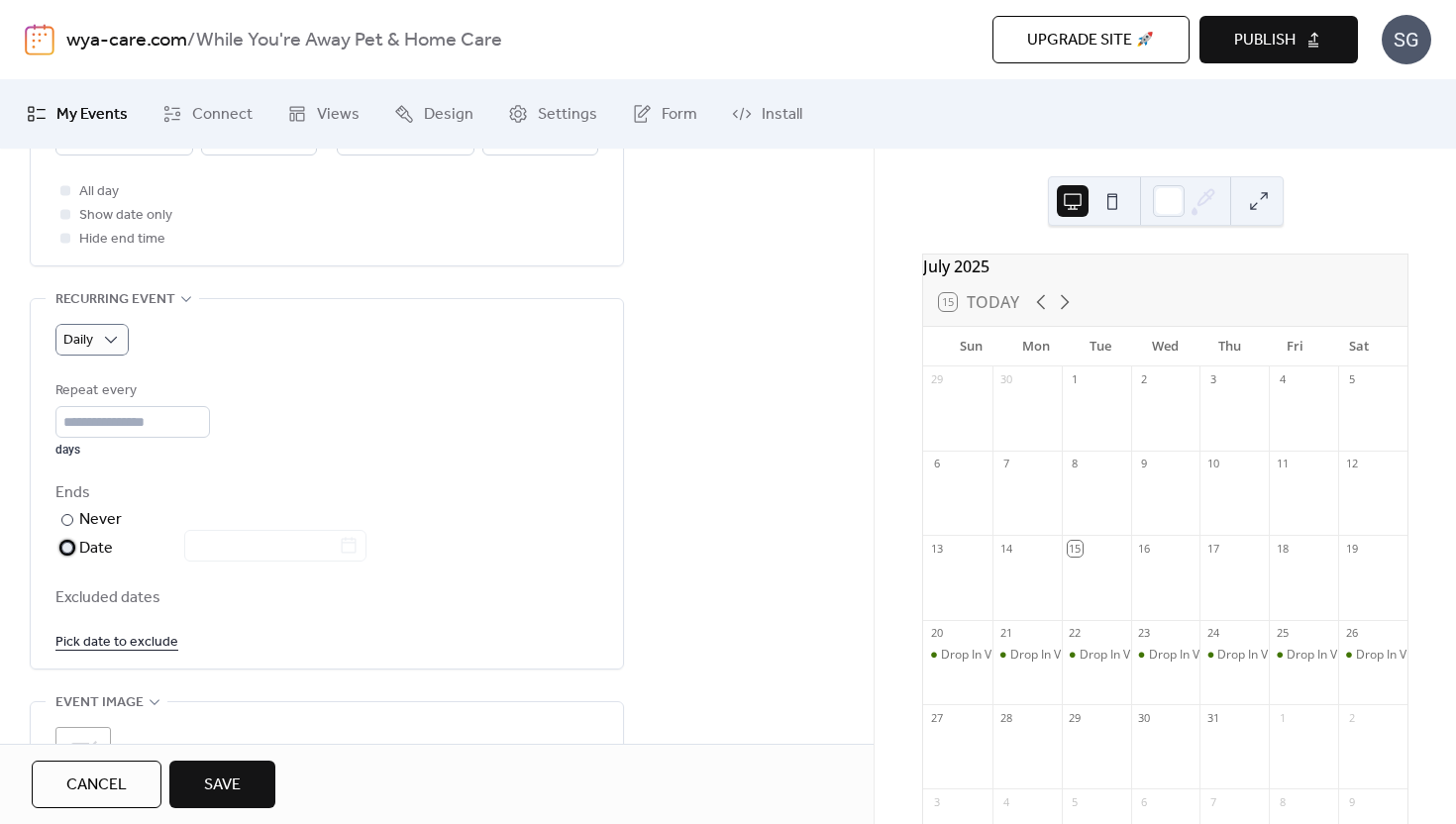 click at bounding box center (67, 548) 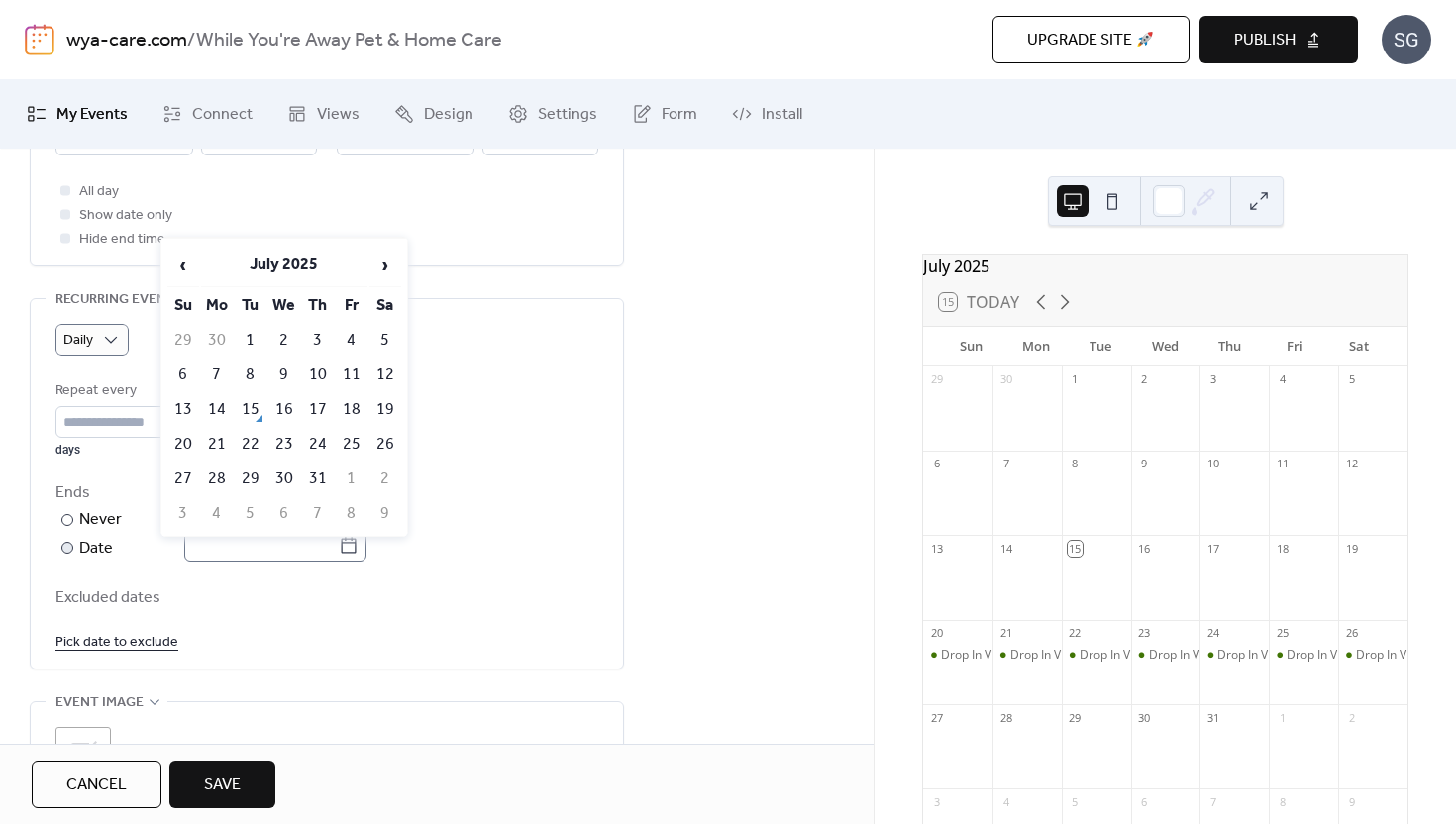 click 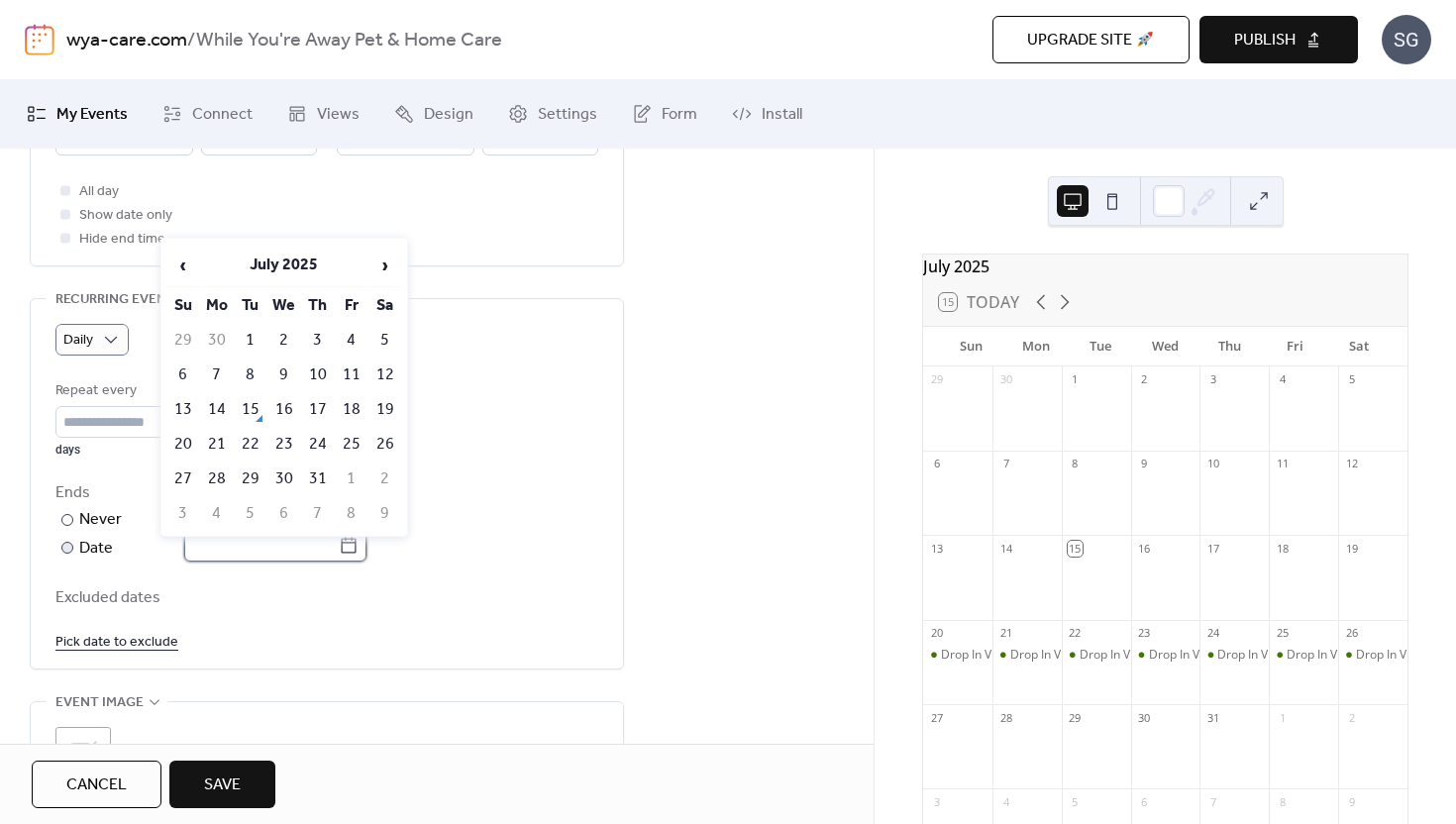 click at bounding box center (261, 546) 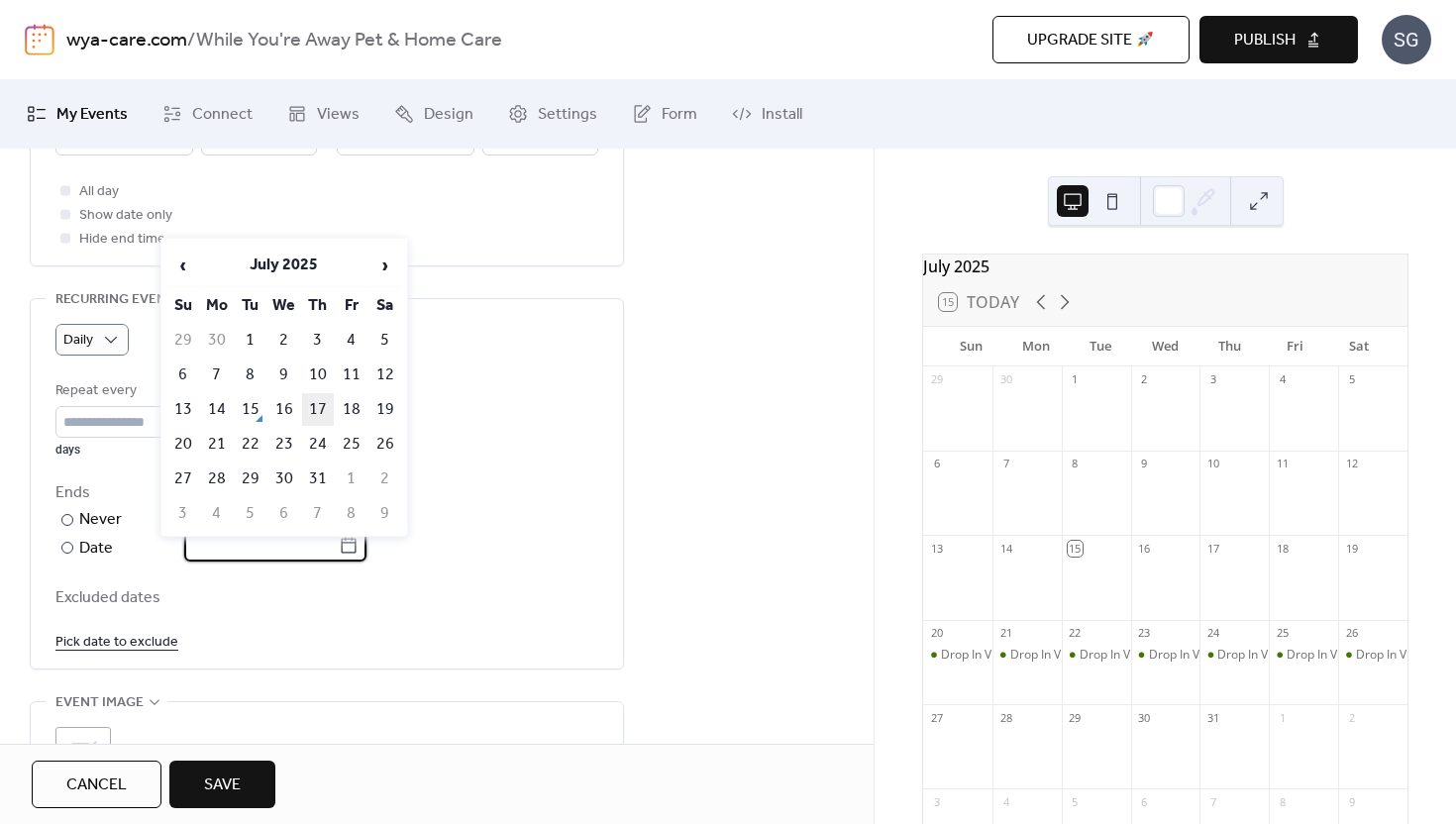 click on "17" at bounding box center (318, 409) 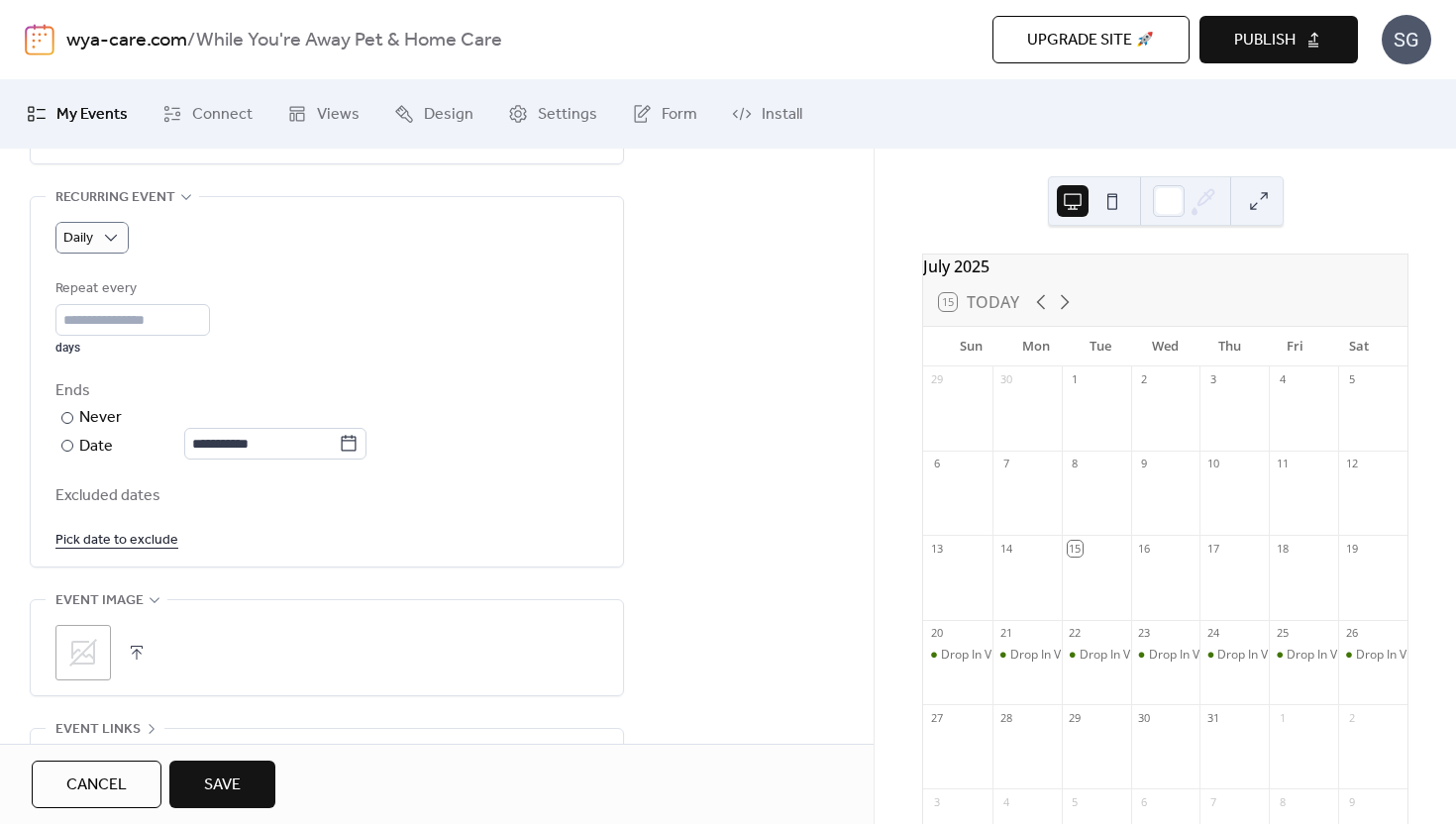 scroll, scrollTop: 920, scrollLeft: 0, axis: vertical 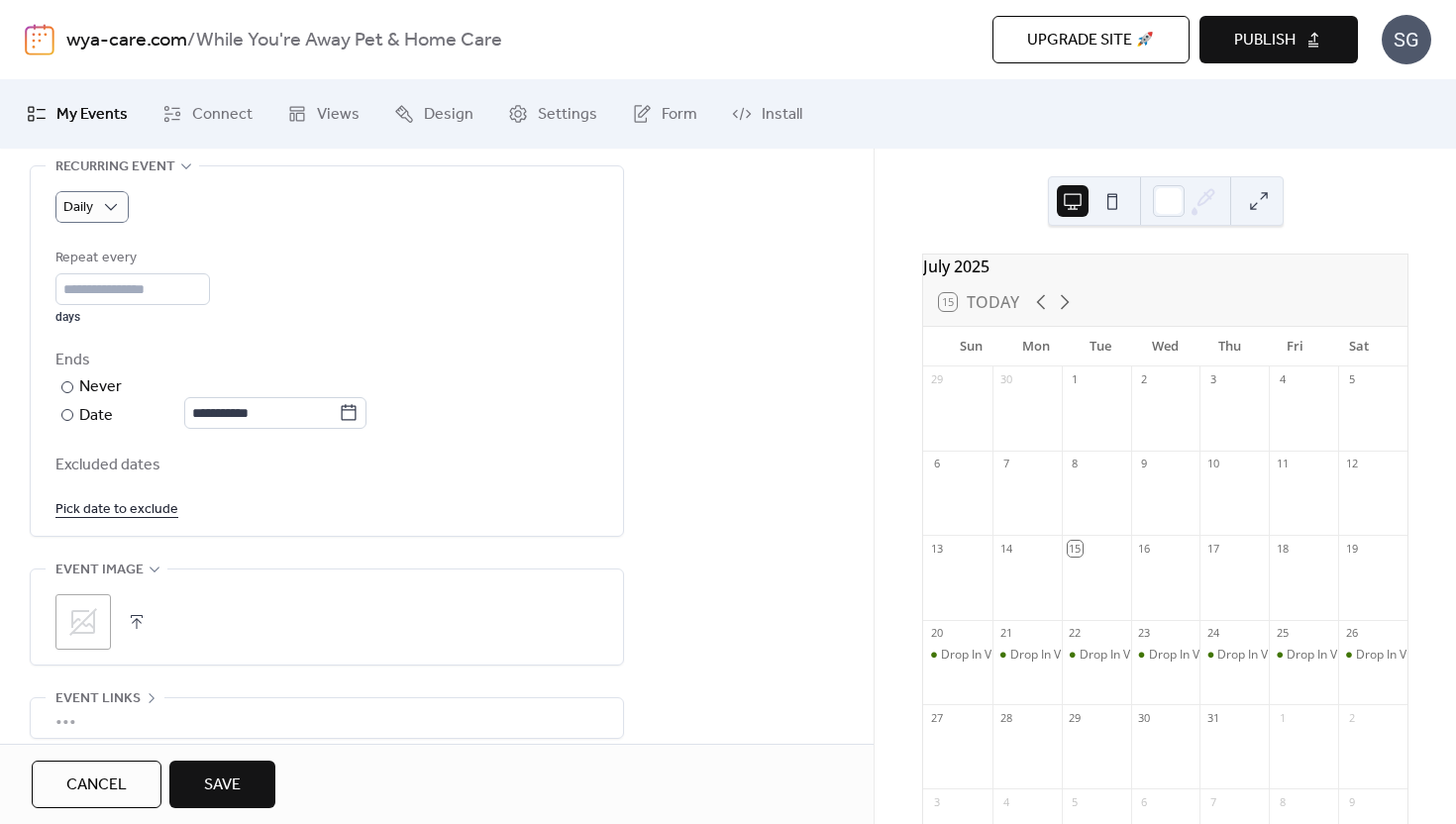 click on "Save" at bounding box center [222, 784] 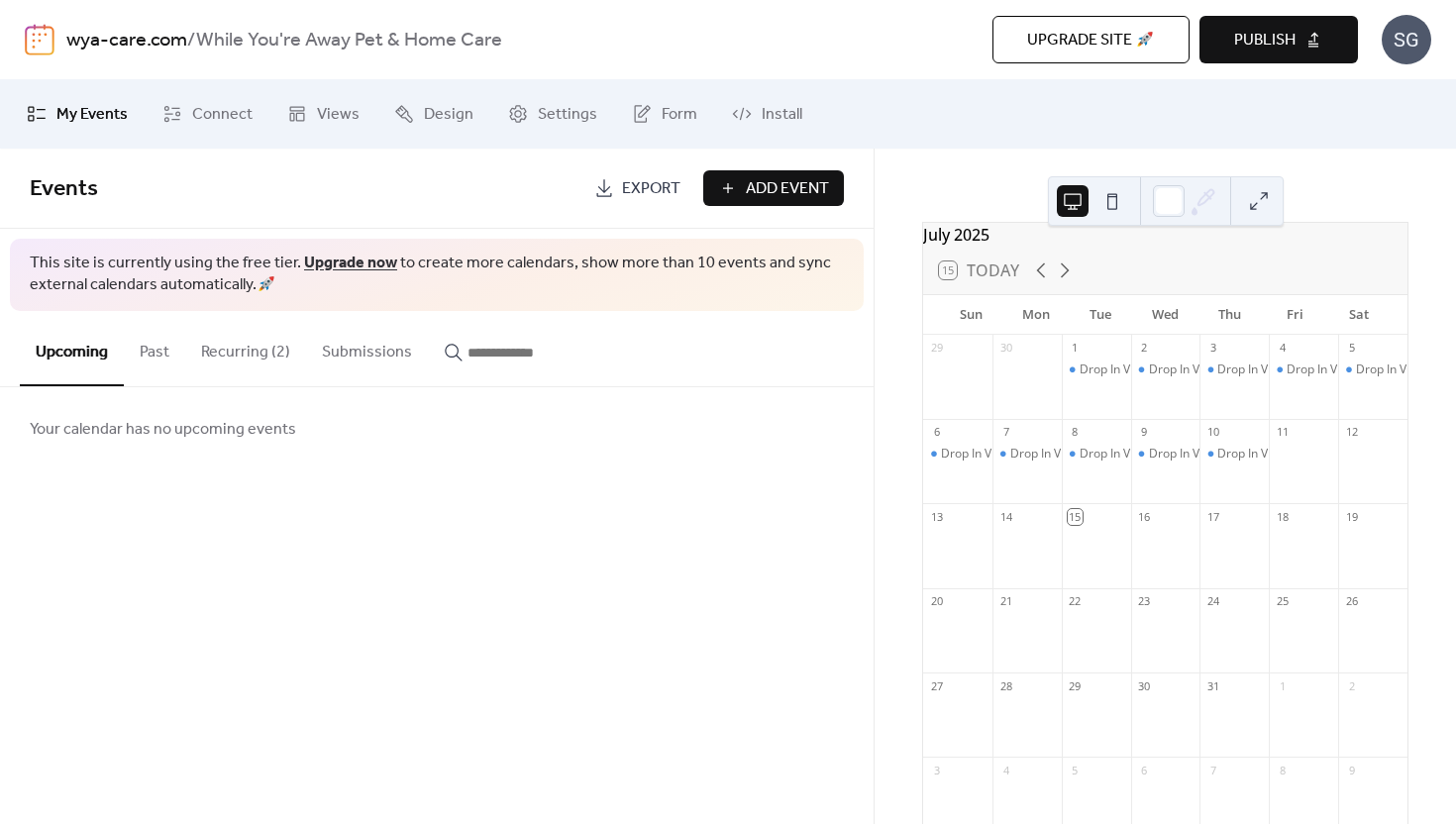 scroll, scrollTop: 29, scrollLeft: 0, axis: vertical 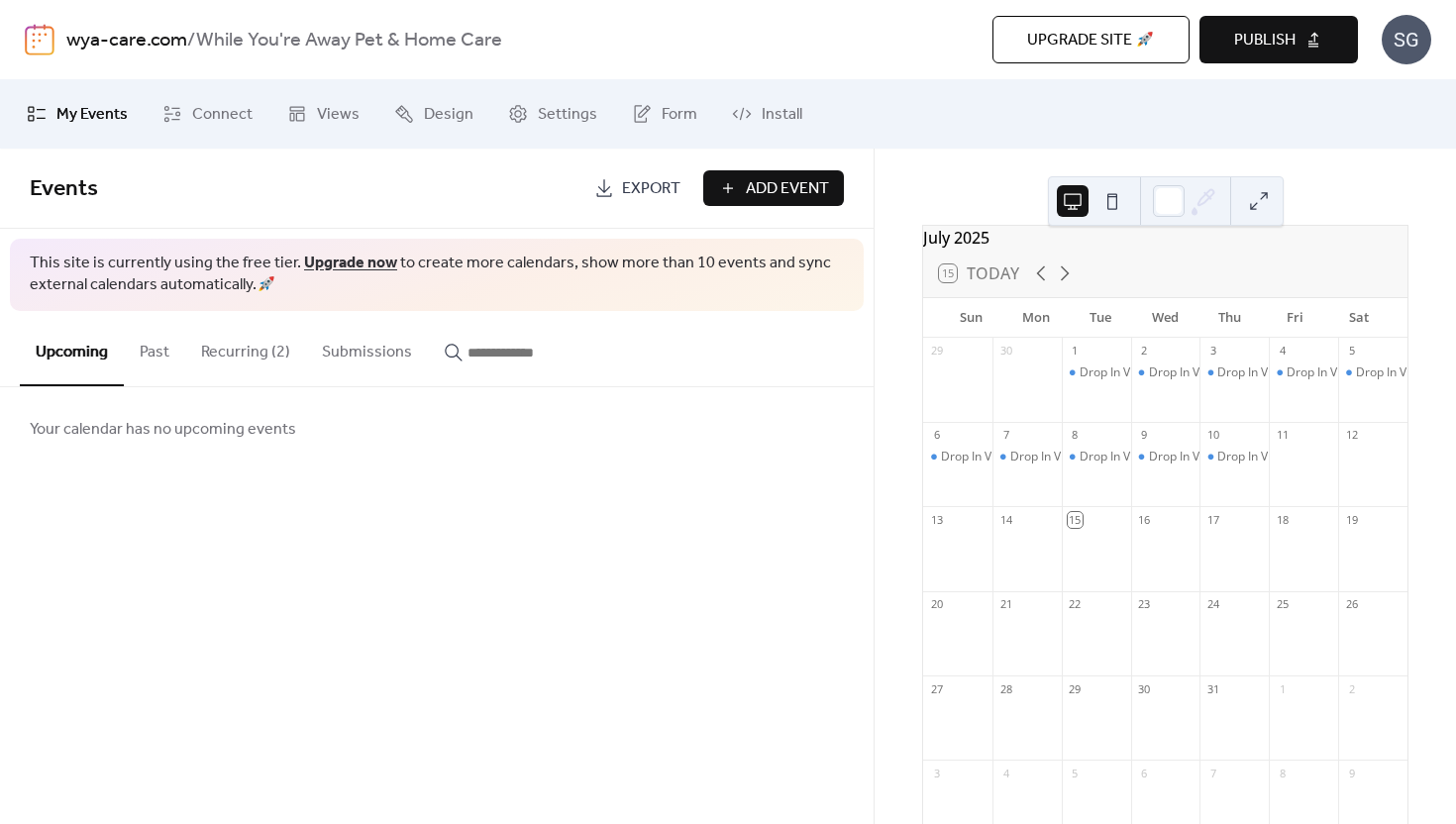 click on "Recurring (2)" at bounding box center (246, 348) 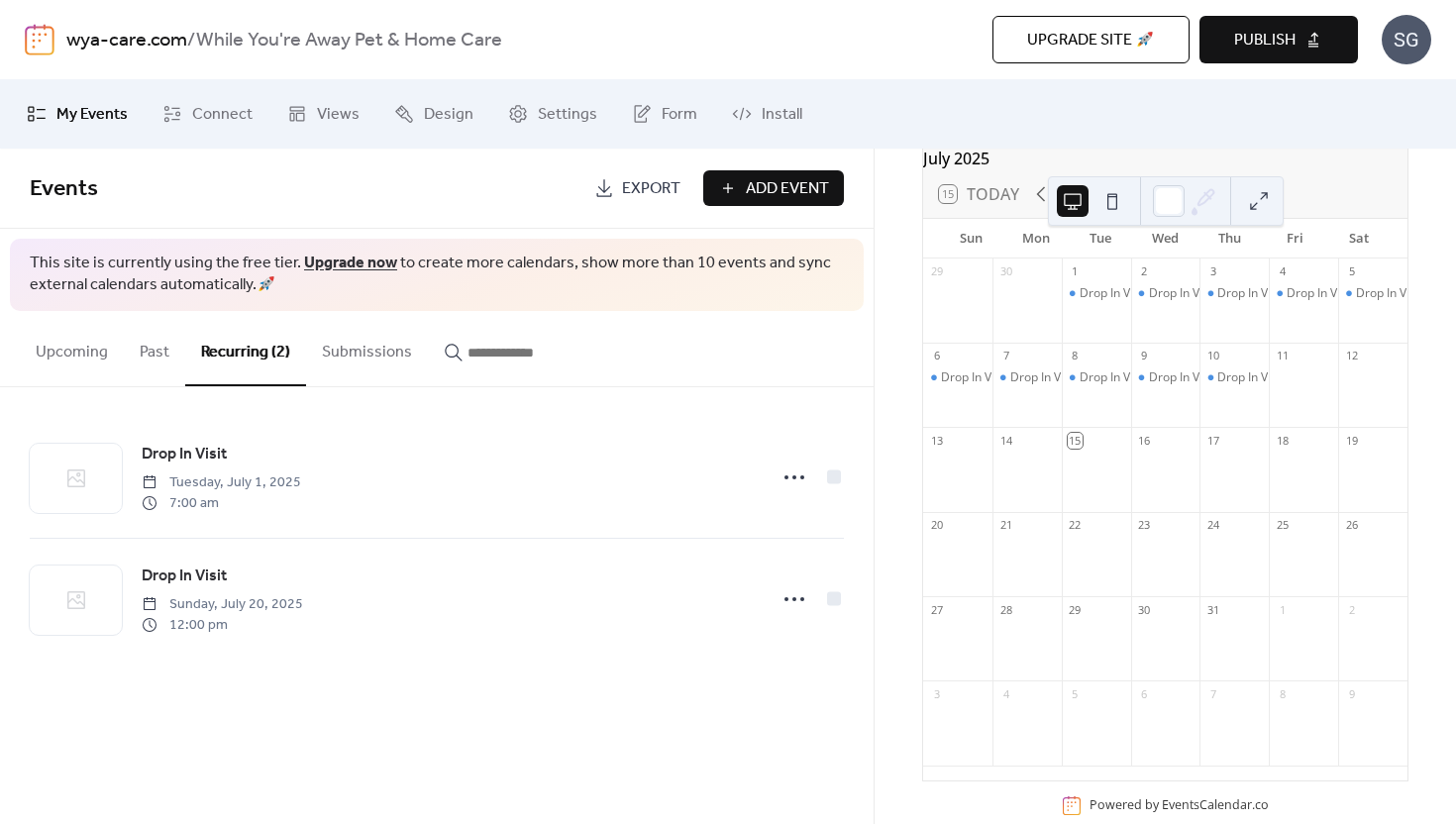 scroll, scrollTop: 103, scrollLeft: 0, axis: vertical 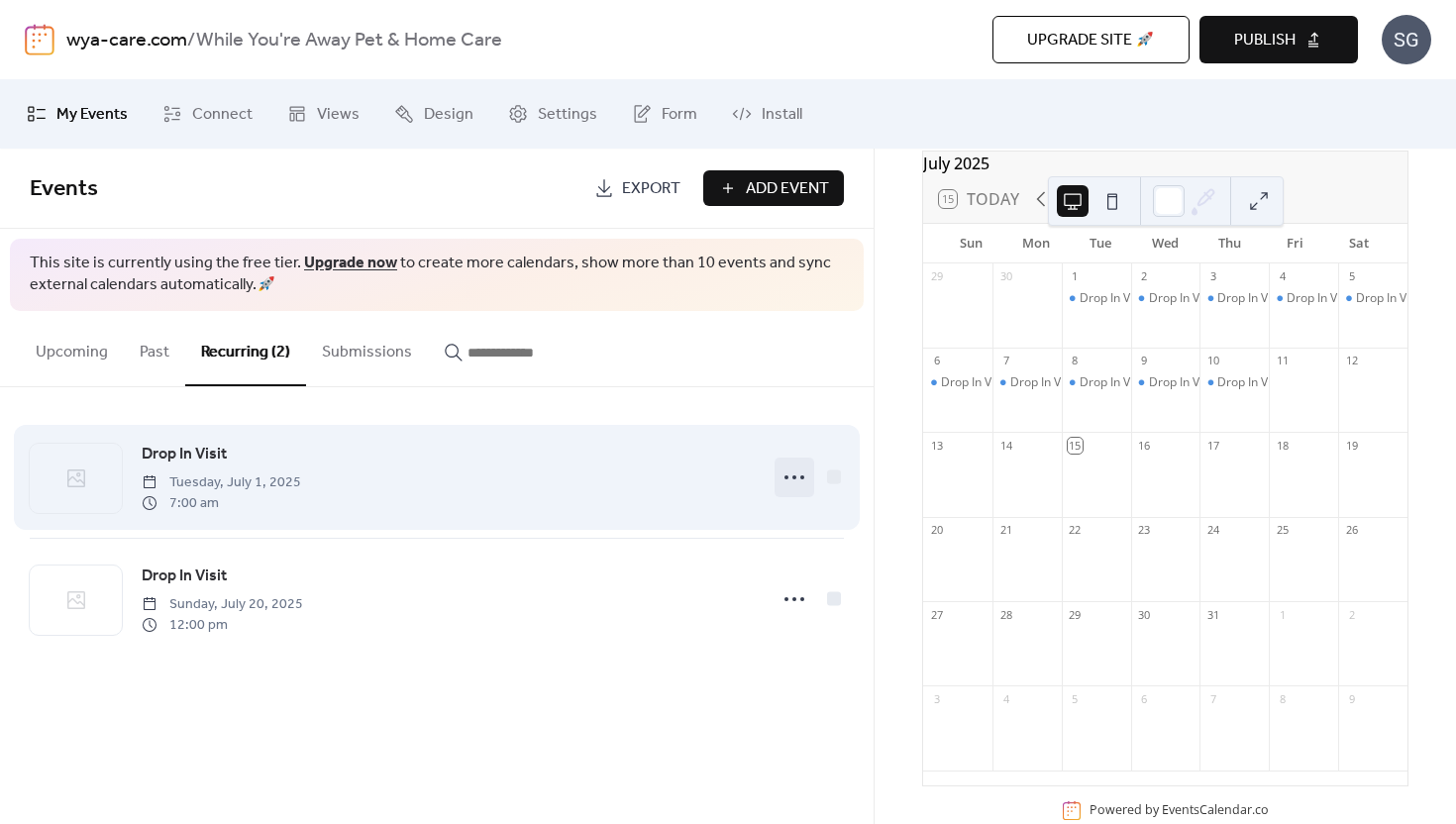 click 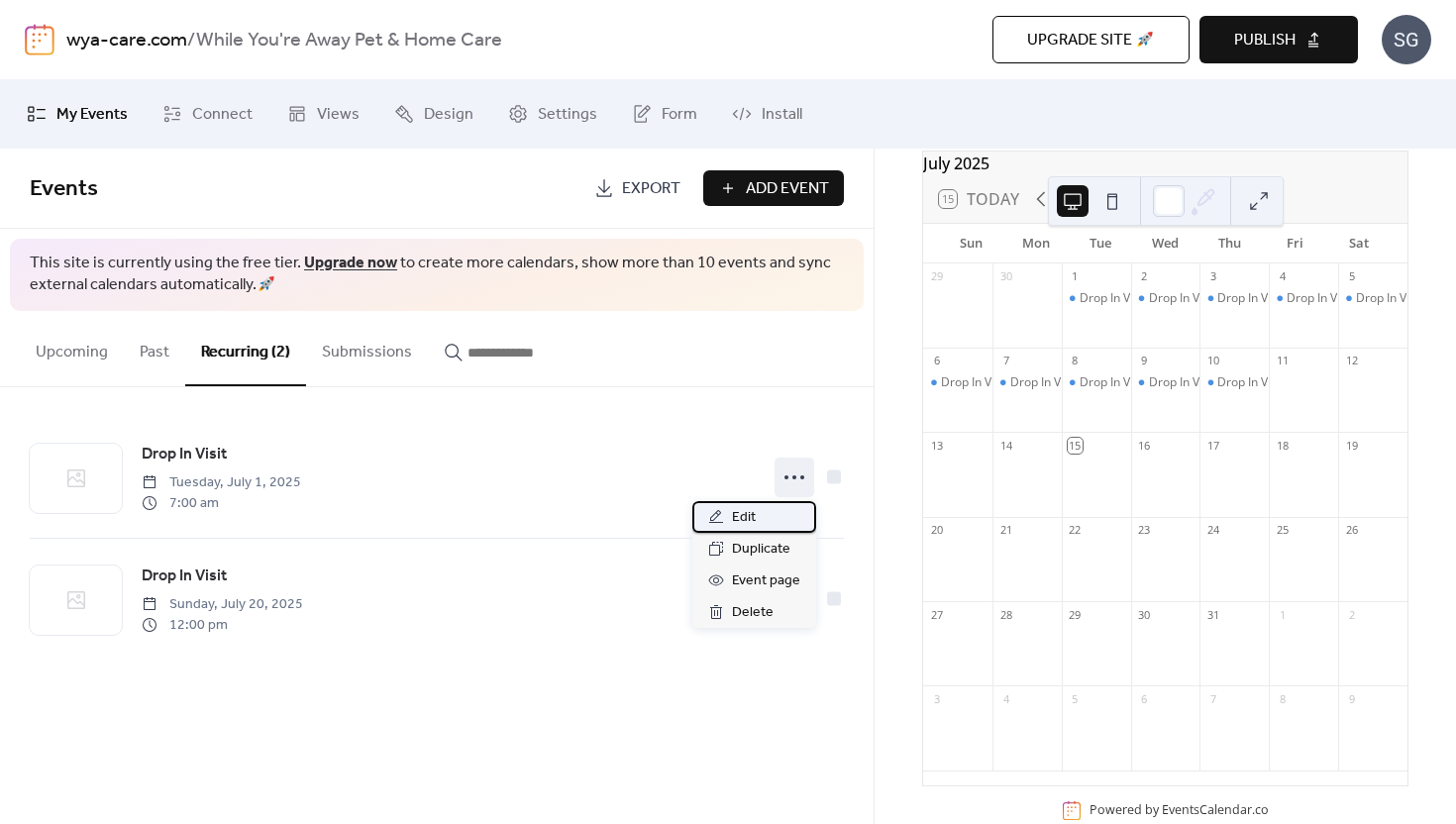 click on "Edit" at bounding box center [744, 518] 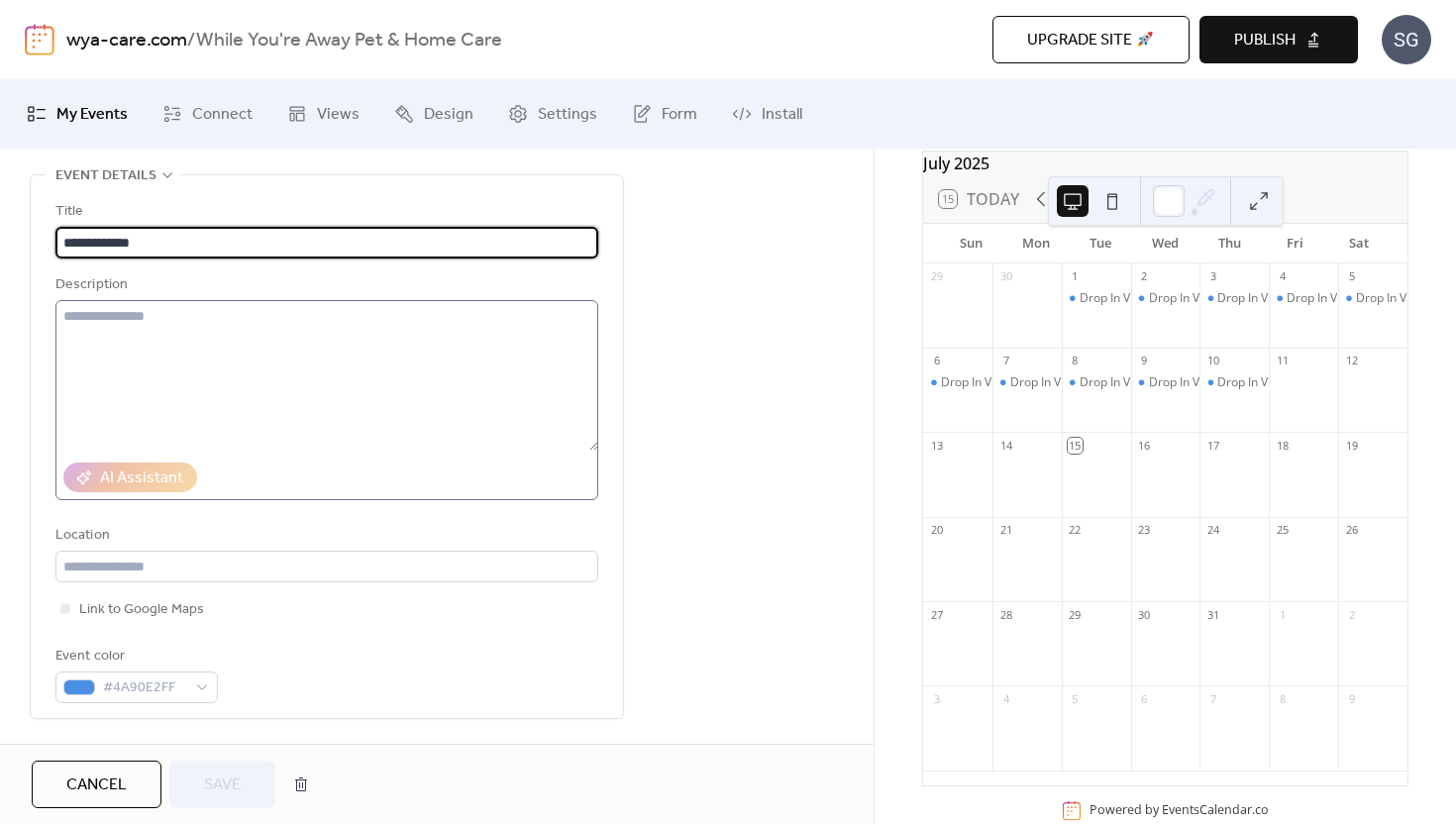 scroll, scrollTop: 0, scrollLeft: 0, axis: both 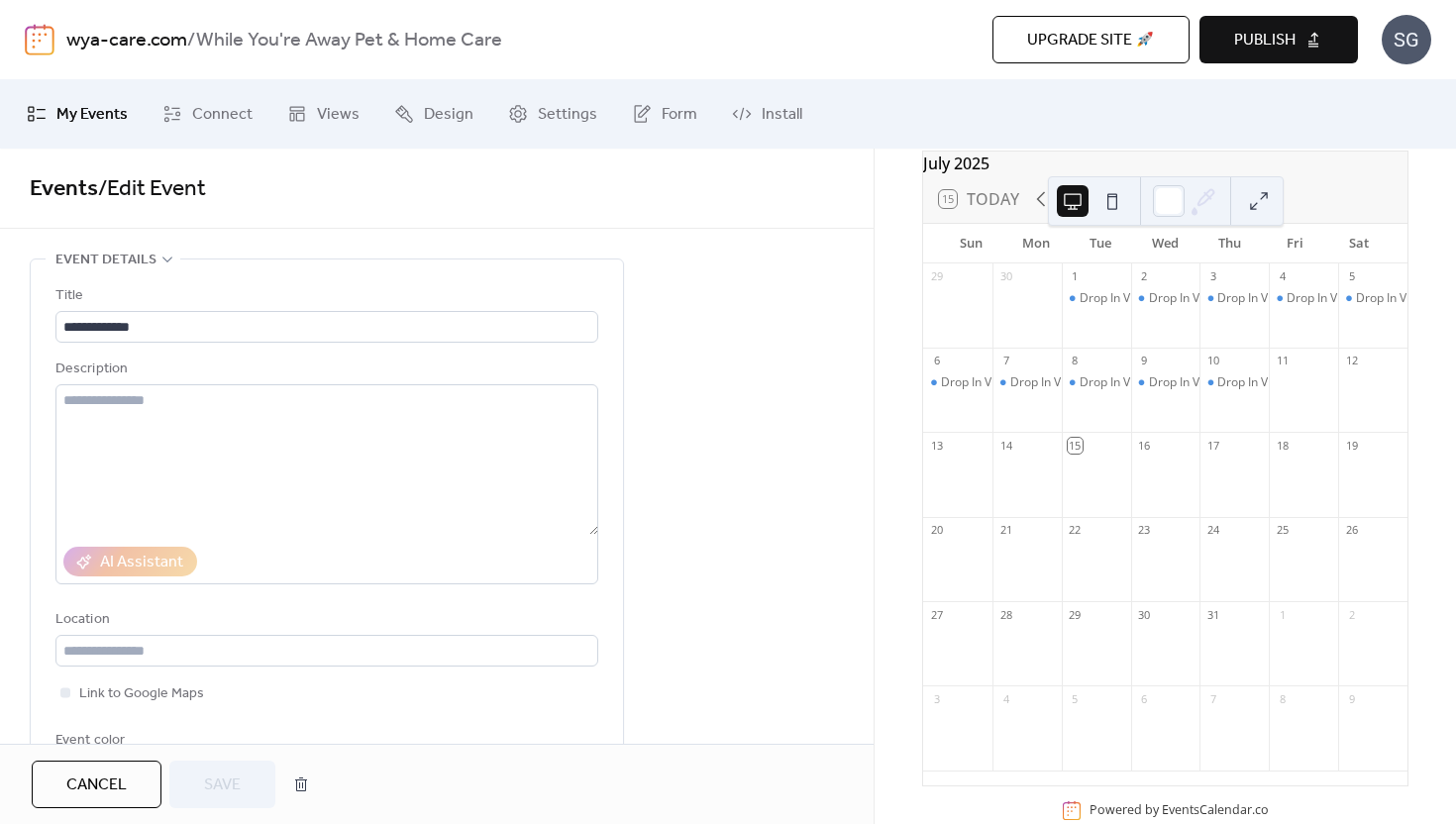 click on "Cancel" at bounding box center [96, 785] 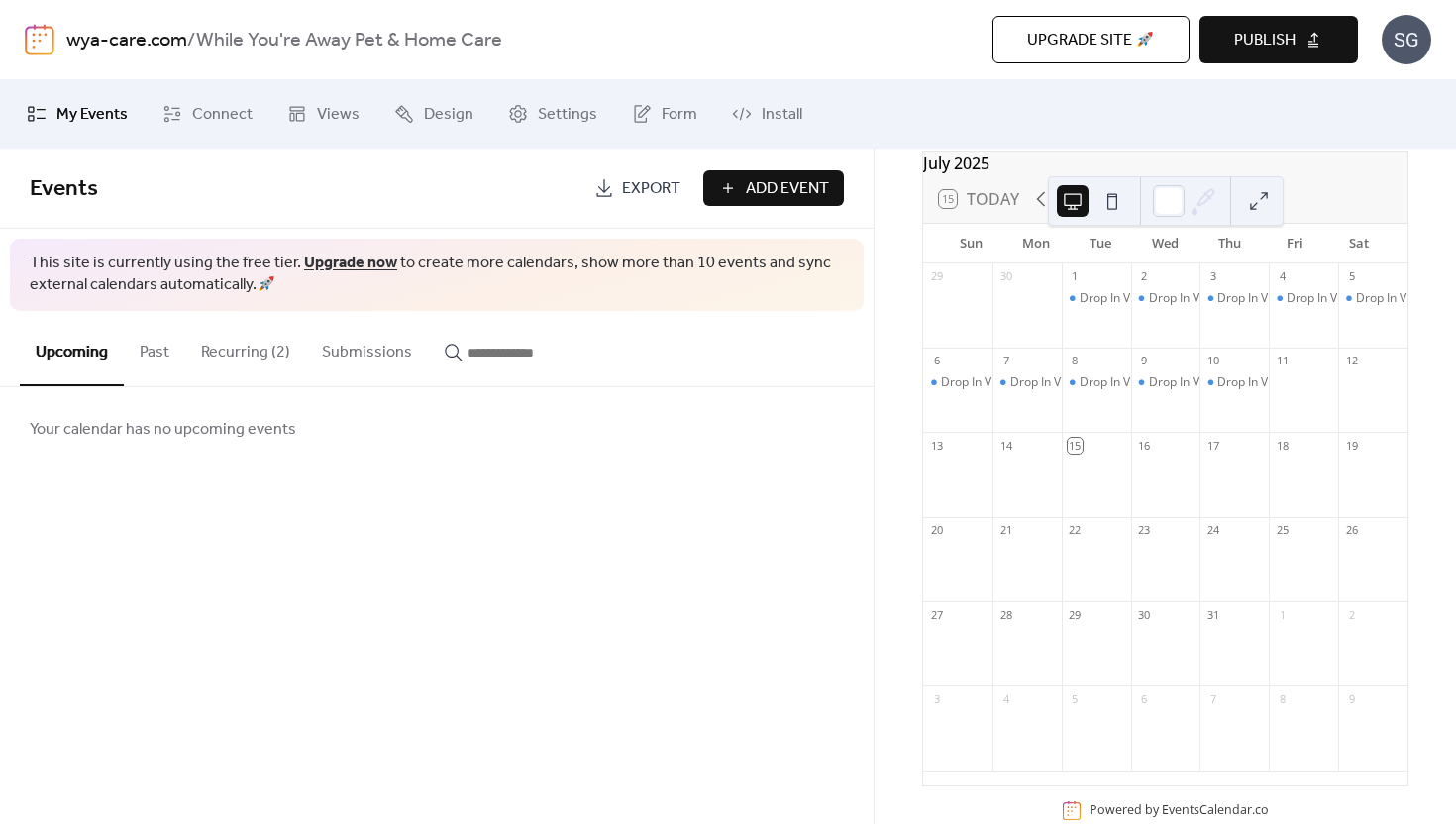 click on "Past" at bounding box center [155, 348] 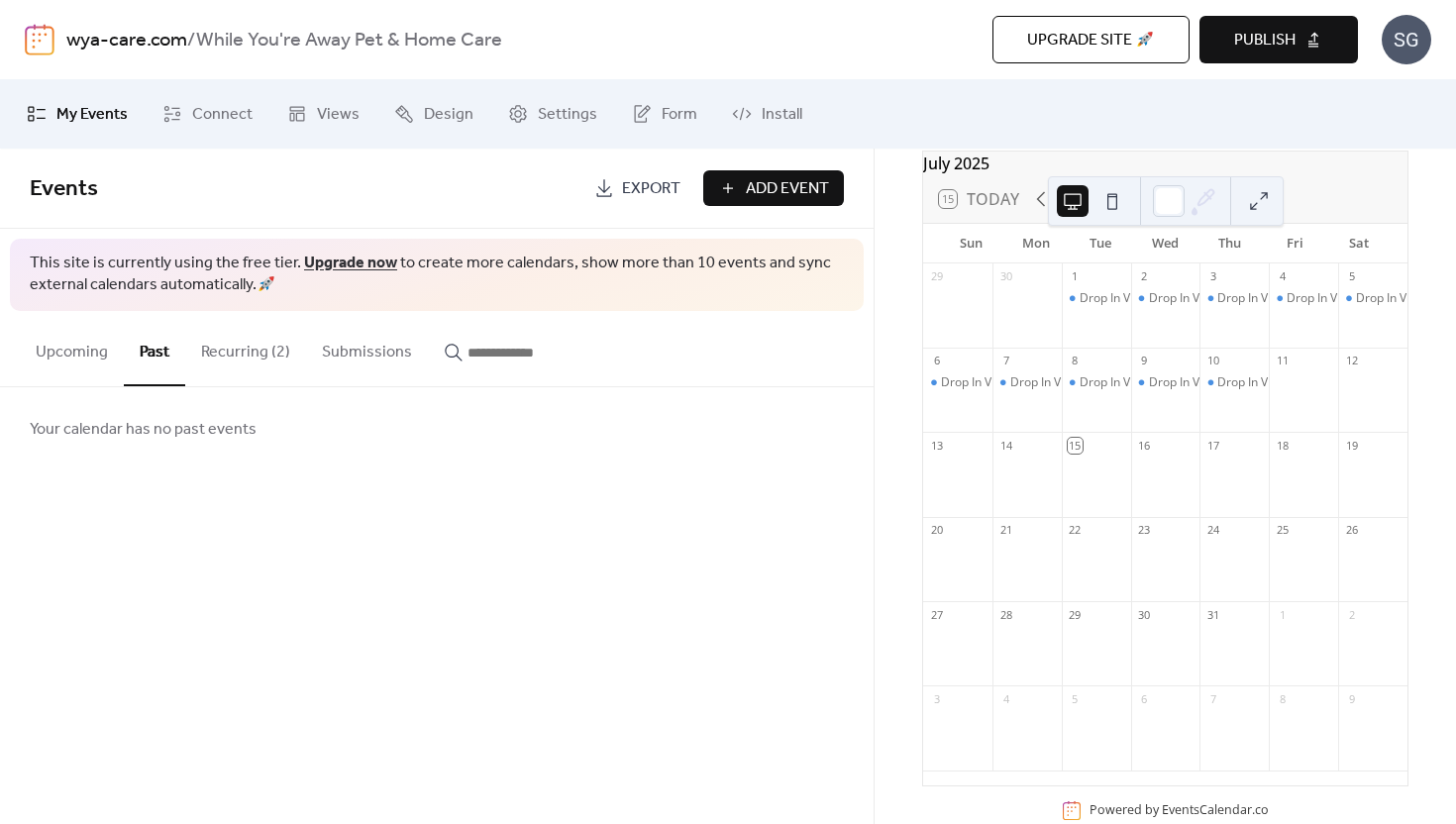 click on "Upcoming" at bounding box center [71, 348] 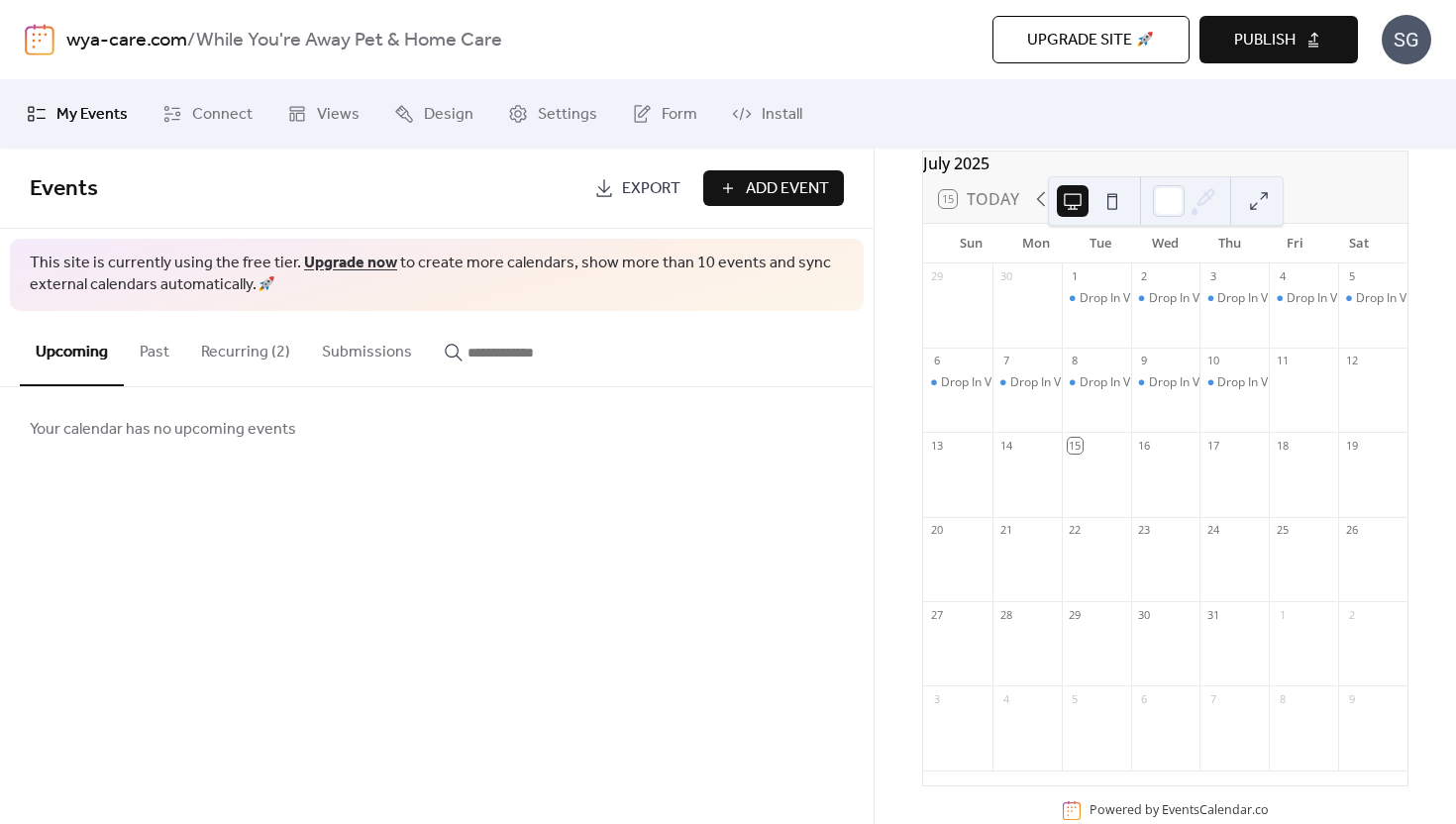 click on "Recurring (2)" at bounding box center [246, 348] 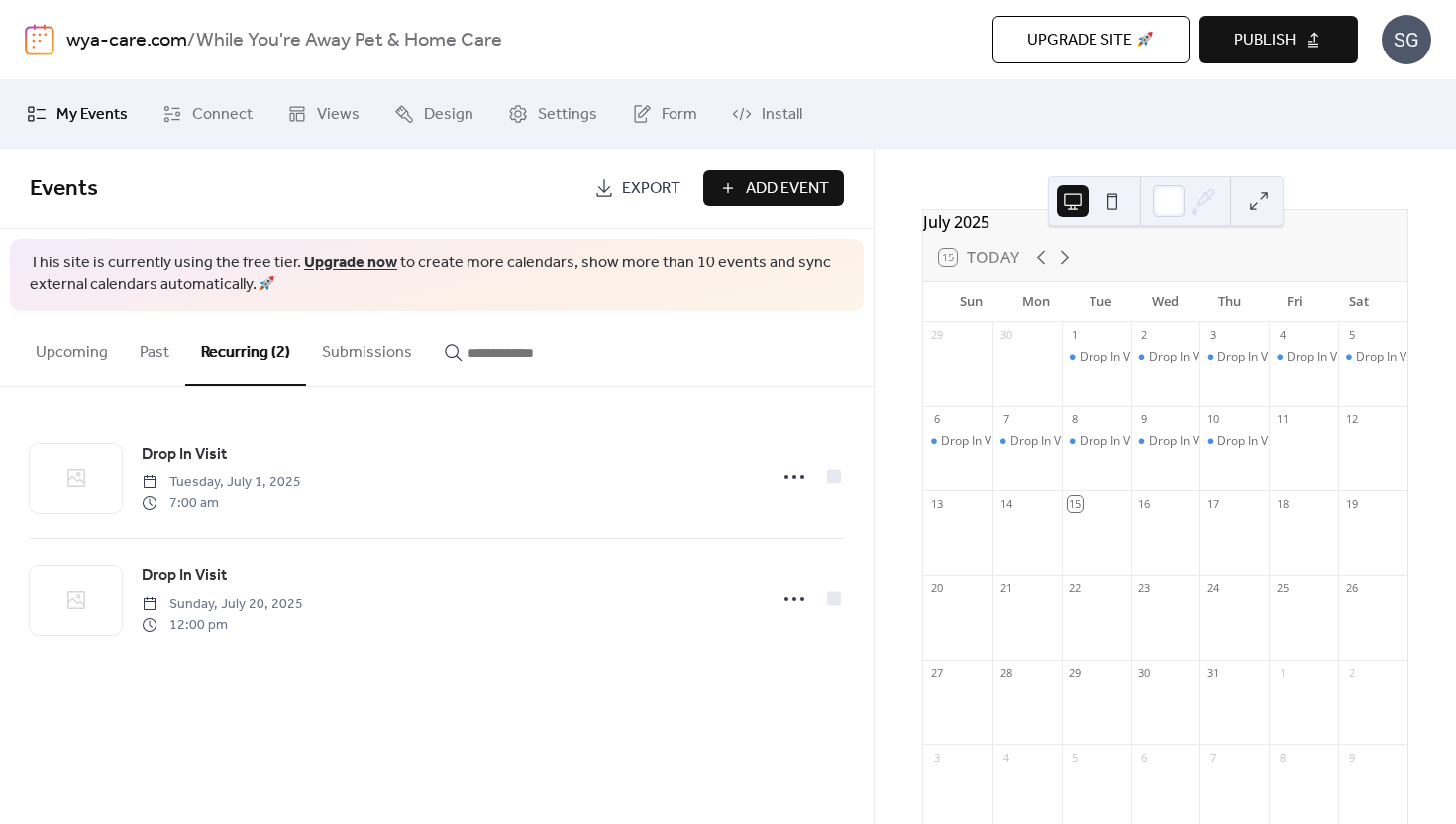 scroll, scrollTop: 0, scrollLeft: 0, axis: both 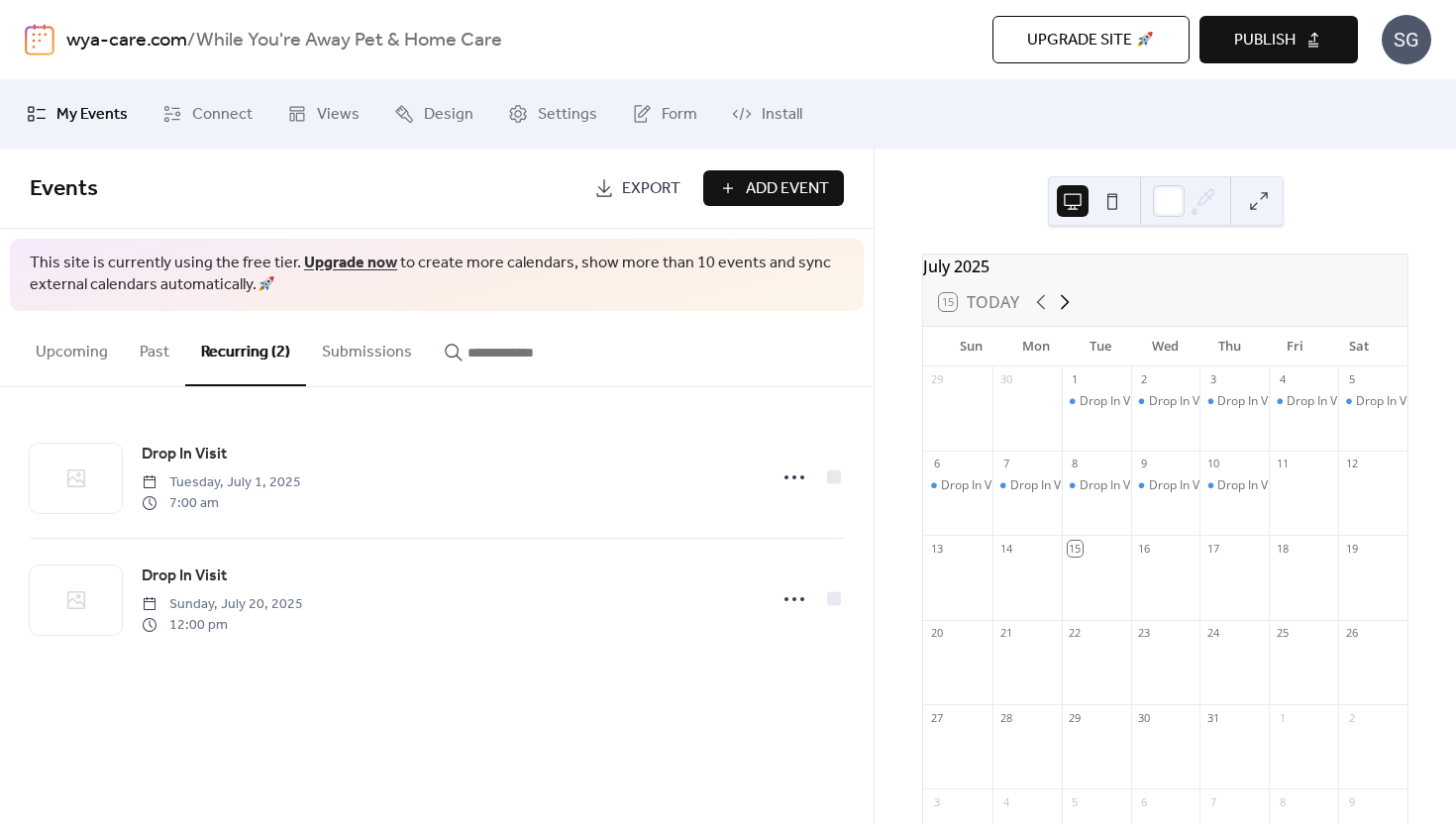 click 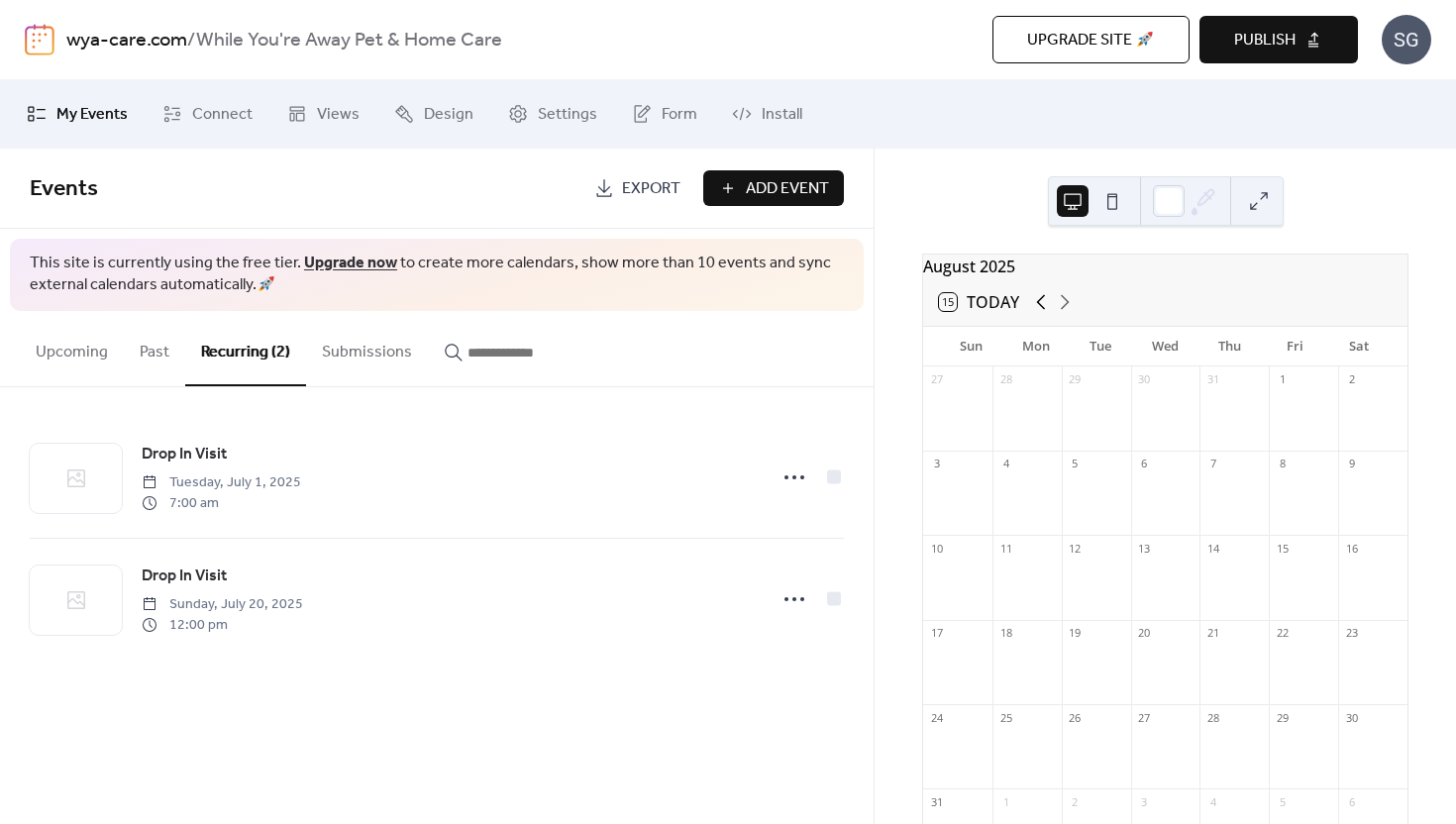 click 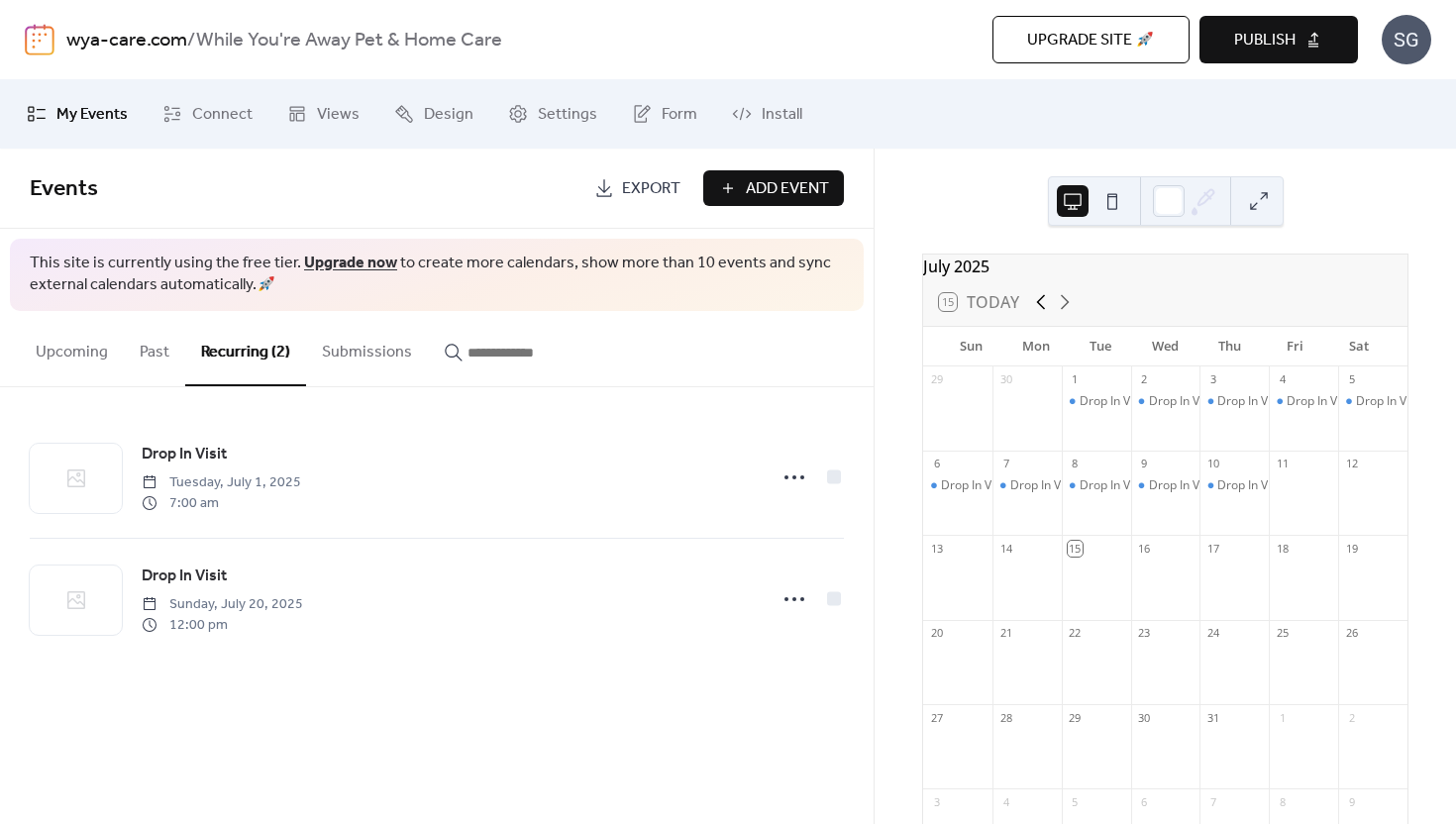 click 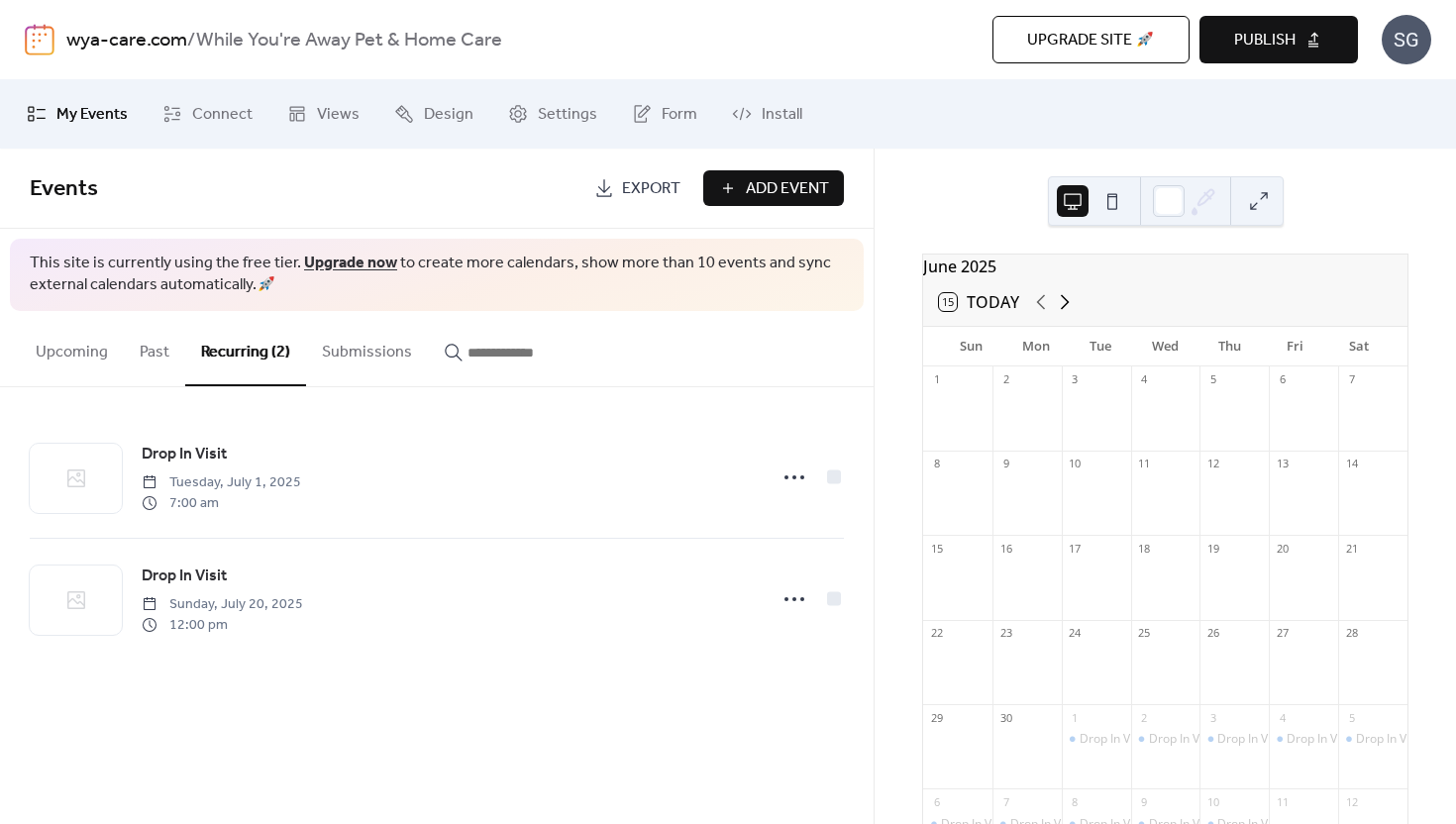 click 